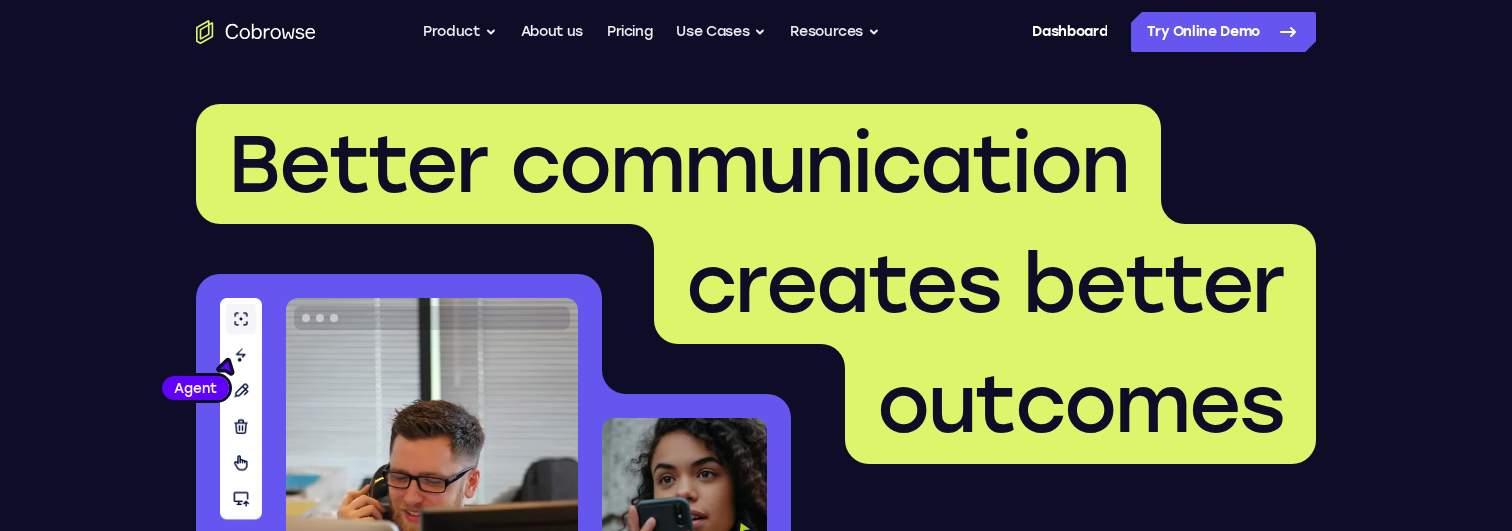 scroll, scrollTop: 0, scrollLeft: 0, axis: both 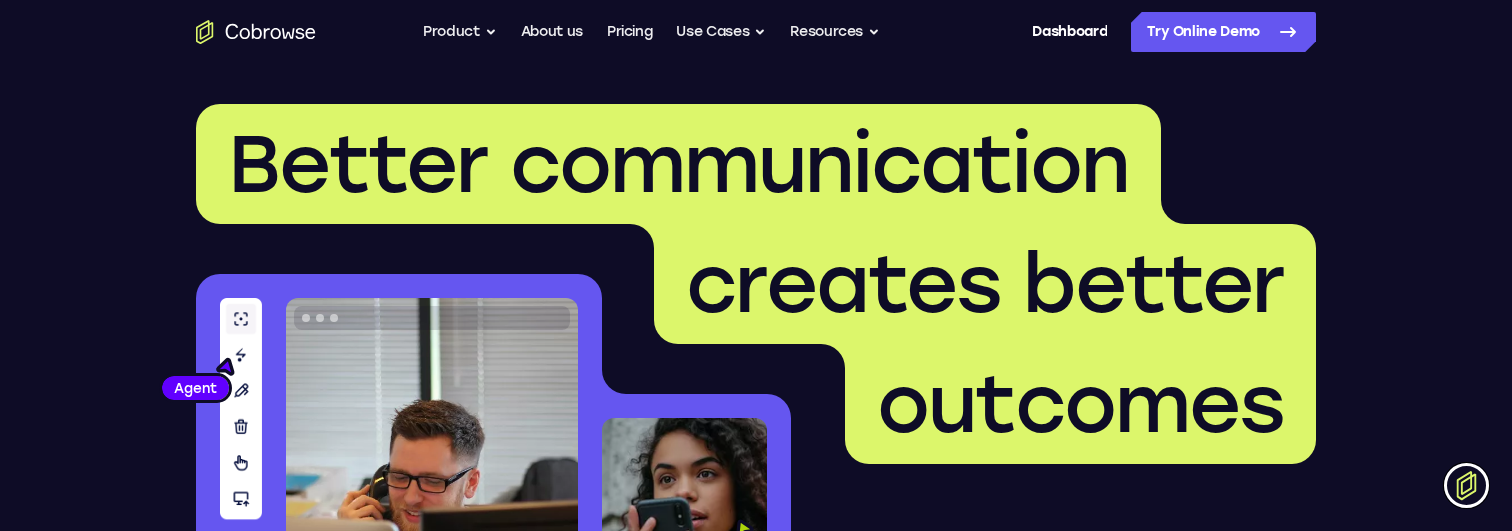 click at bounding box center [1466, 485] 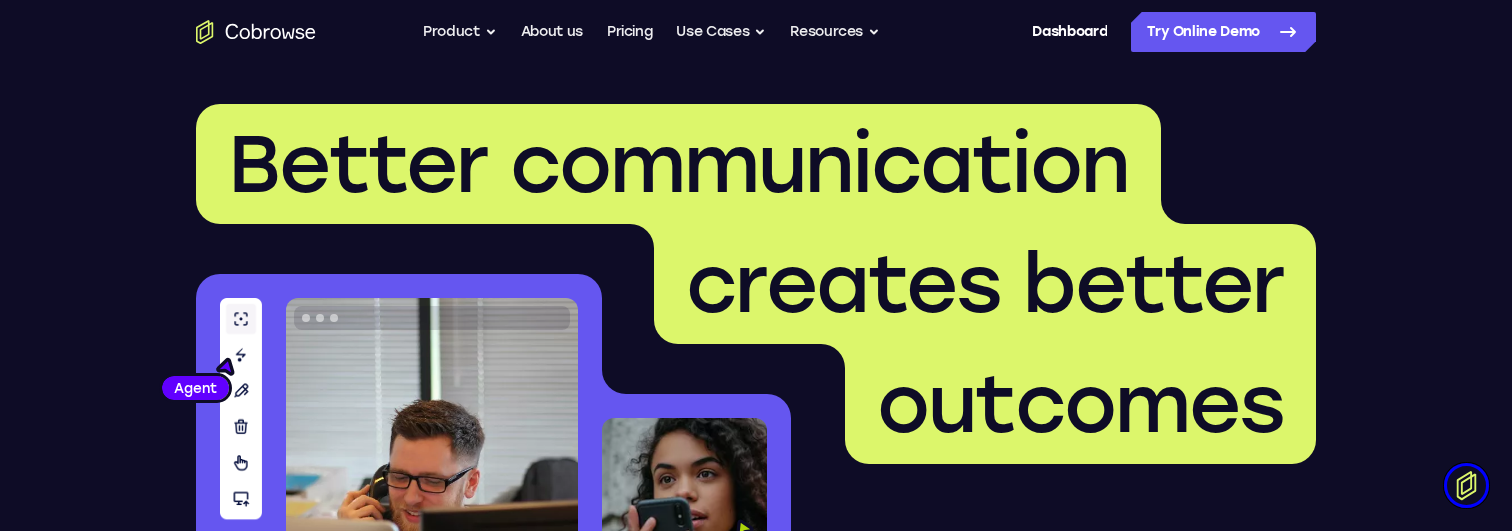 click on "creates better" at bounding box center [985, 284] 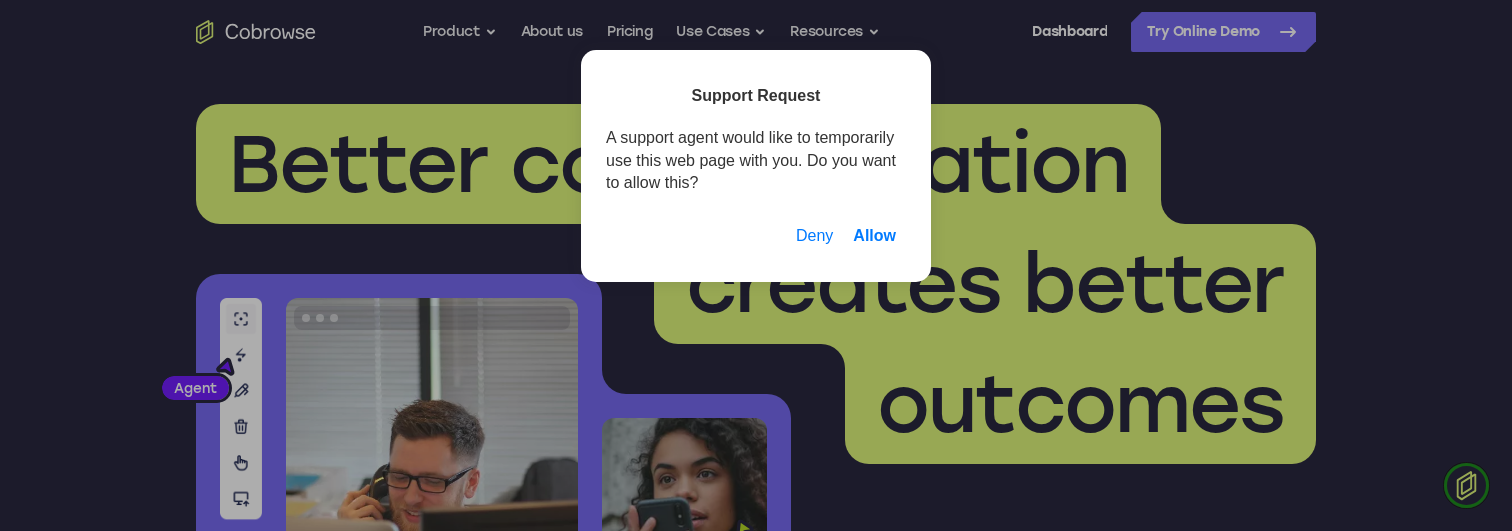 click on "Deny" at bounding box center (814, 236) 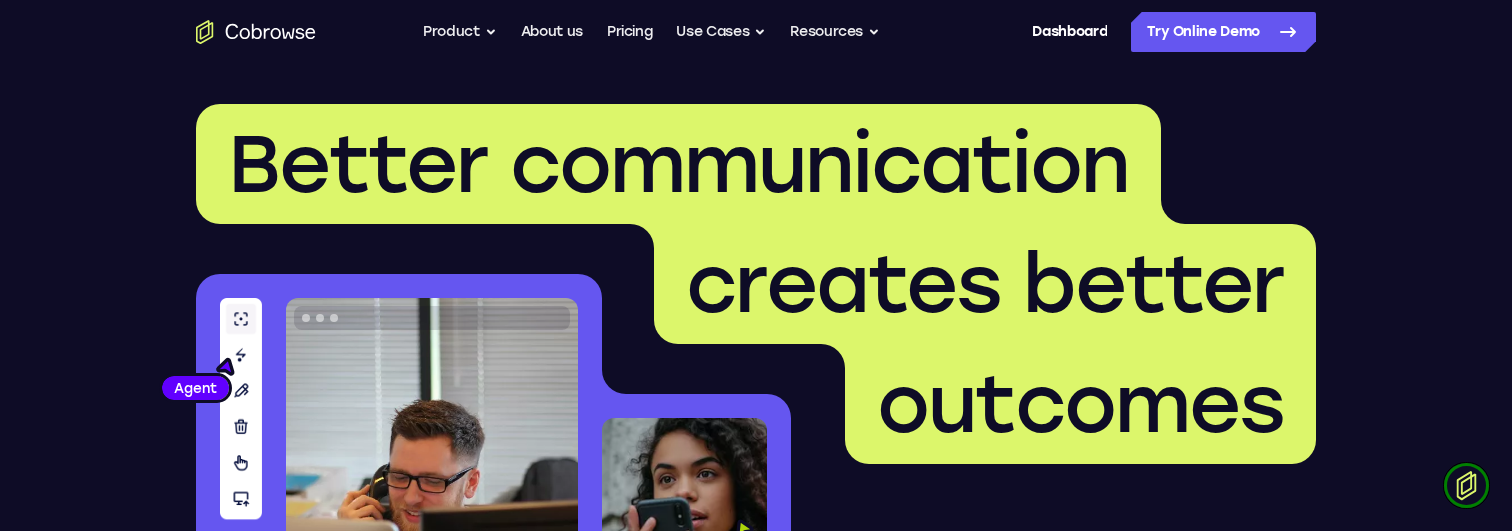 click at bounding box center (1466, 485) 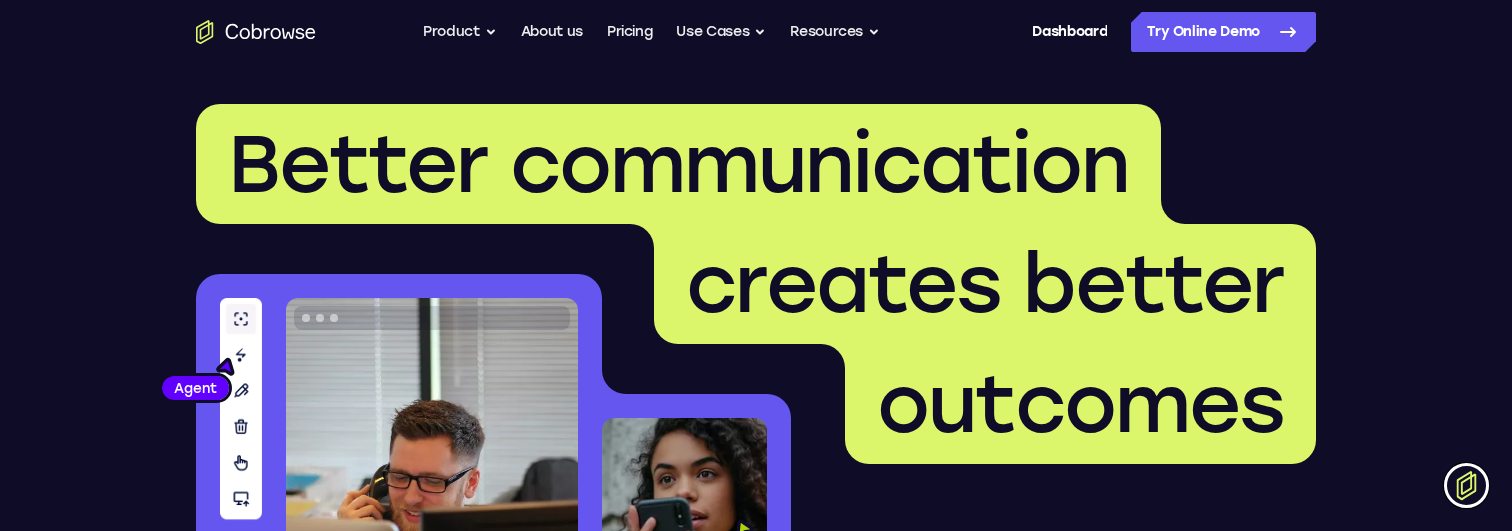 click on "outcomes" at bounding box center [1080, 404] 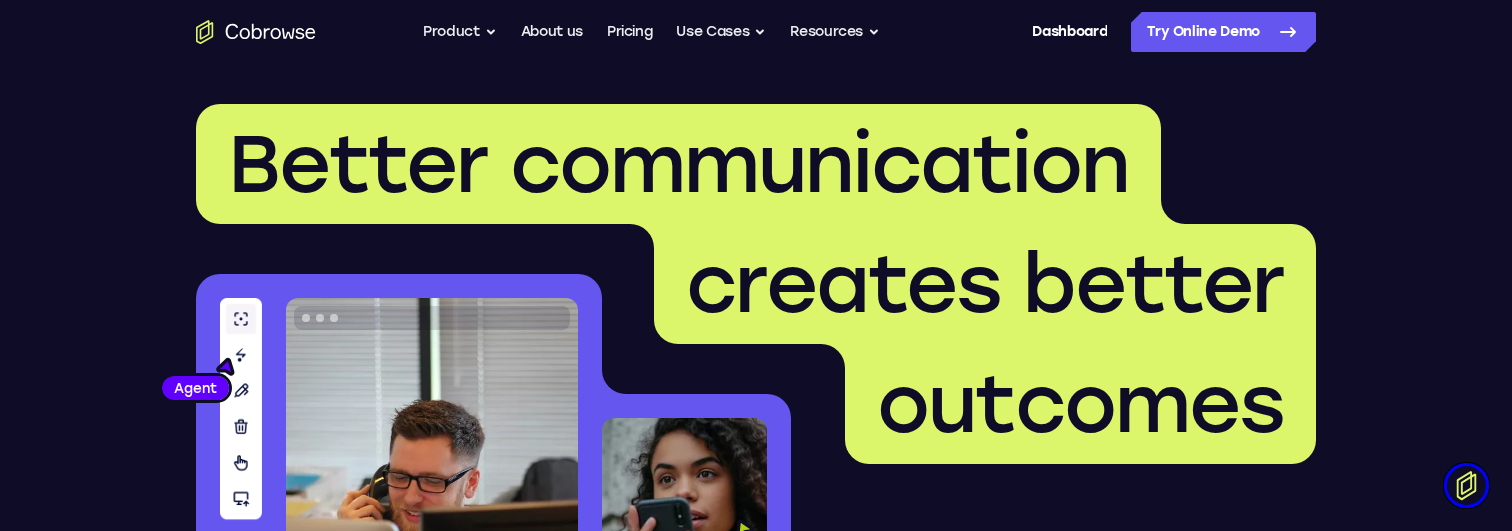 click at bounding box center [1466, 485] 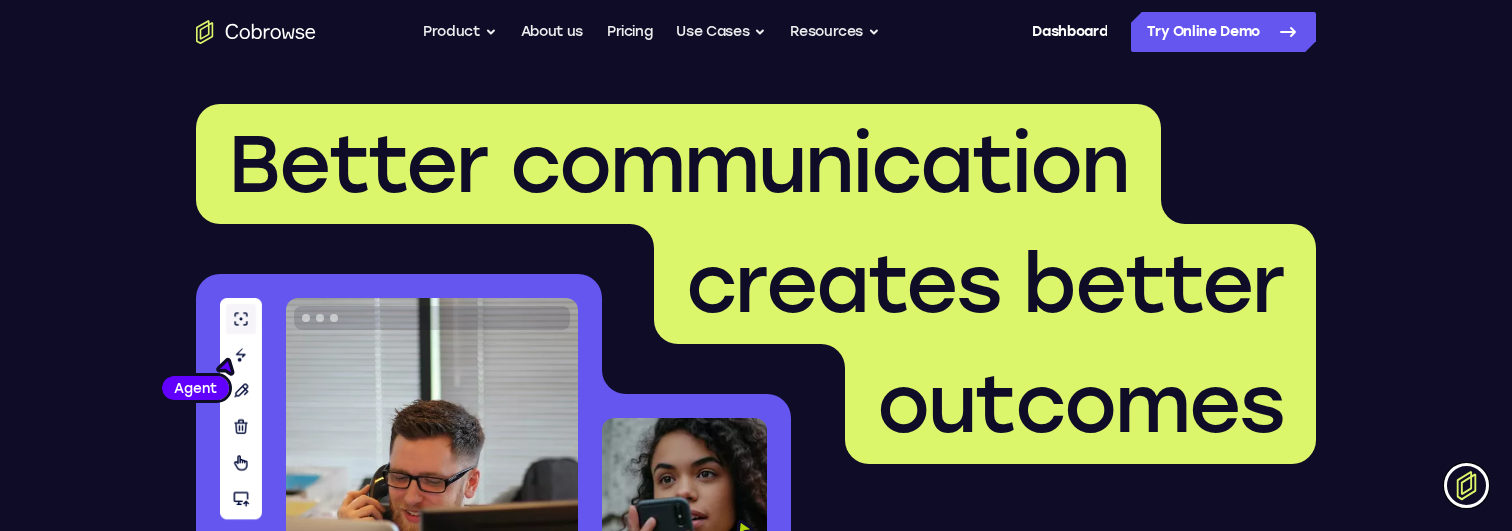 type 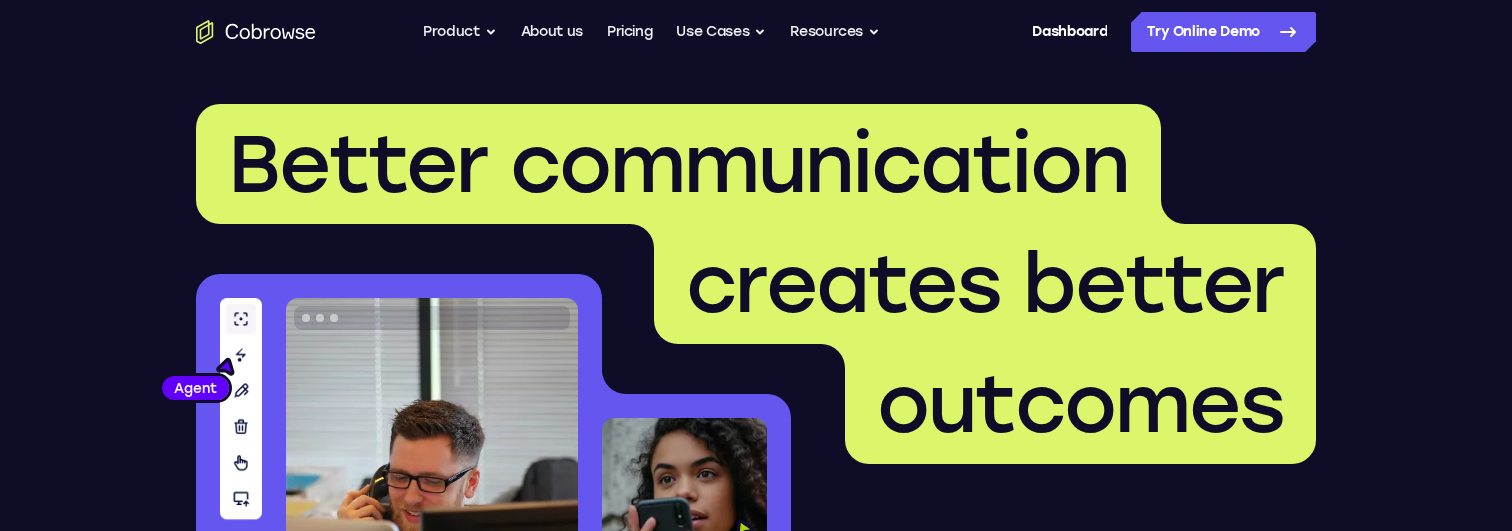 scroll, scrollTop: 0, scrollLeft: 0, axis: both 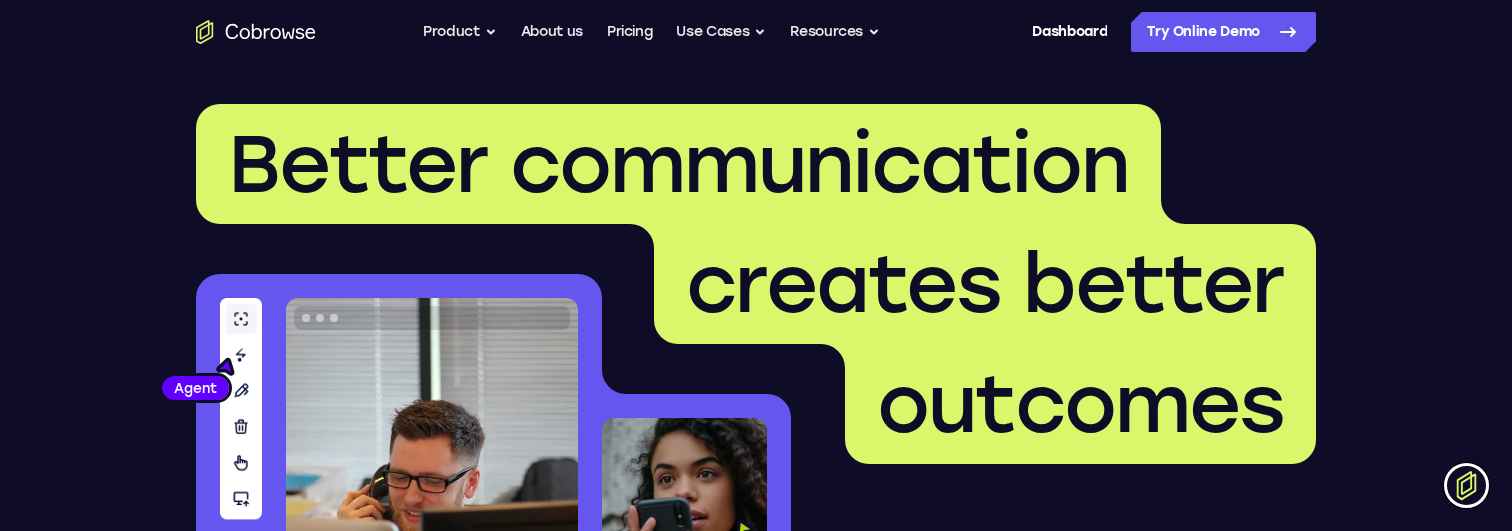 click at bounding box center (1466, 485) 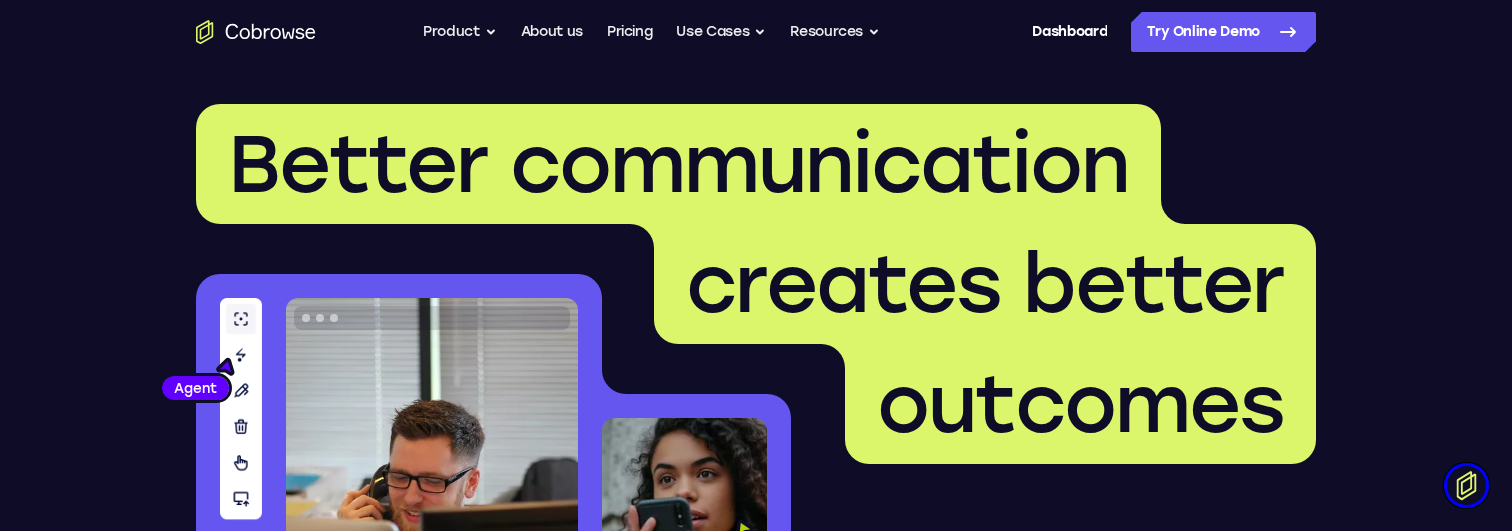 click on "outcomes" at bounding box center [1080, 404] 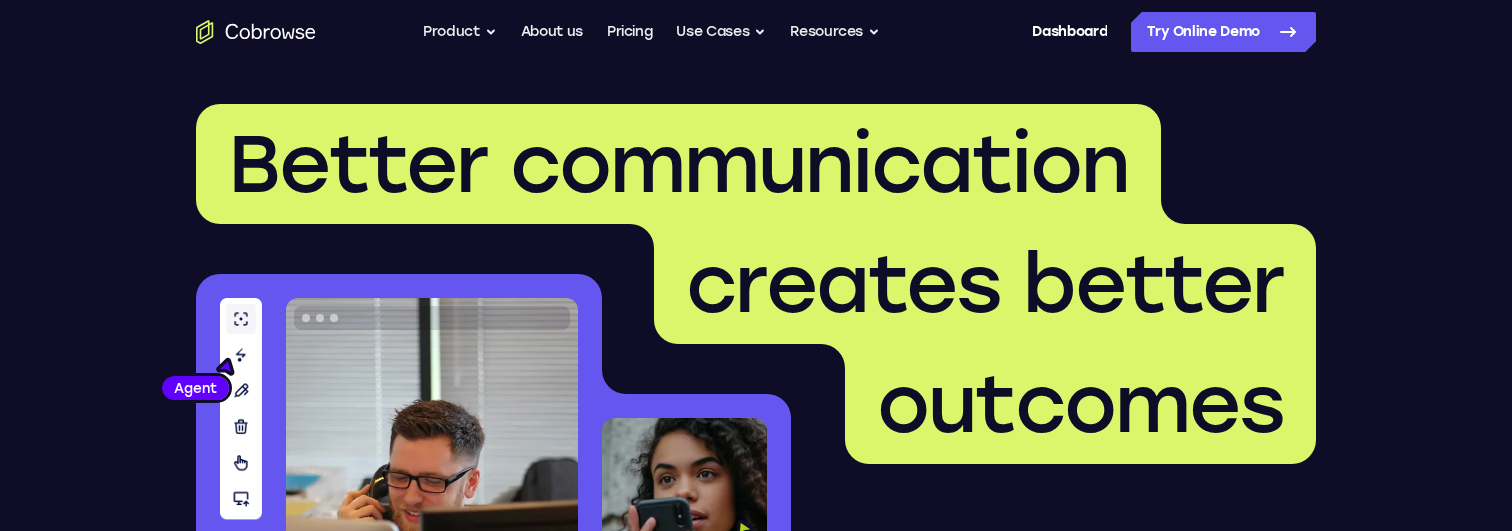 scroll, scrollTop: 0, scrollLeft: 0, axis: both 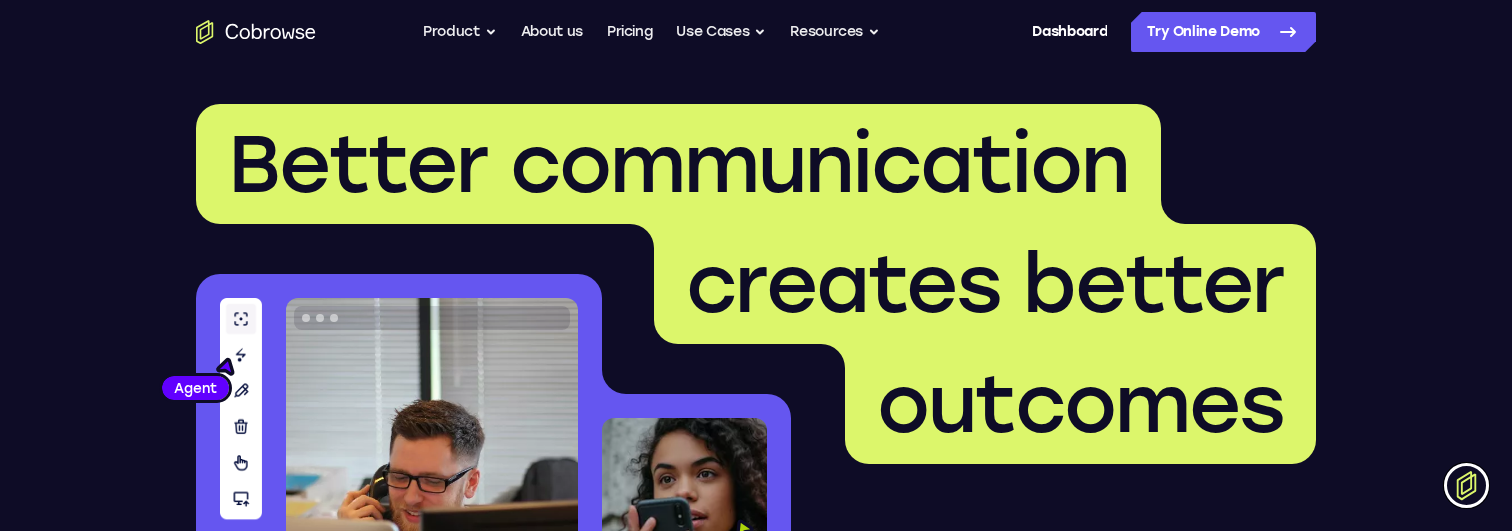 click at bounding box center [1466, 485] 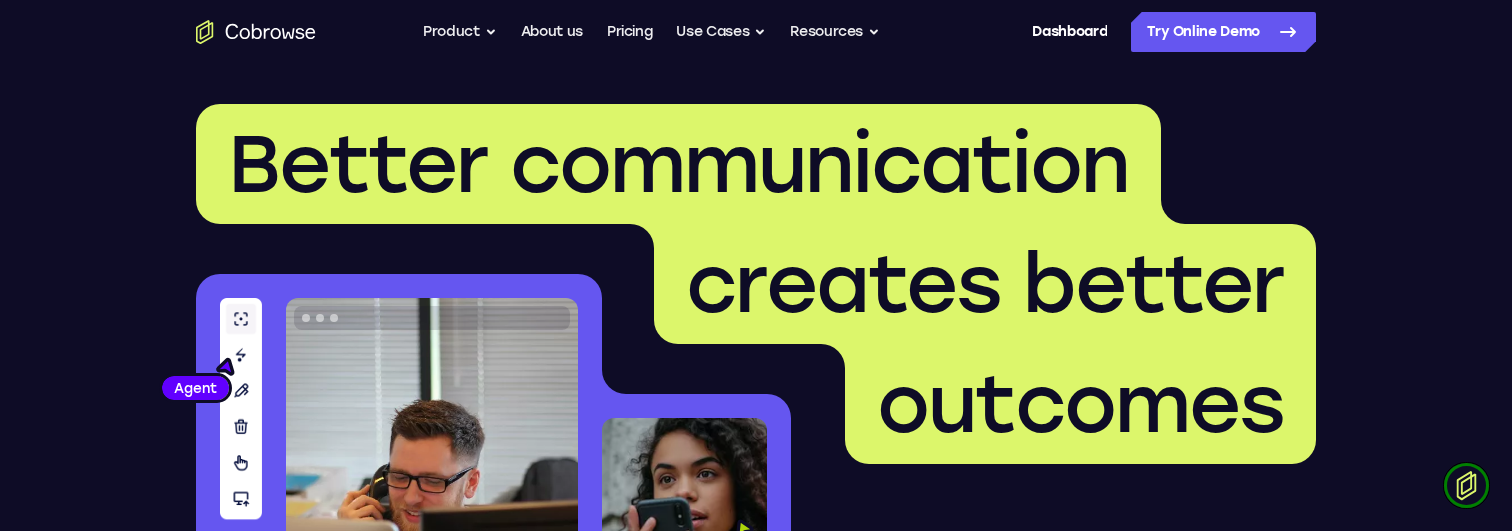 click on "Better communication             creates better             outcomes                                       Customer                                         Agent                                                                     Agent                       Knock down communication barriers and increase your customer loyalty and agent success at the same time        Contact Sales             Try Online Demo" at bounding box center [756, 399] 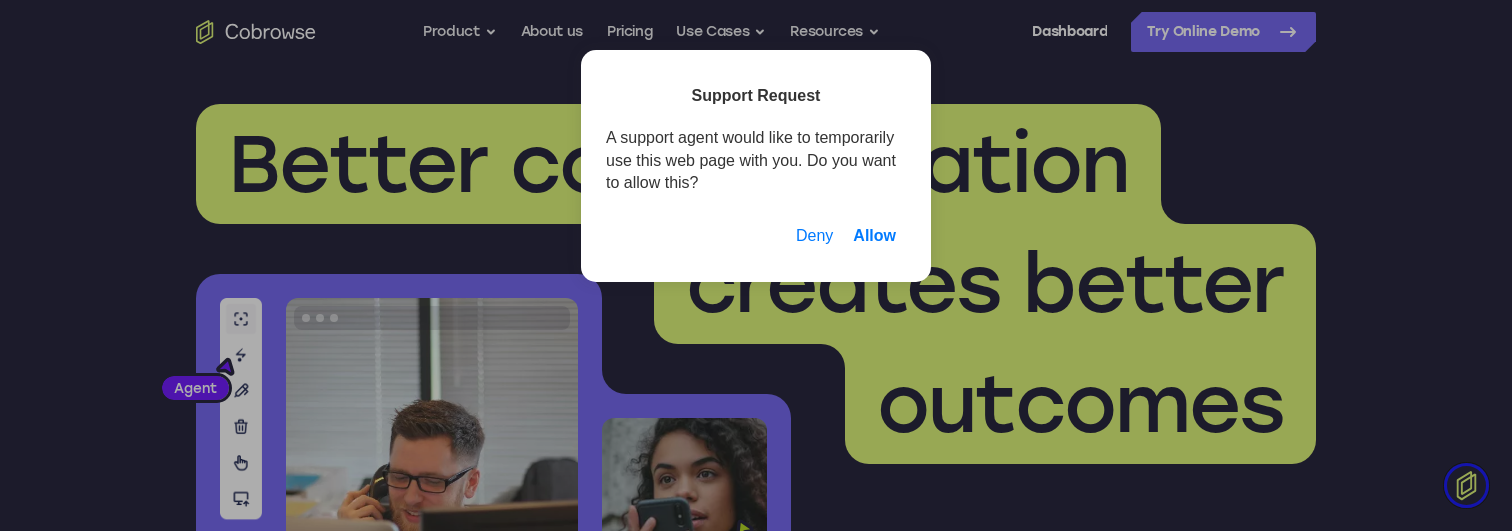 click on "Allow" at bounding box center [874, 236] 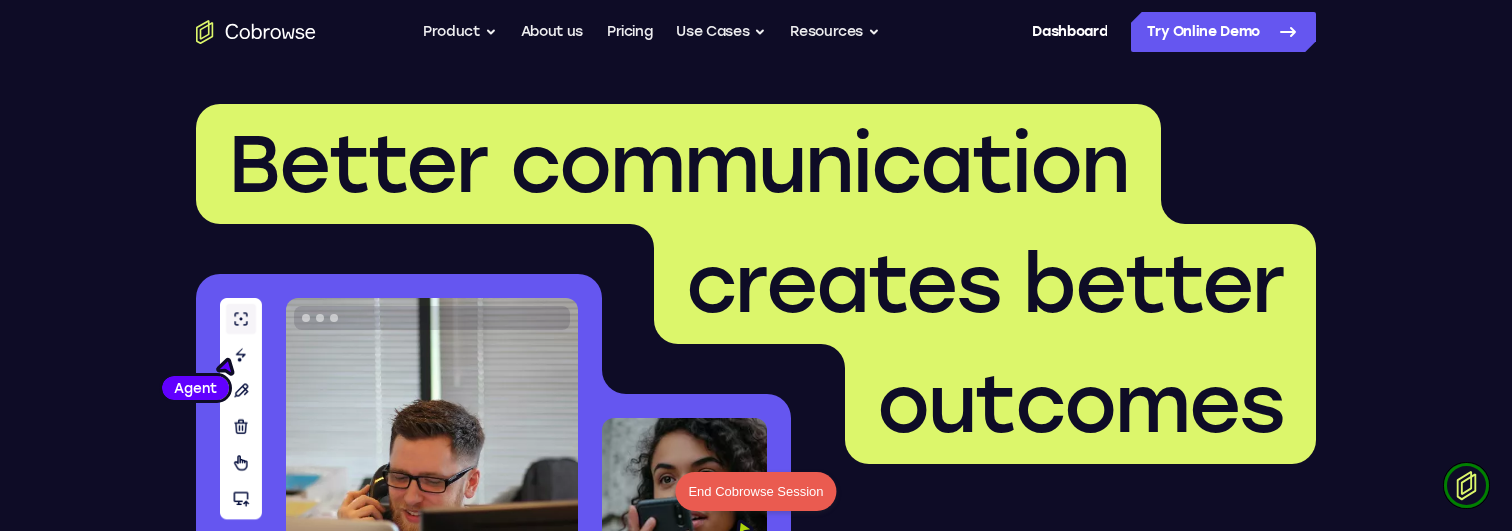 click at bounding box center [1466, 485] 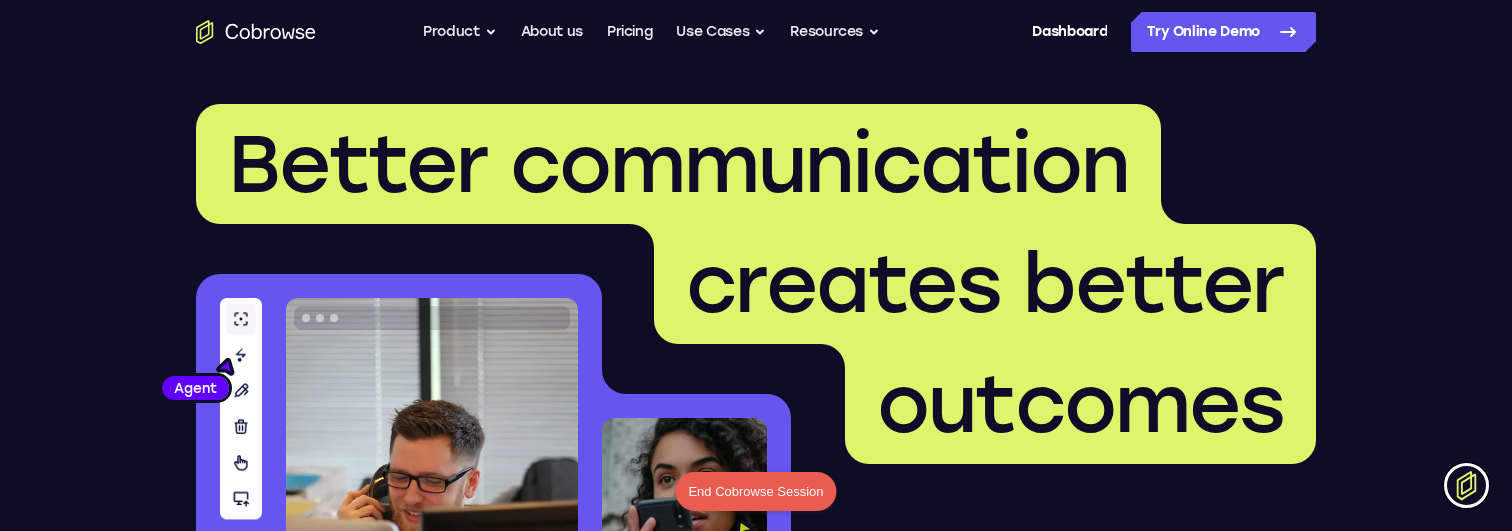 click on "End Cobrowse Session" at bounding box center [755, 492] 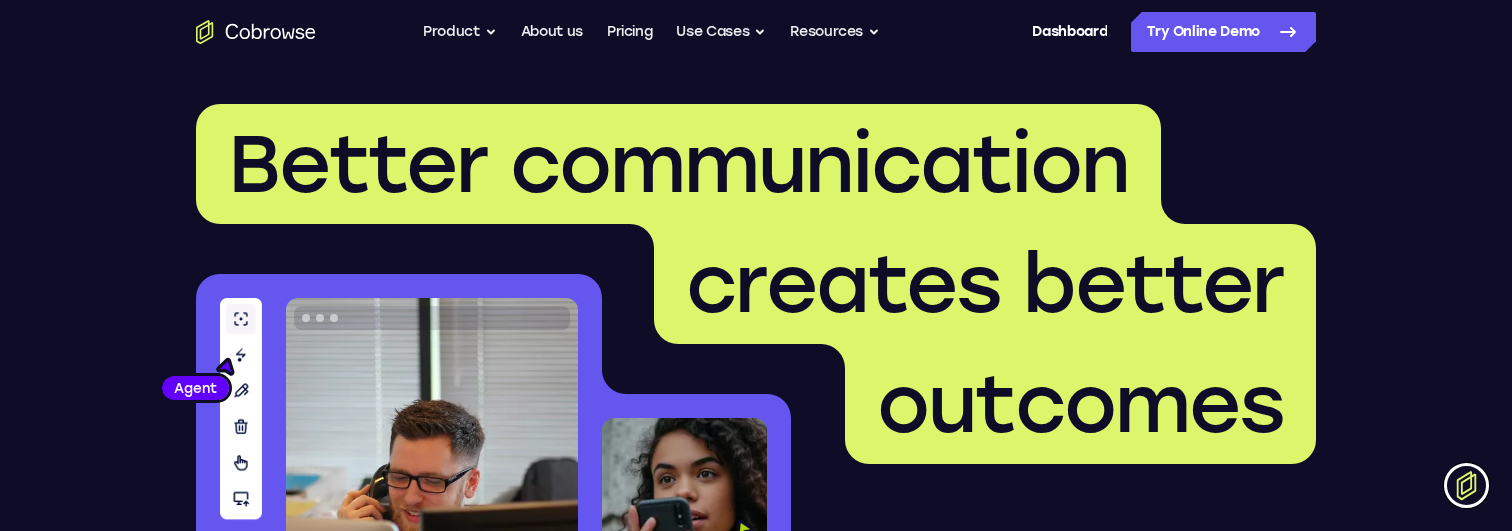 click at bounding box center (1466, 485) 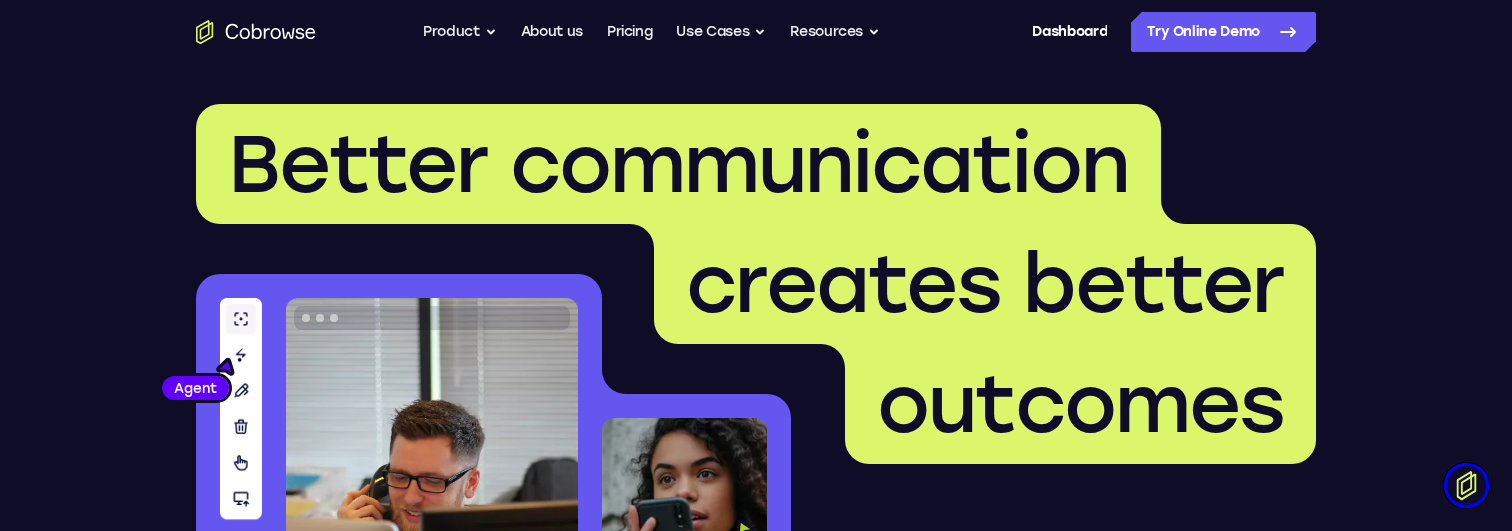 click on "outcomes" at bounding box center [1080, 404] 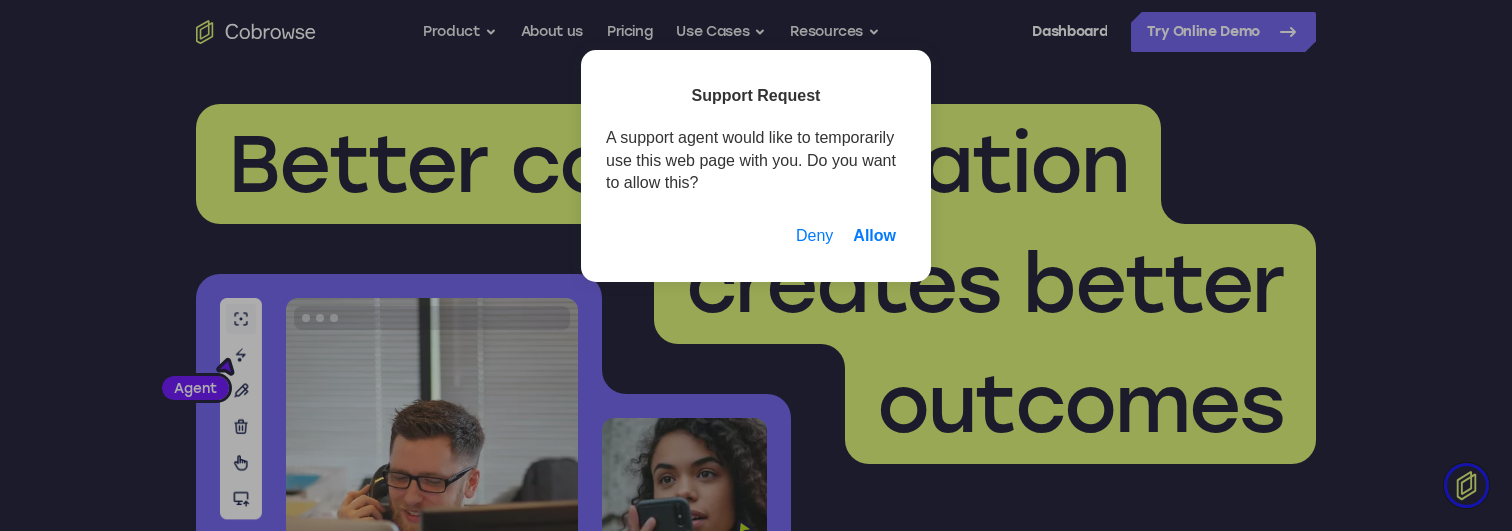 click on "Allow" at bounding box center (874, 236) 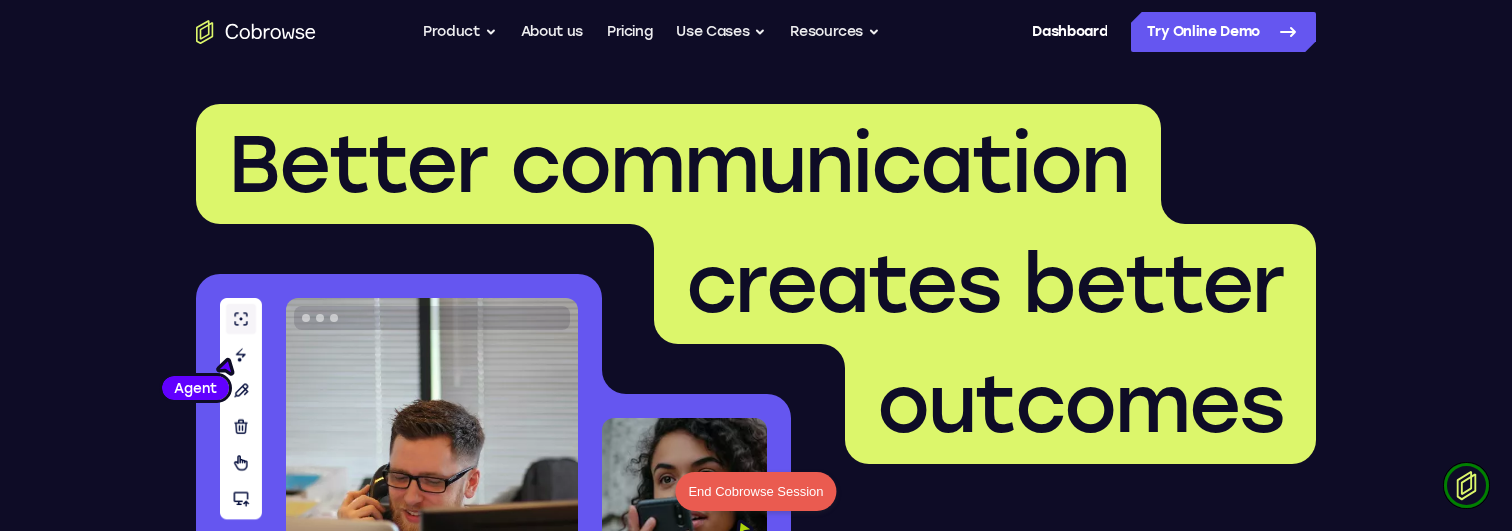 click at bounding box center [1466, 485] 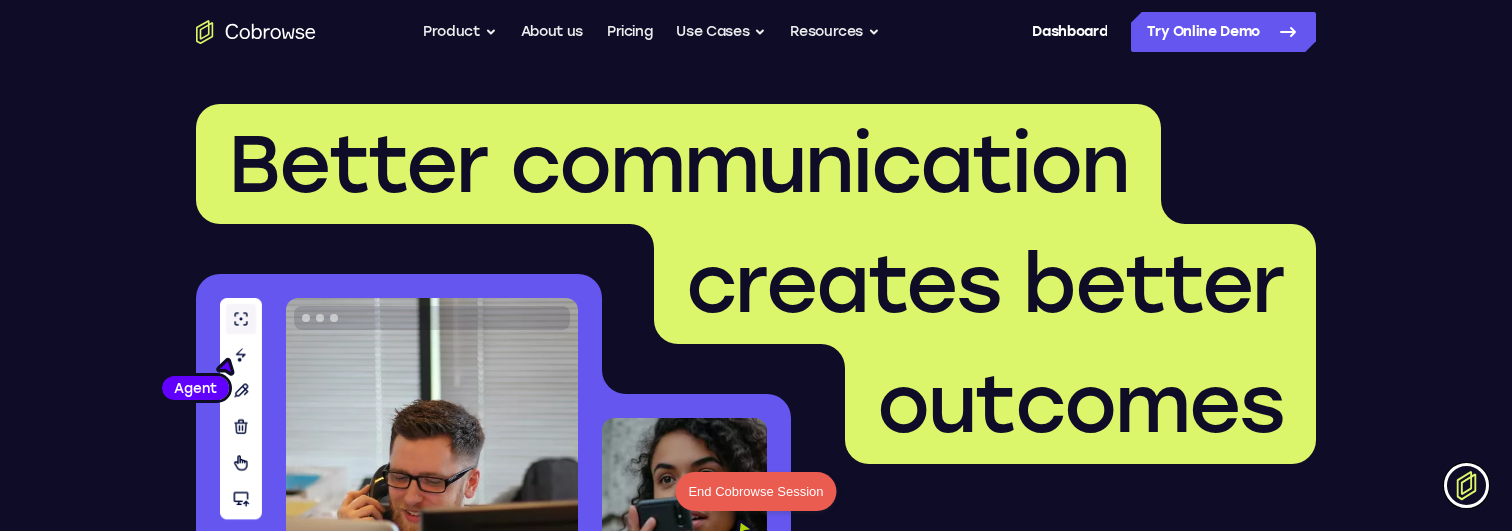 click on "End Cobrowse Session" at bounding box center (755, 492) 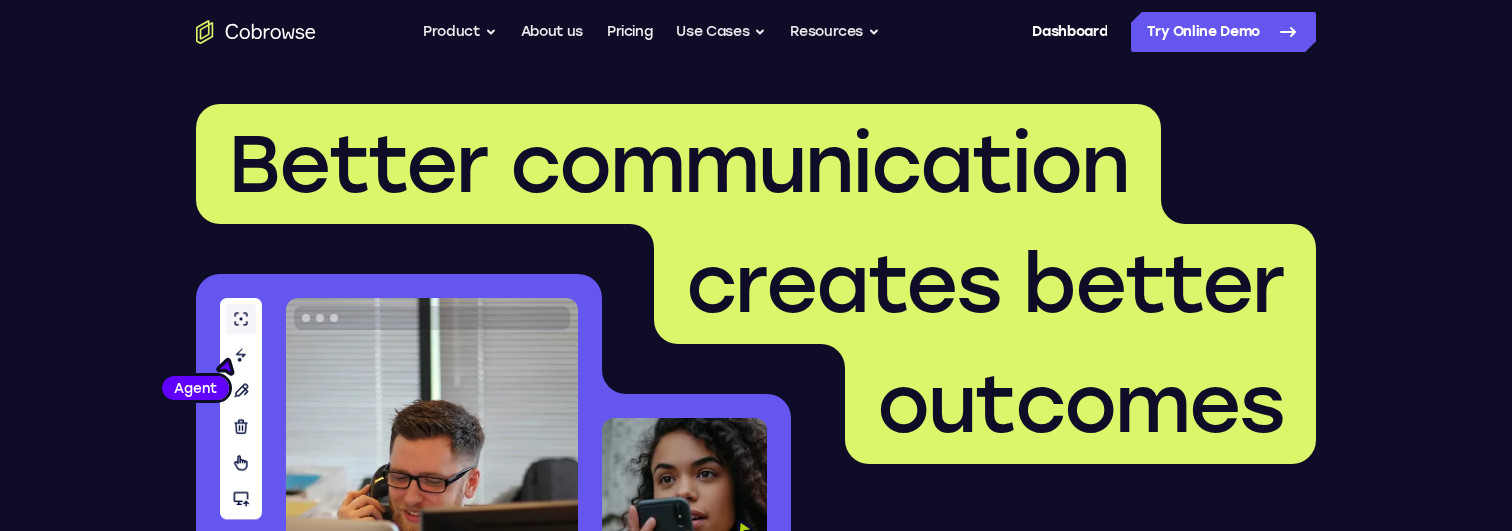 scroll, scrollTop: 0, scrollLeft: 0, axis: both 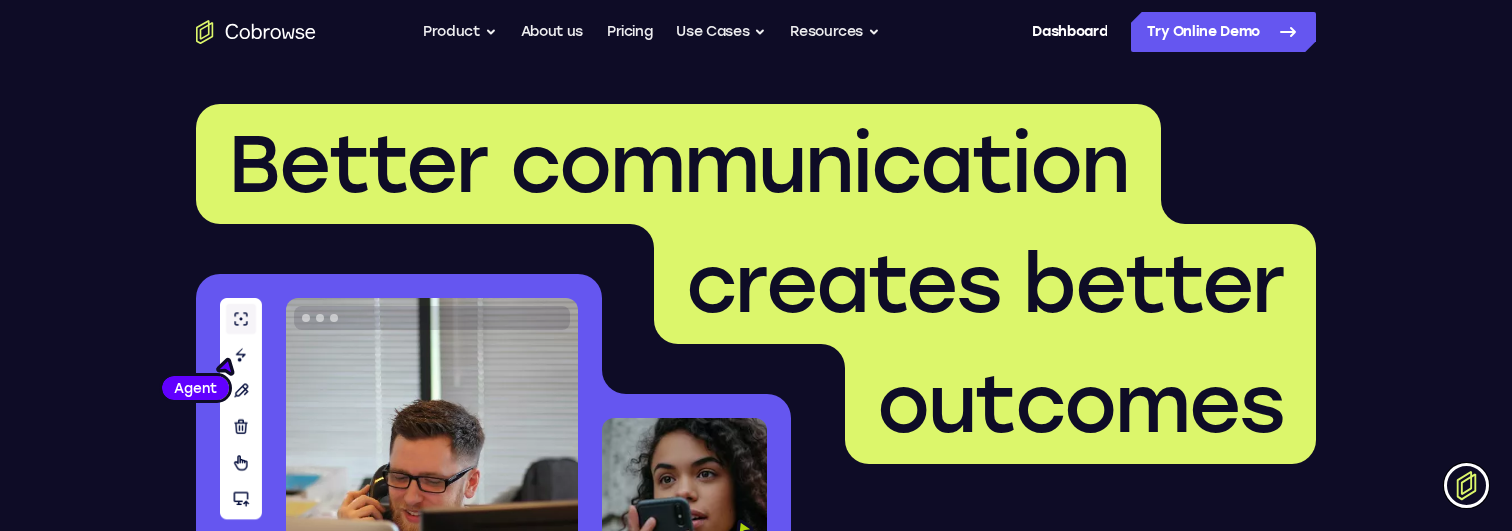 click at bounding box center (1466, 485) 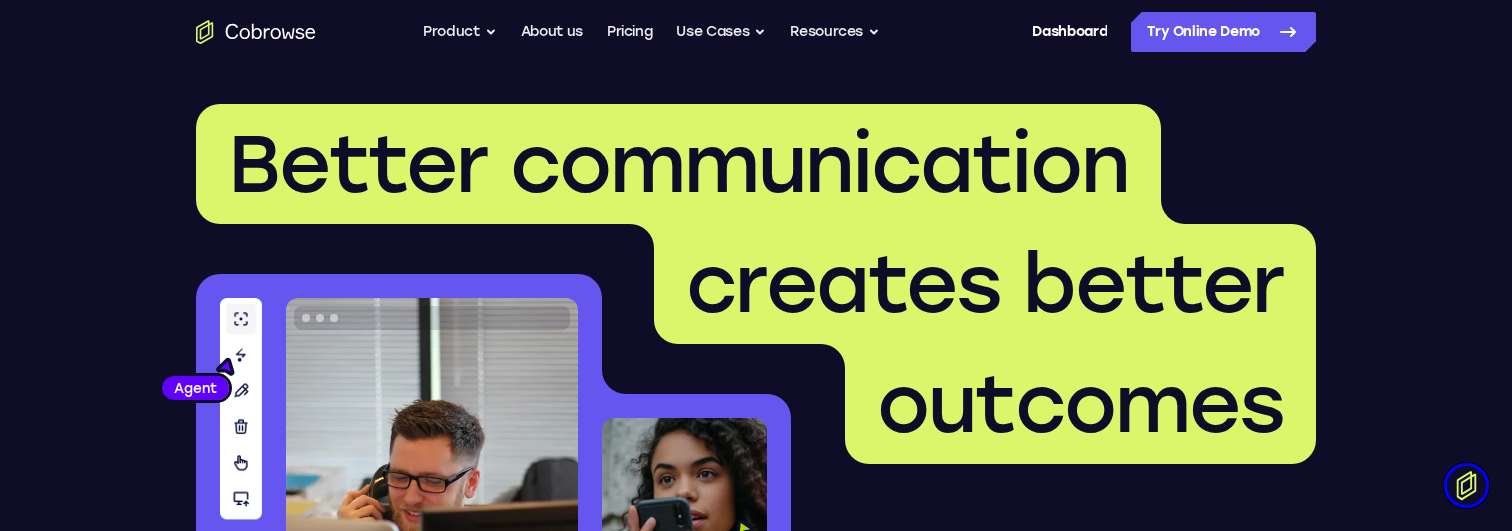click on "creates better" at bounding box center [985, 284] 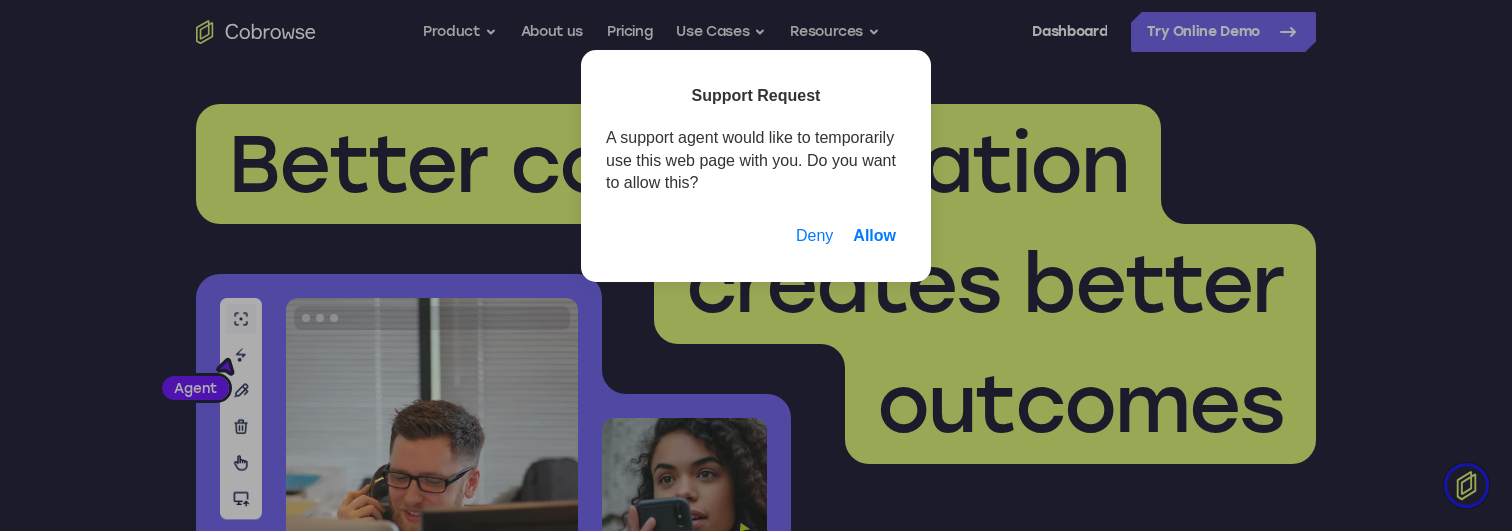 click on "Allow" at bounding box center (874, 236) 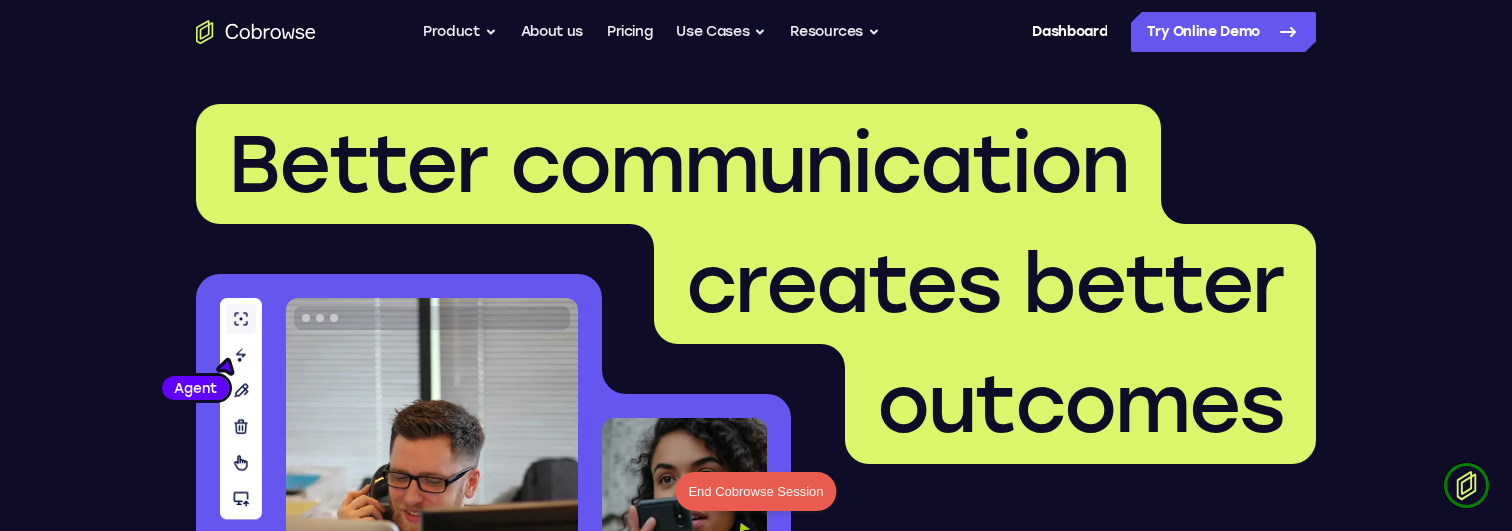 click at bounding box center [1466, 485] 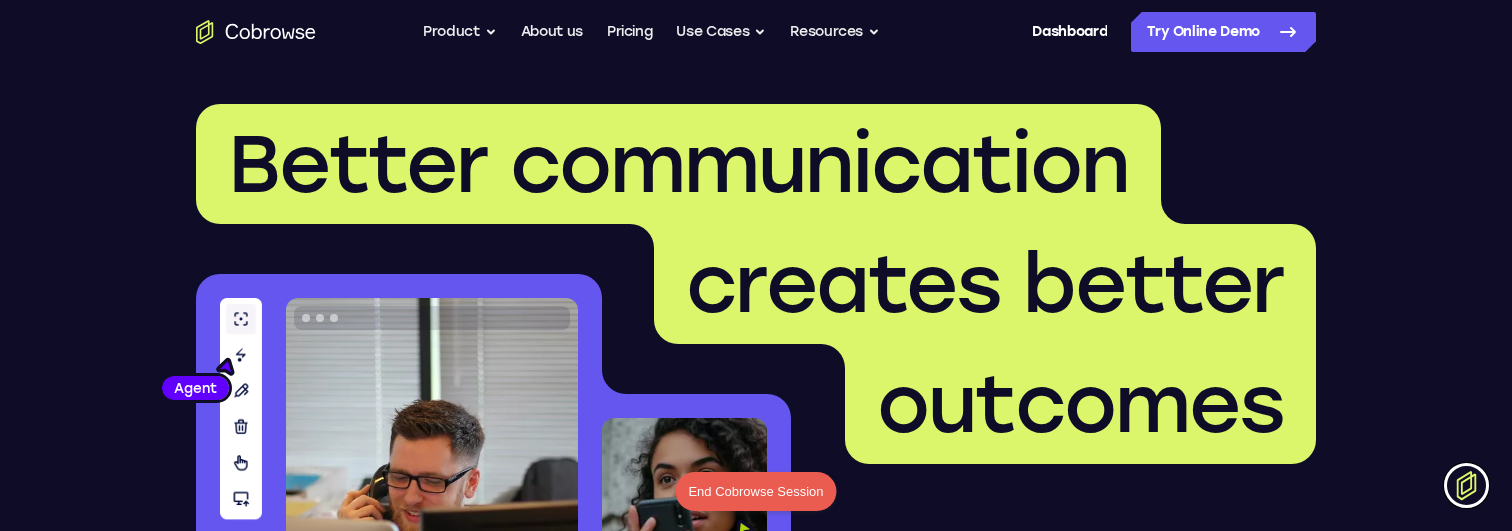 click on "End Cobrowse Session" at bounding box center (755, 492) 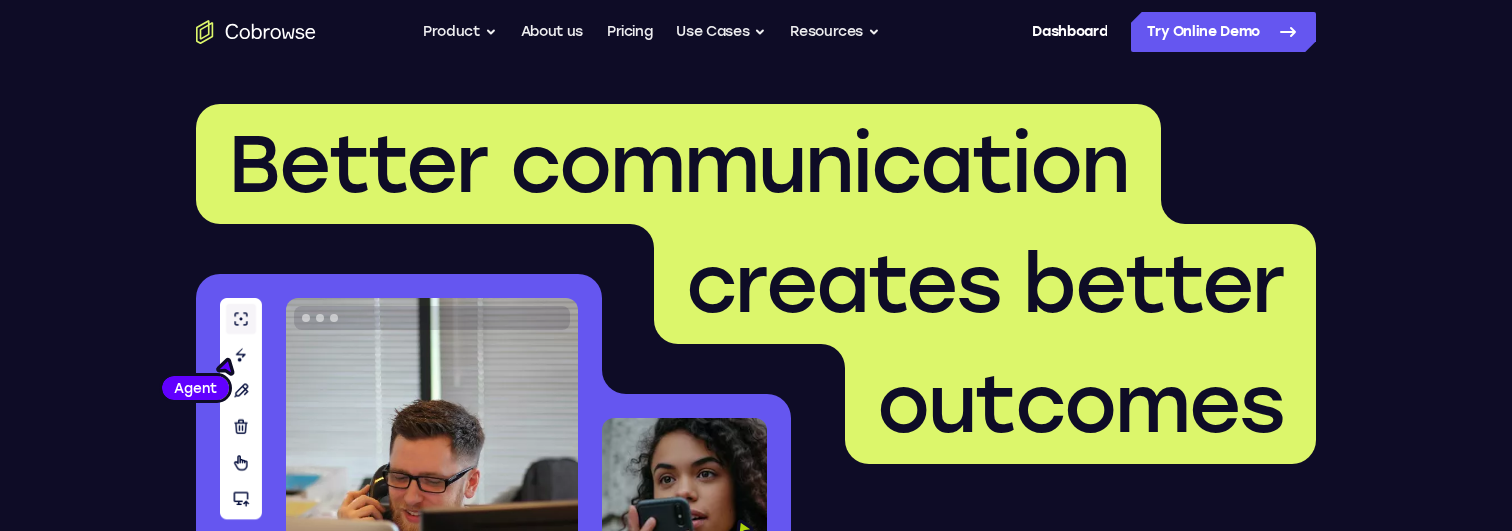 scroll, scrollTop: 0, scrollLeft: 0, axis: both 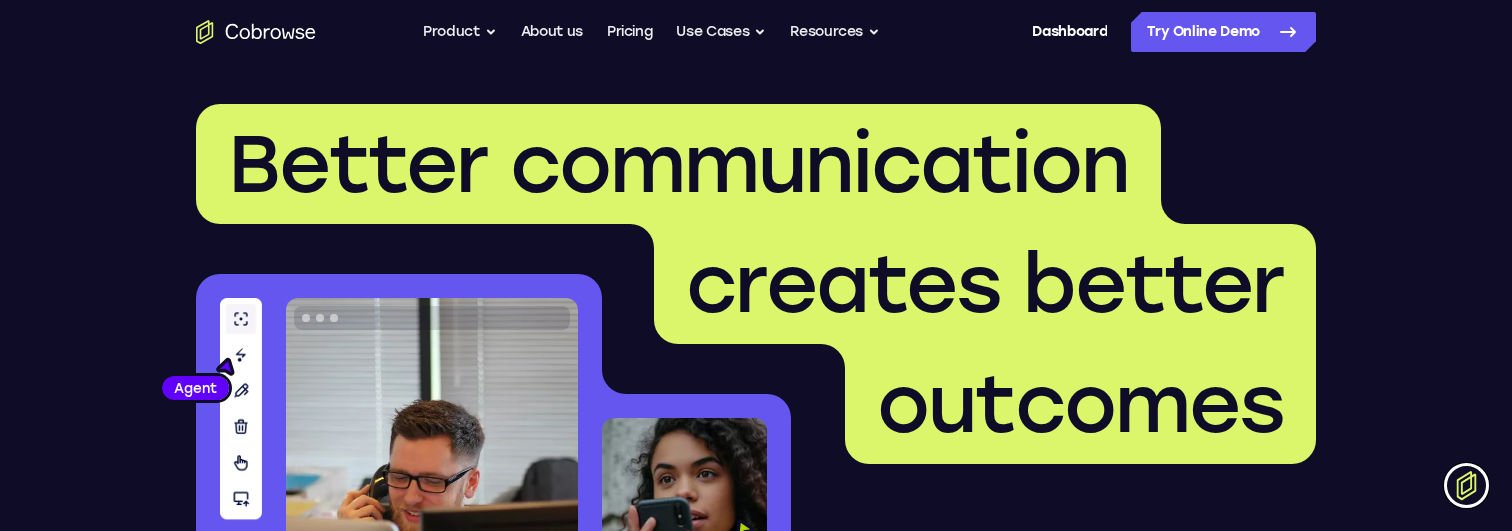 click at bounding box center (1466, 485) 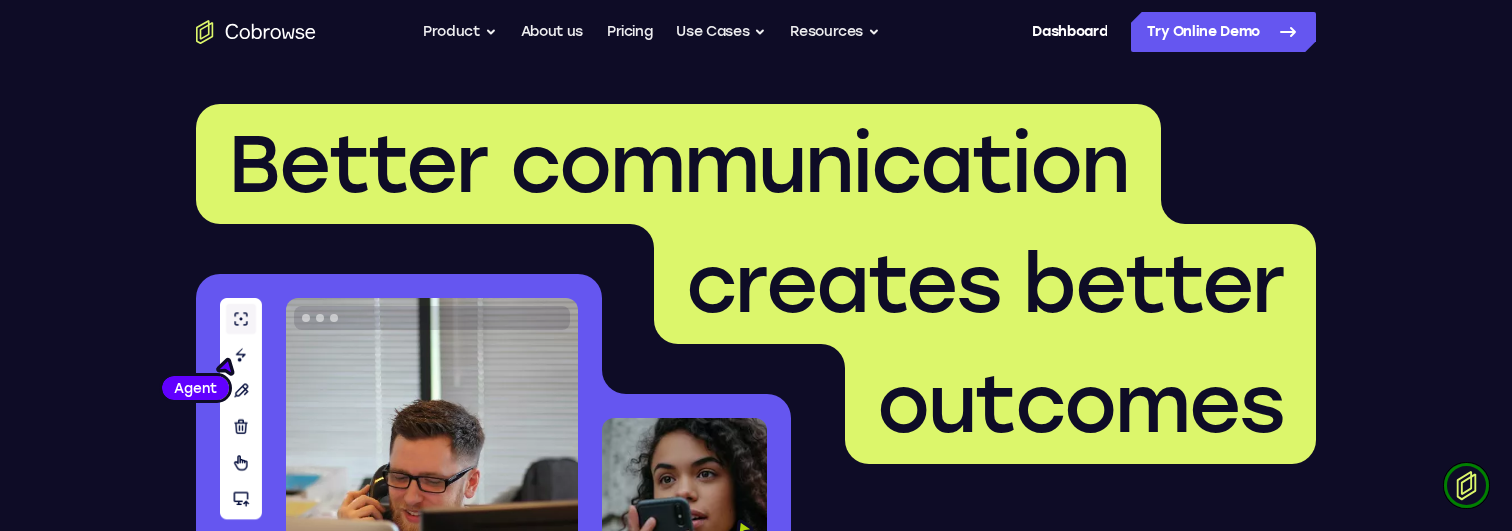 type 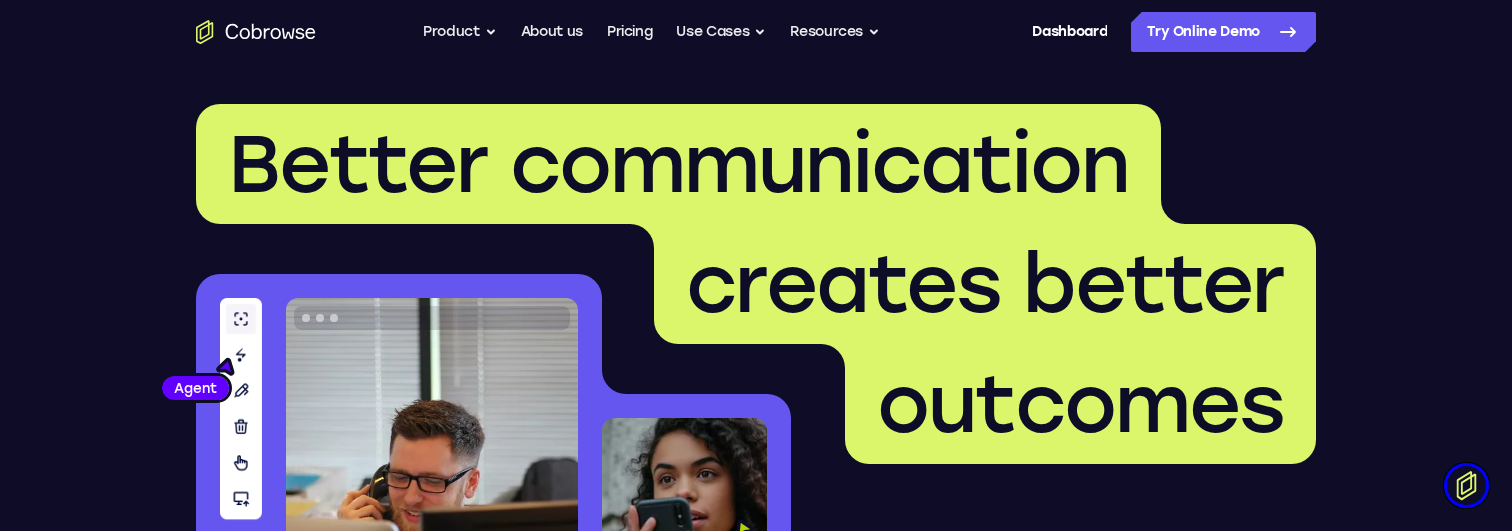 click on "outcomes" at bounding box center [1080, 404] 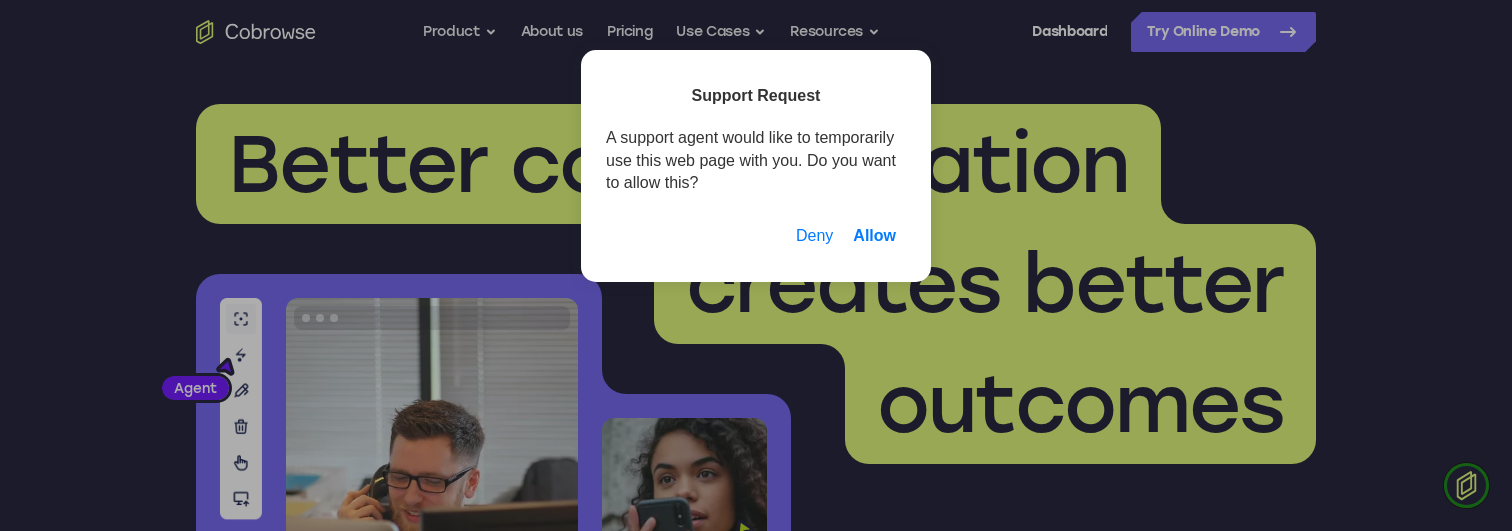click on "Allow" at bounding box center [874, 236] 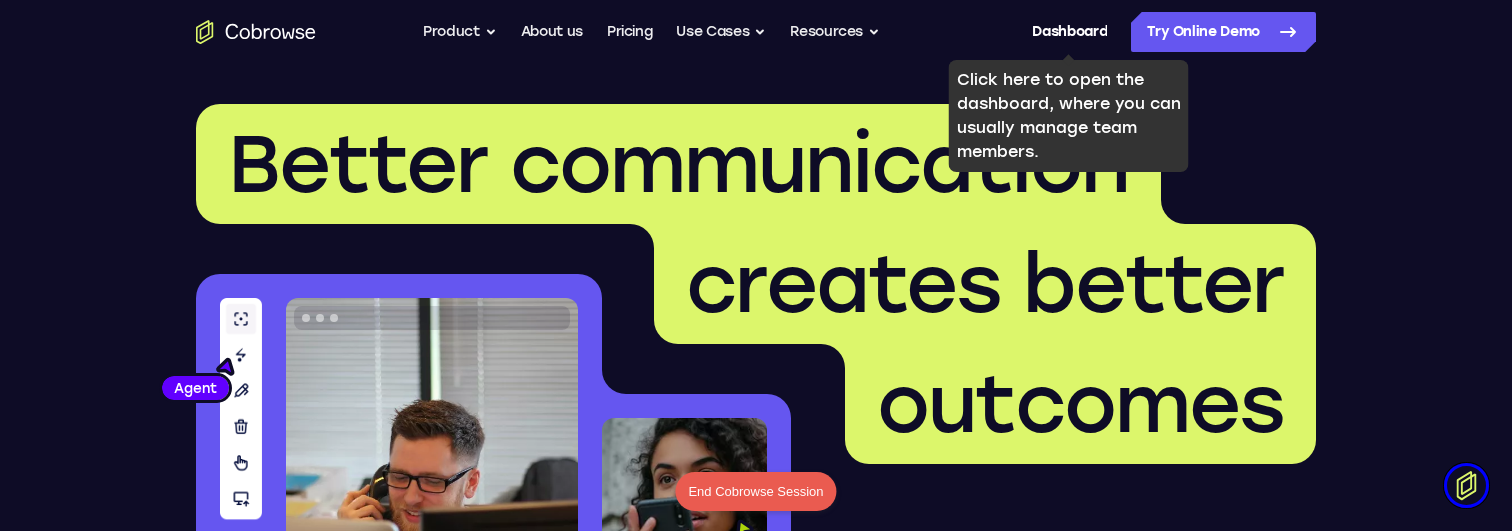 click at bounding box center (1466, 485) 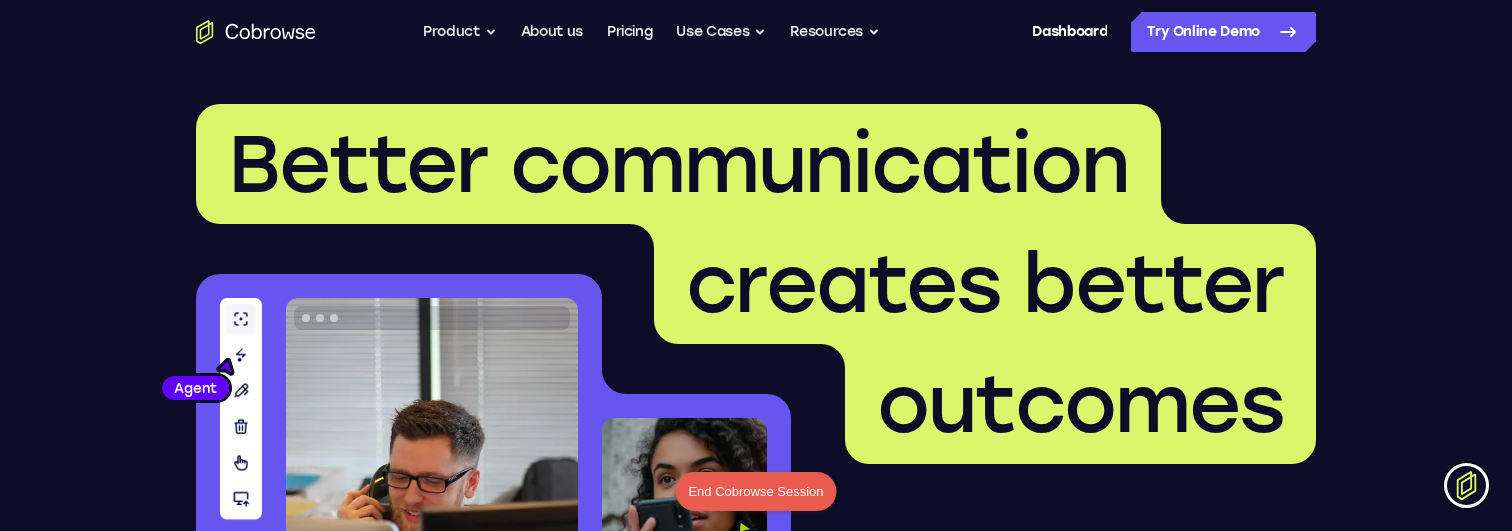 click on "End Cobrowse Session" at bounding box center [755, 492] 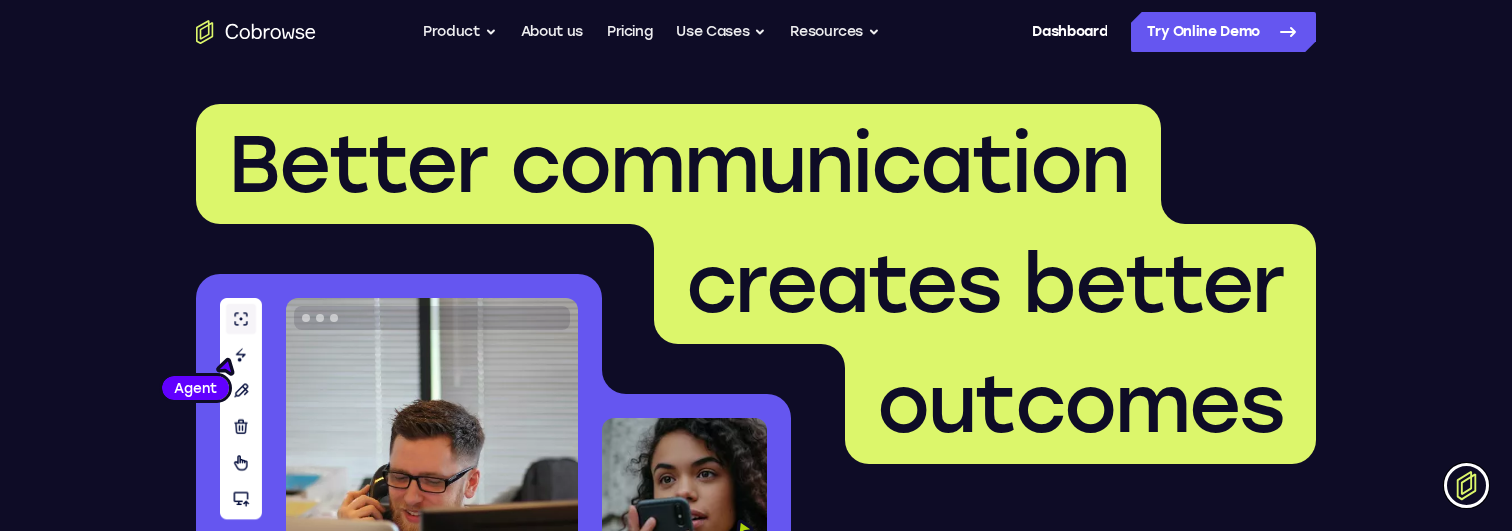 click at bounding box center [1466, 485] 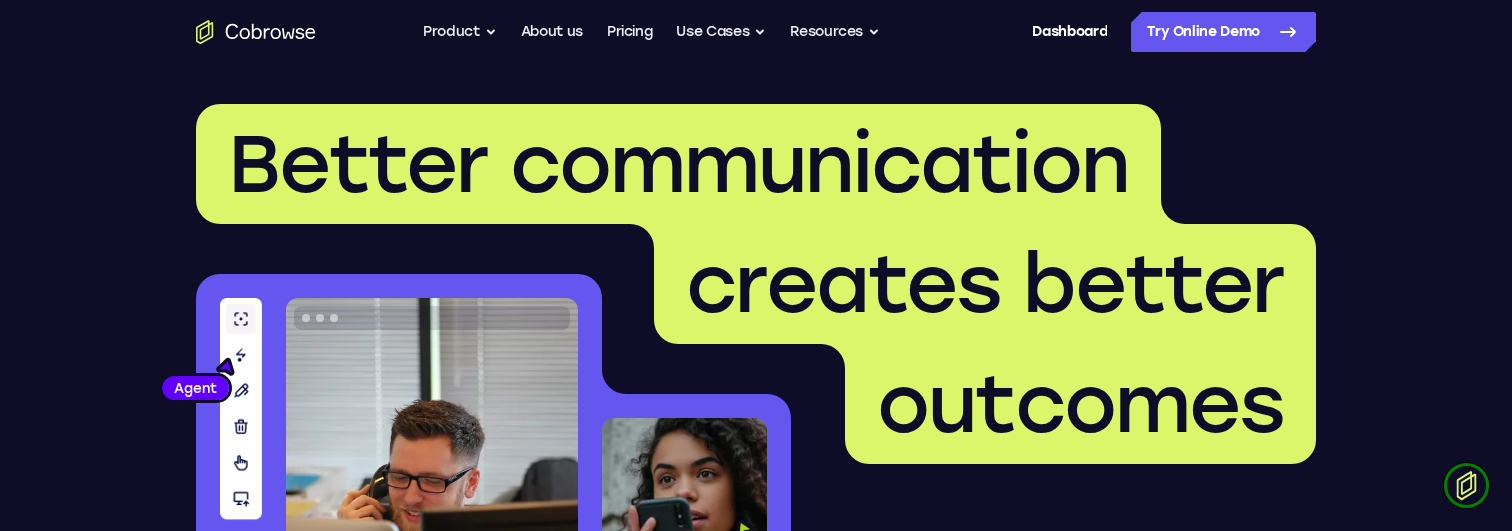 click on "outcomes" at bounding box center (1080, 404) 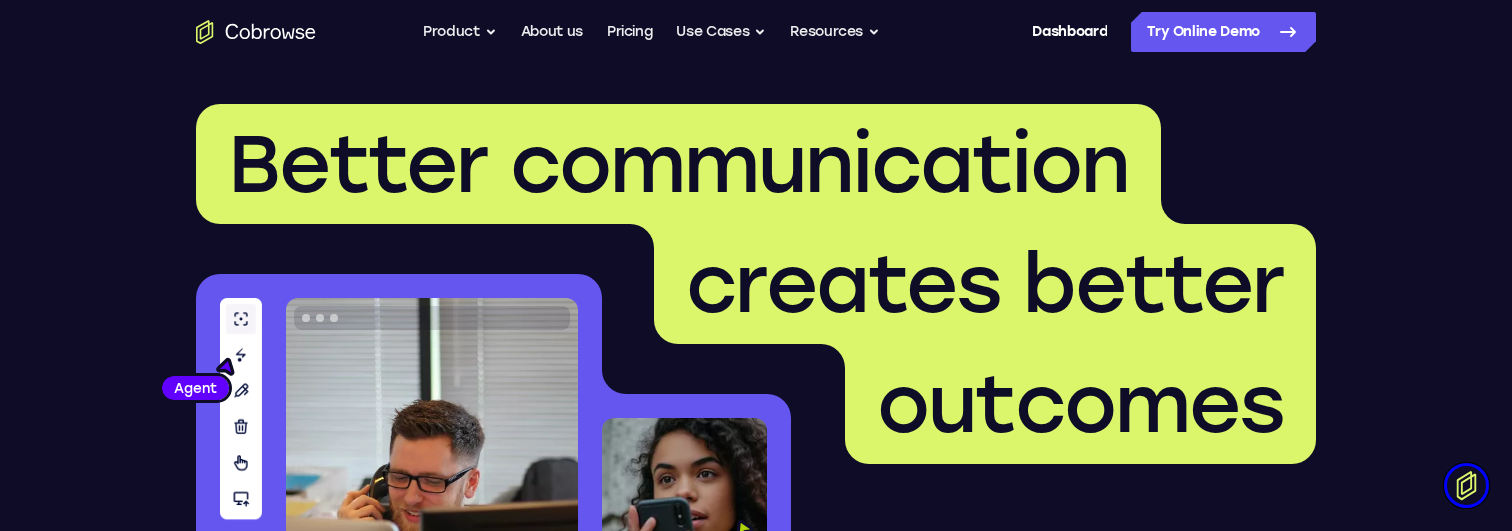 click at bounding box center [1466, 485] 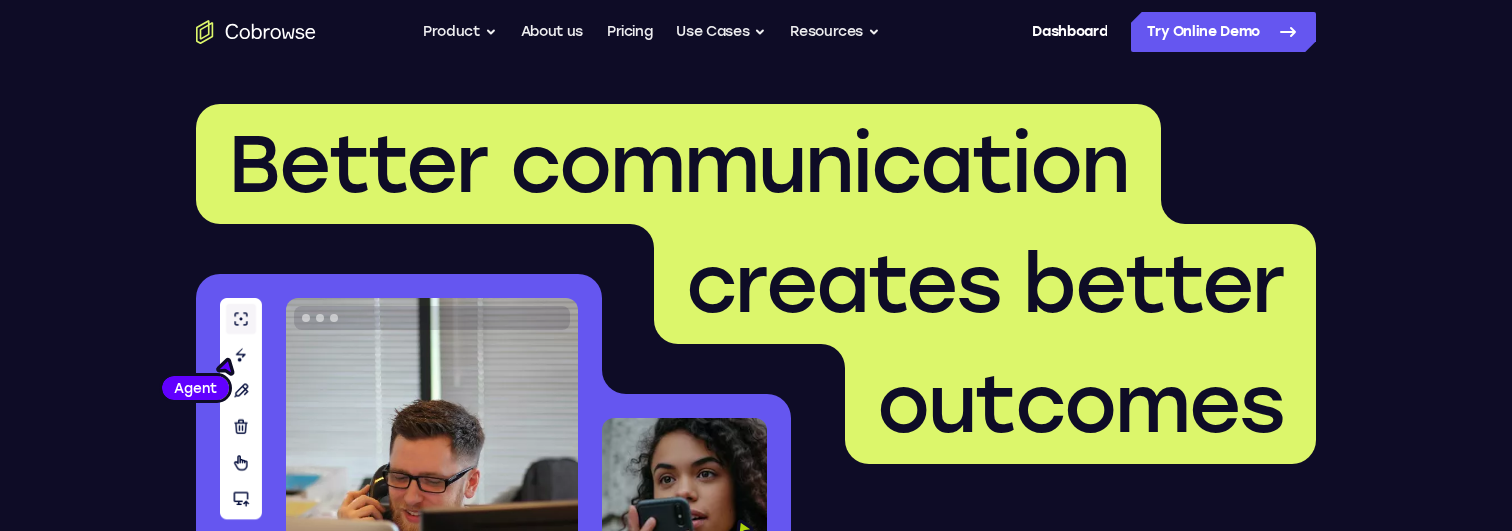 scroll, scrollTop: 0, scrollLeft: 0, axis: both 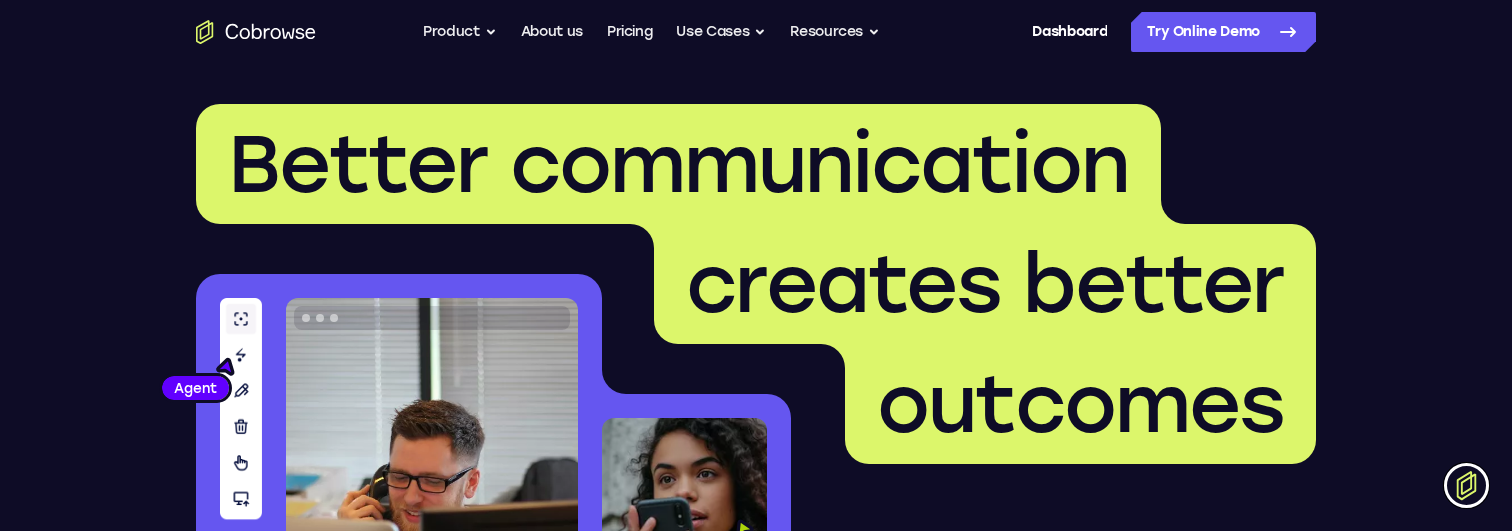click at bounding box center [1466, 485] 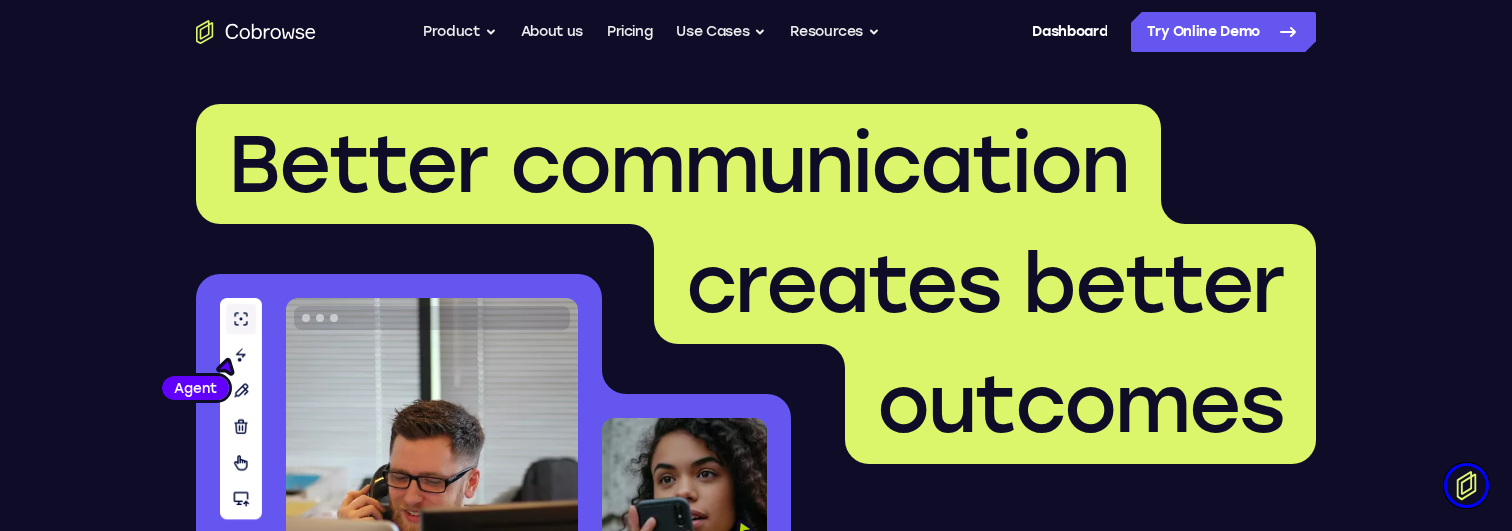 click on "outcomes" at bounding box center [1080, 404] 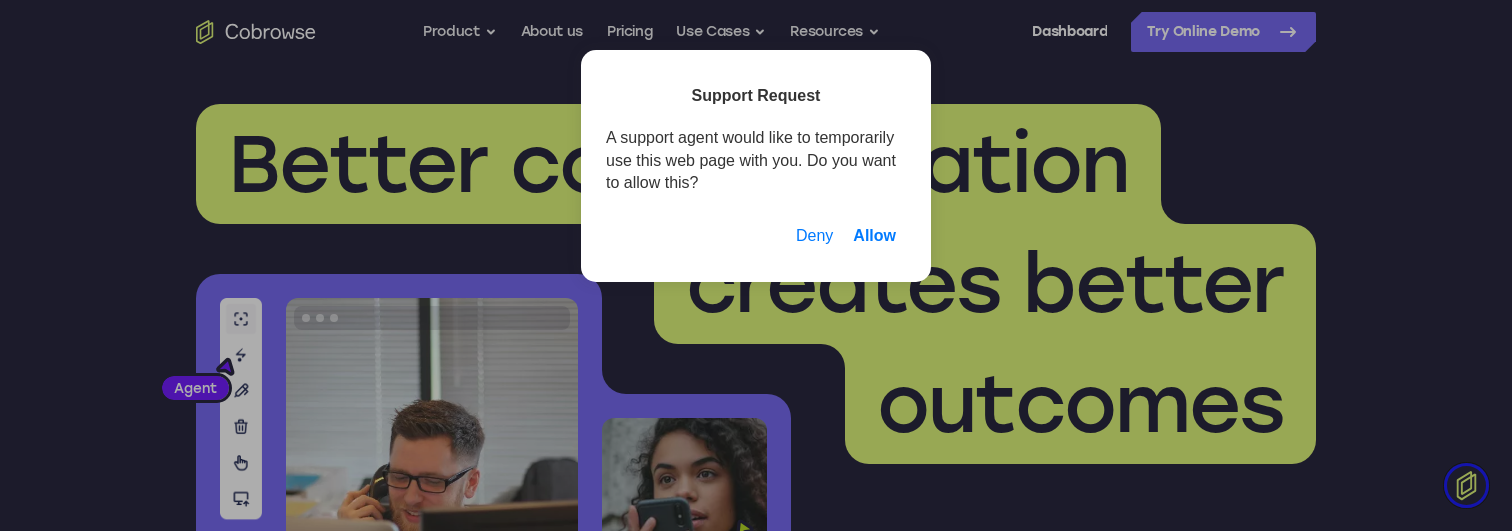 click on "Allow" at bounding box center (874, 236) 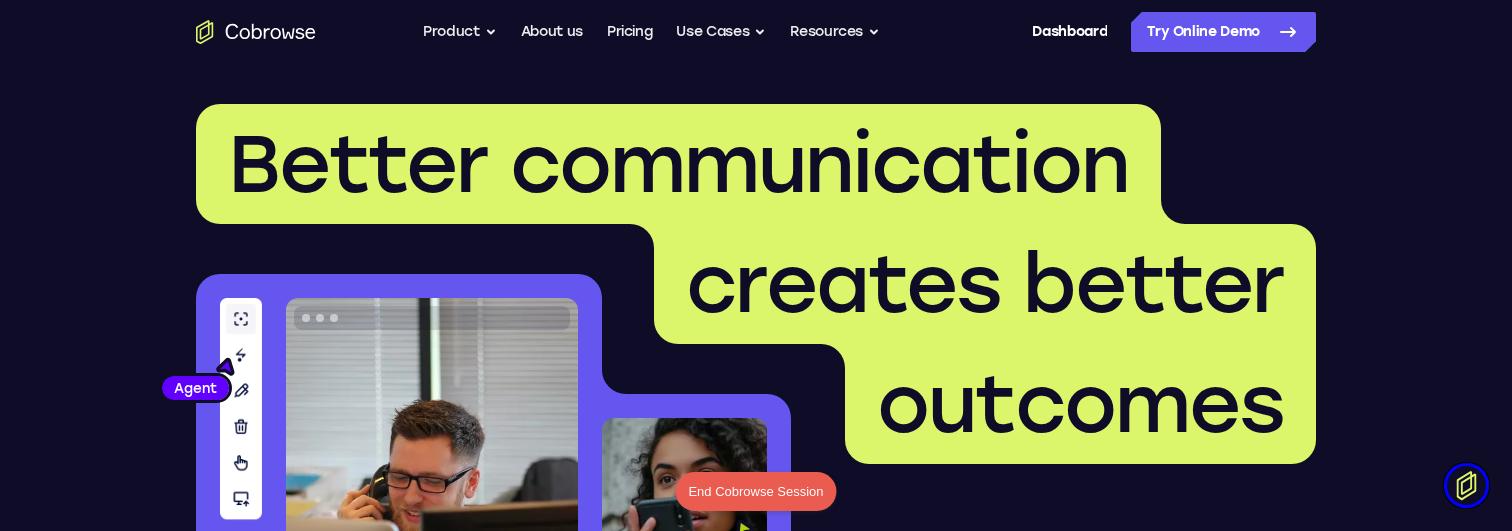 click at bounding box center (1466, 485) 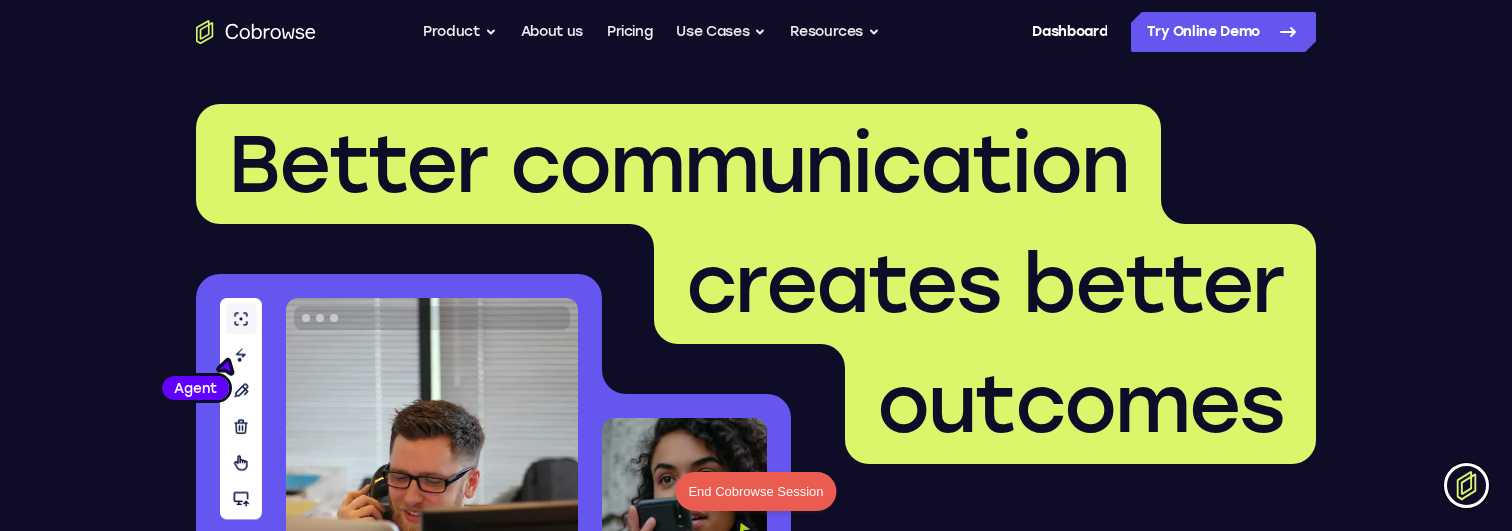 click on "creates better" at bounding box center [985, 284] 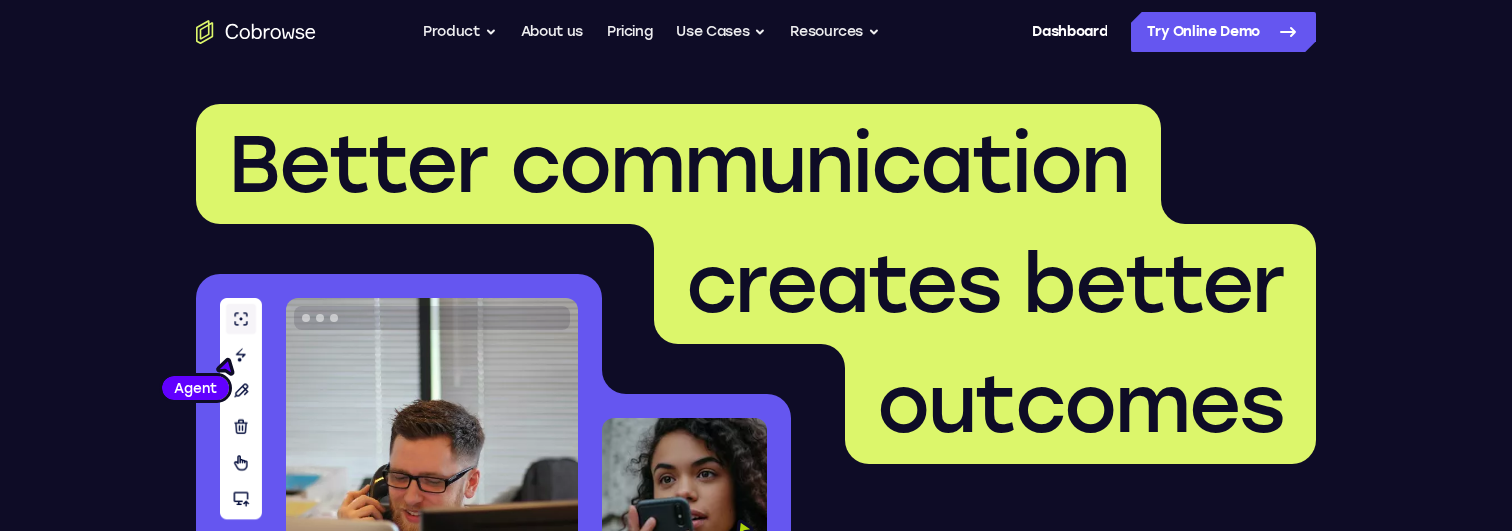 scroll, scrollTop: 0, scrollLeft: 0, axis: both 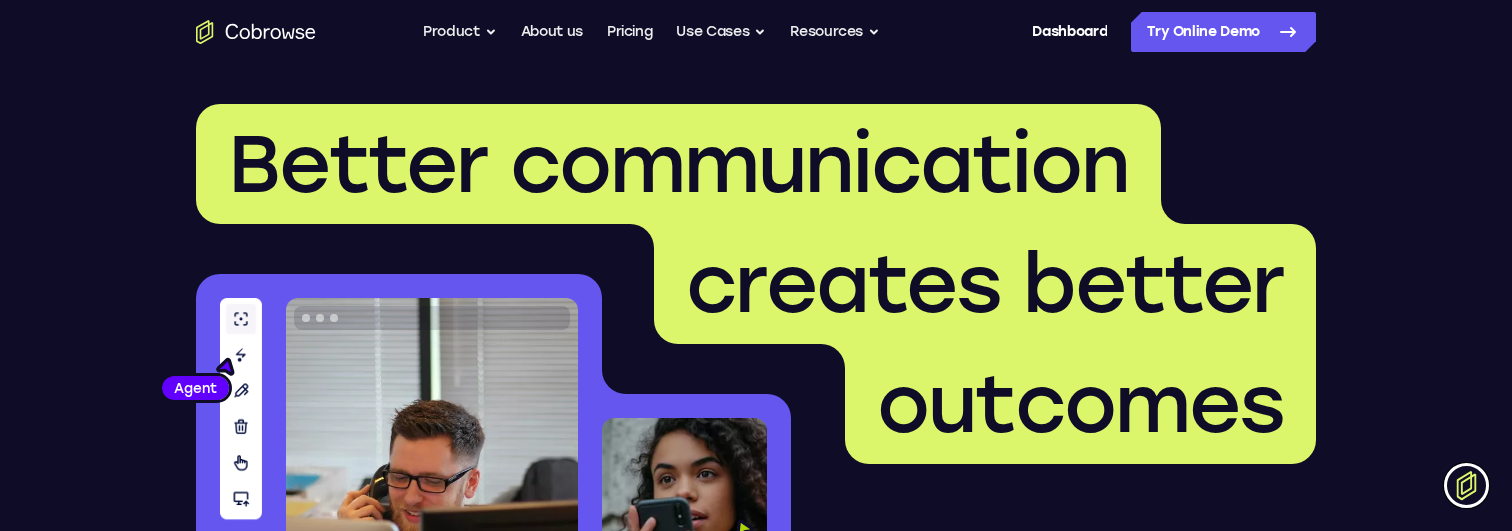 click at bounding box center (1466, 485) 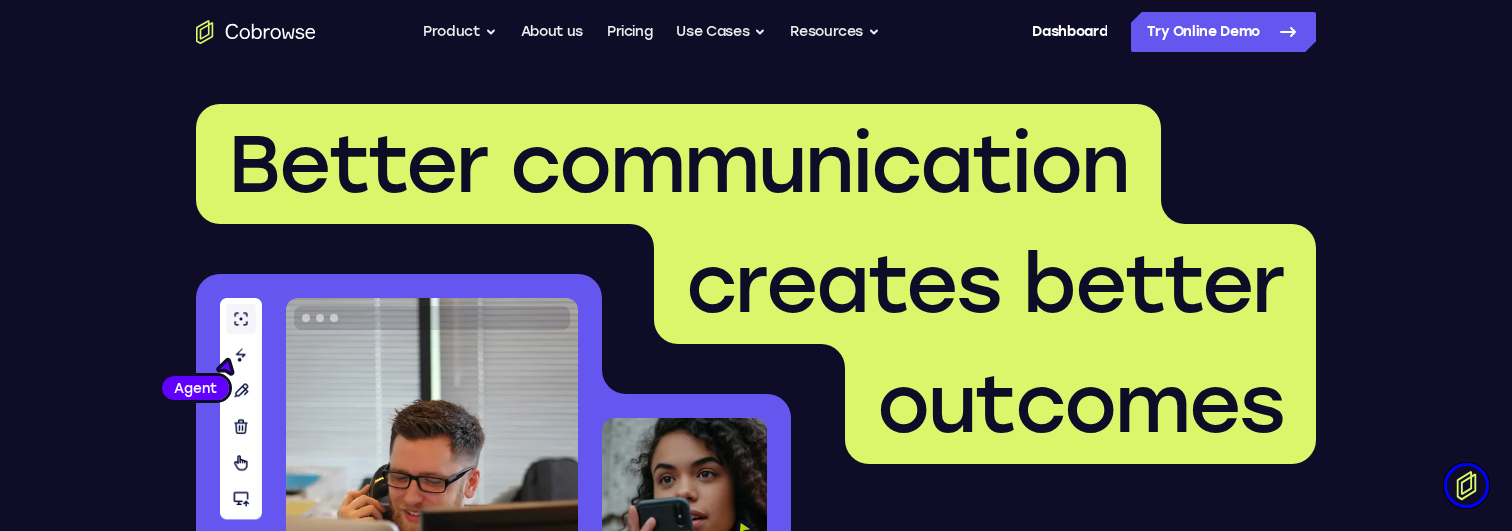 click on "outcomes" at bounding box center (1080, 404) 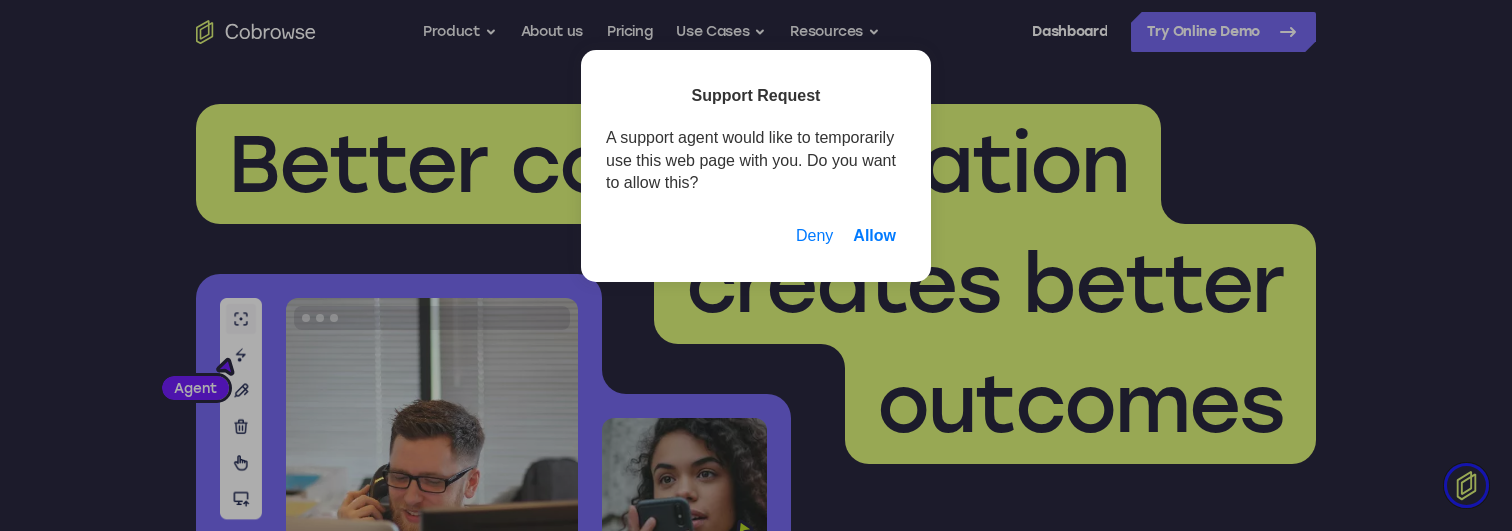 click on "Allow" at bounding box center [874, 236] 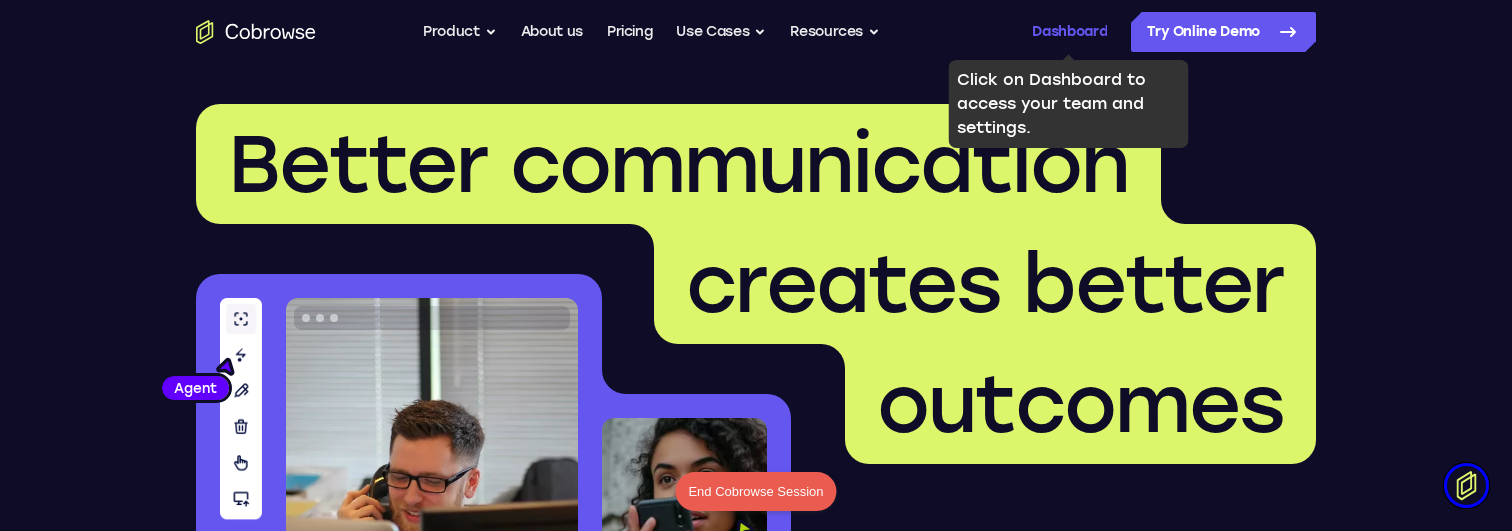 click on "Dashboard" at bounding box center (1069, 32) 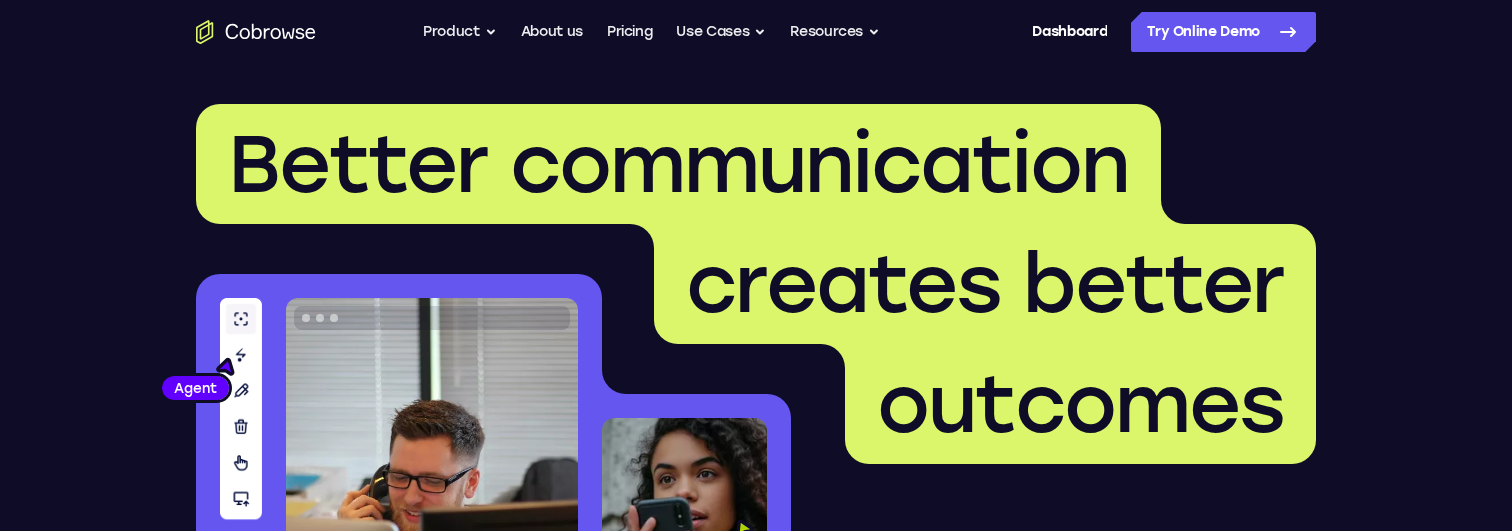 scroll, scrollTop: 0, scrollLeft: 0, axis: both 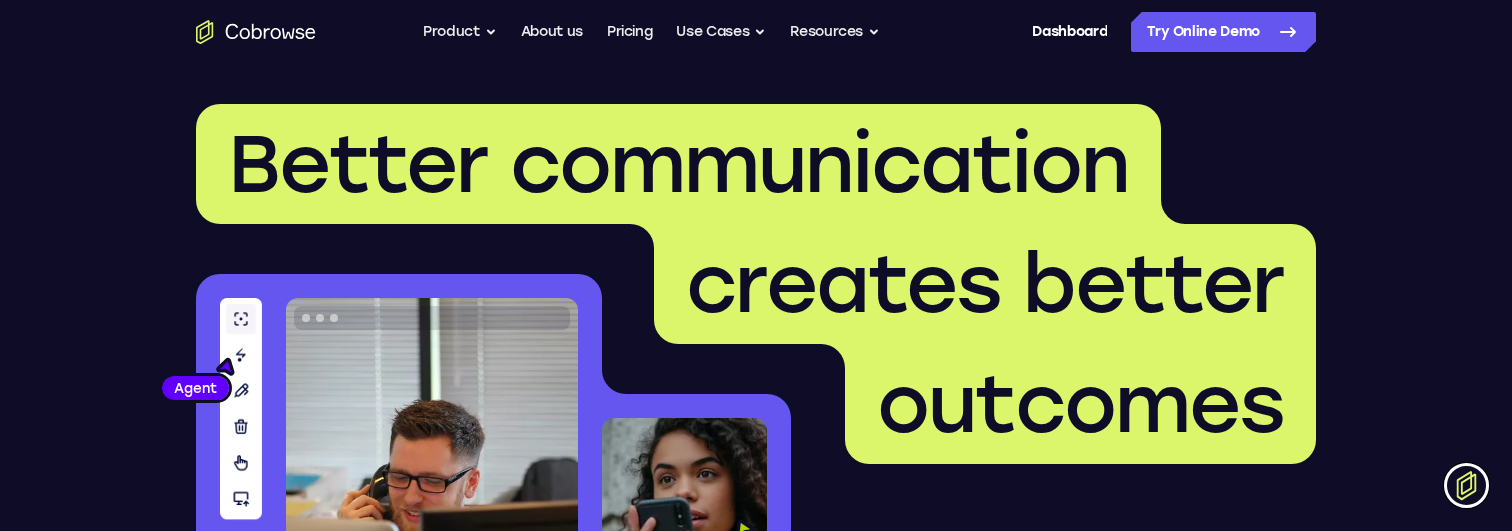 click at bounding box center (1466, 485) 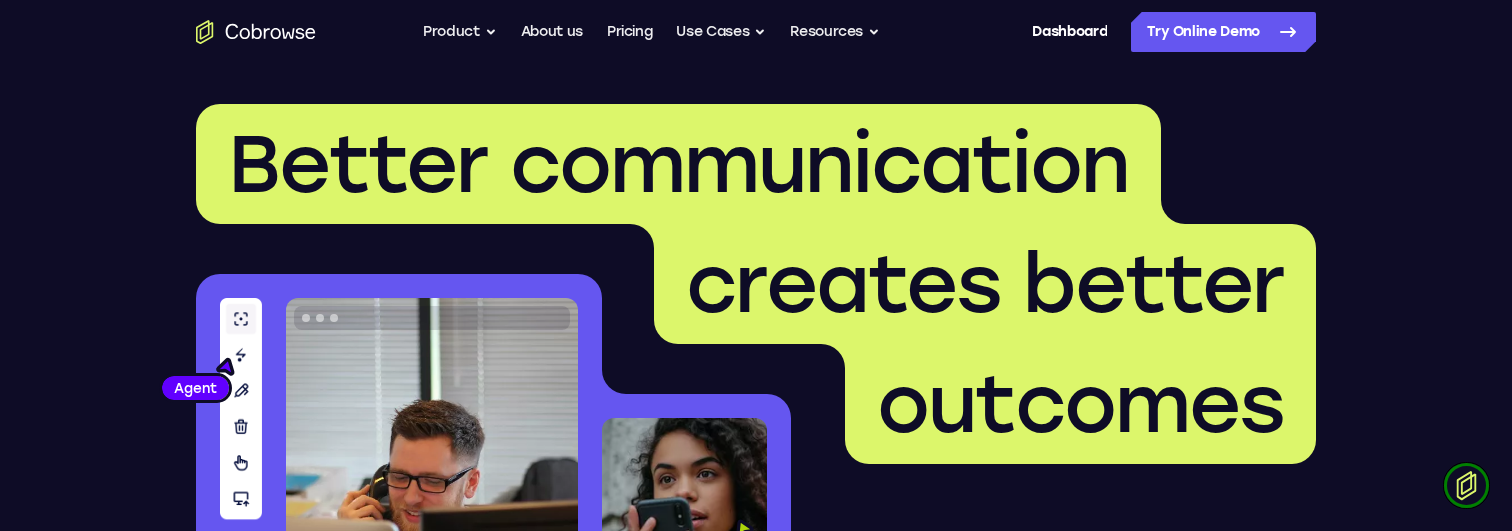 type 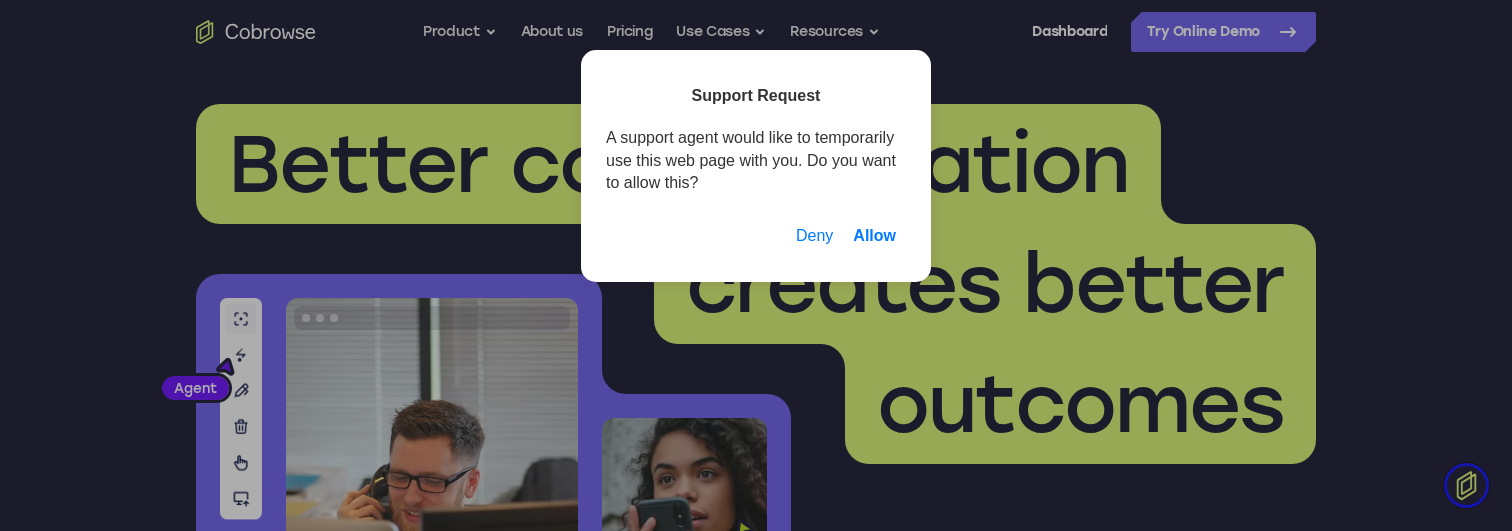 click on "Allow" at bounding box center [874, 236] 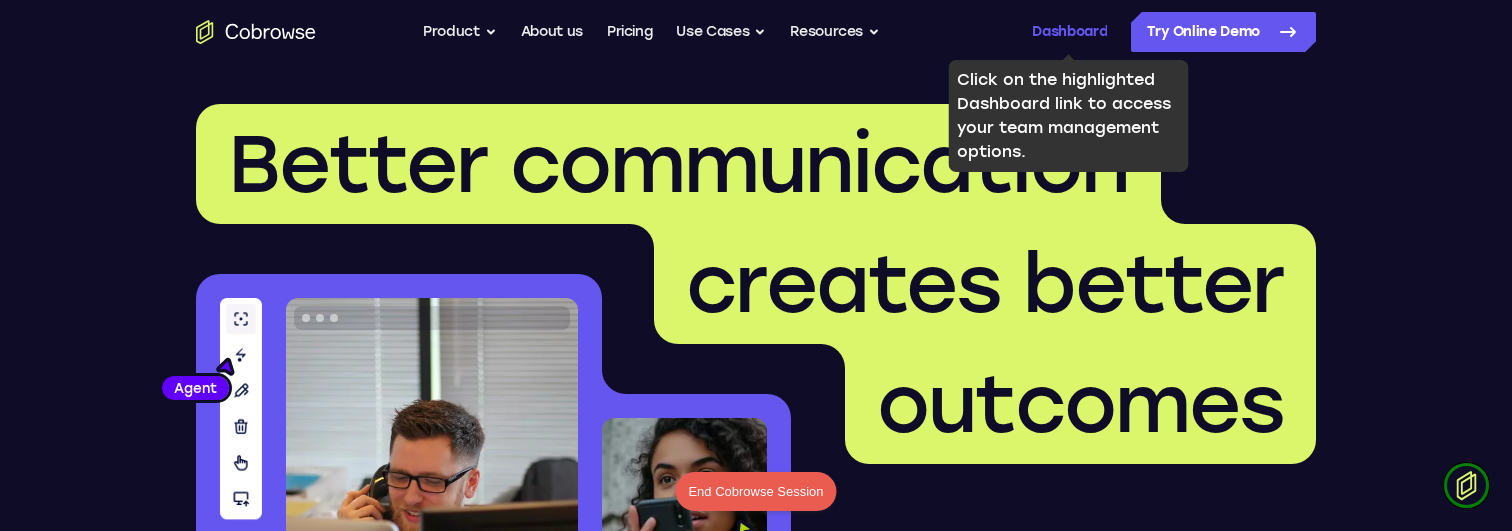 click on "Dashboard" at bounding box center [1069, 32] 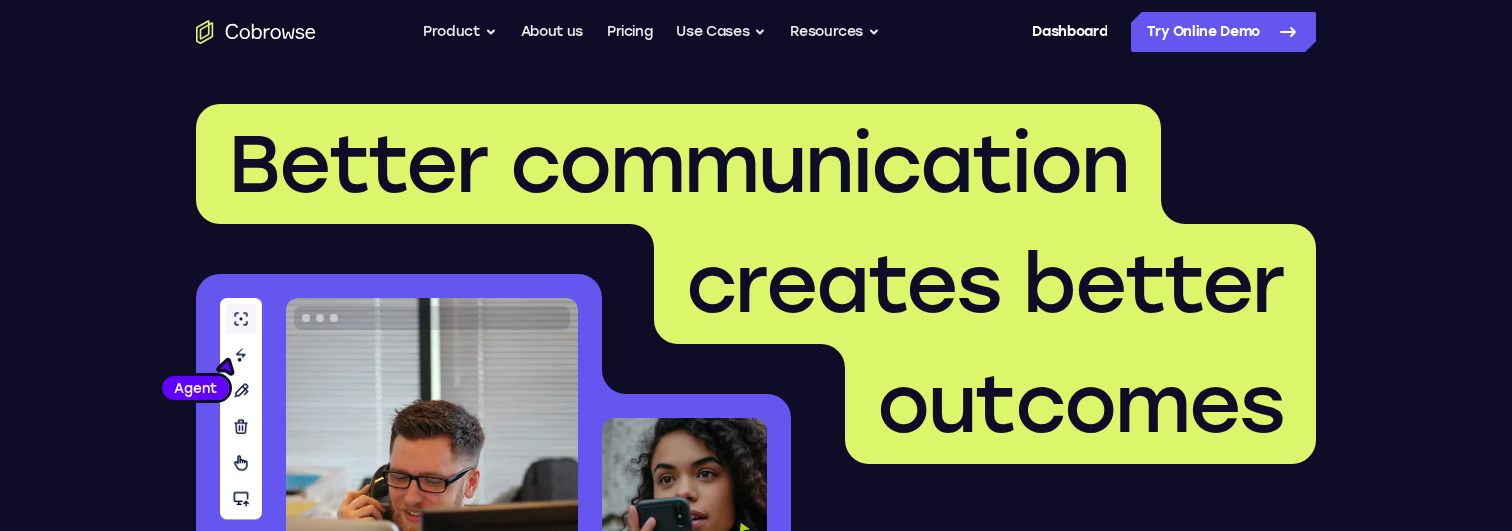scroll, scrollTop: 0, scrollLeft: 0, axis: both 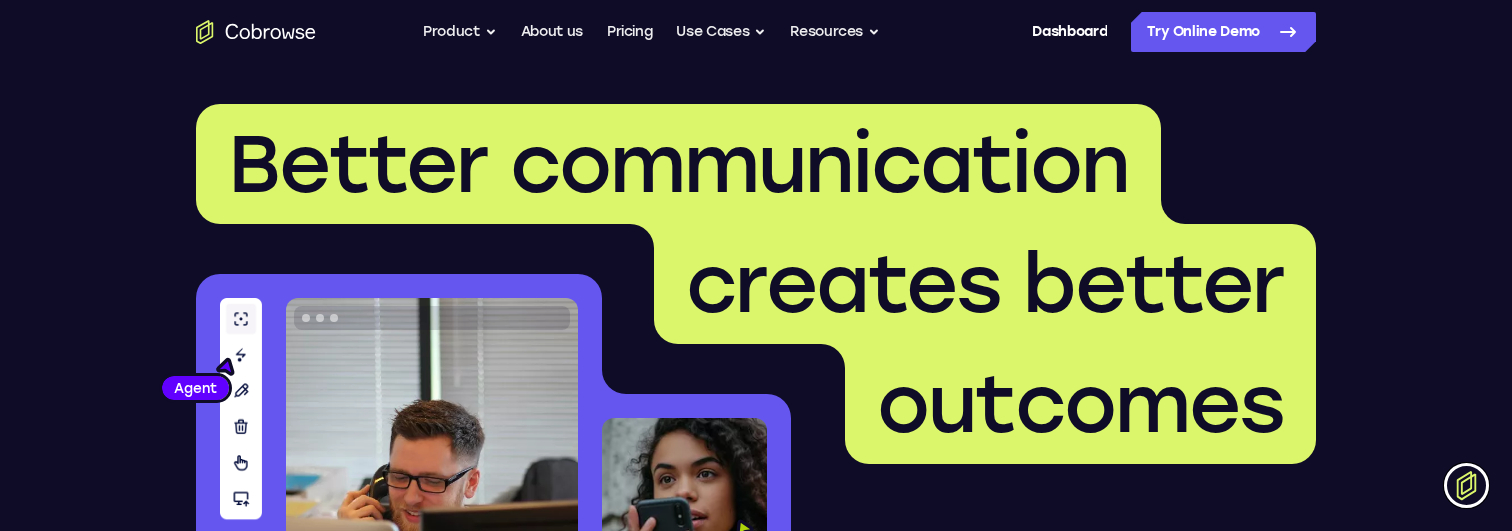 click at bounding box center [1466, 485] 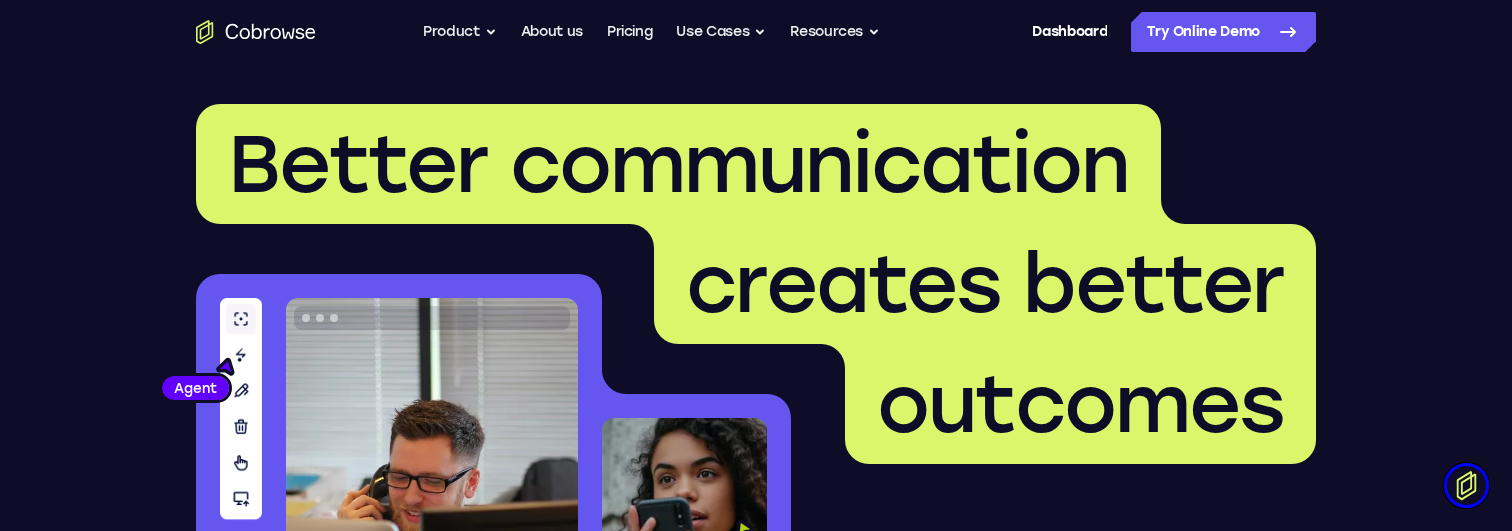 click on "outcomes" at bounding box center (1080, 404) 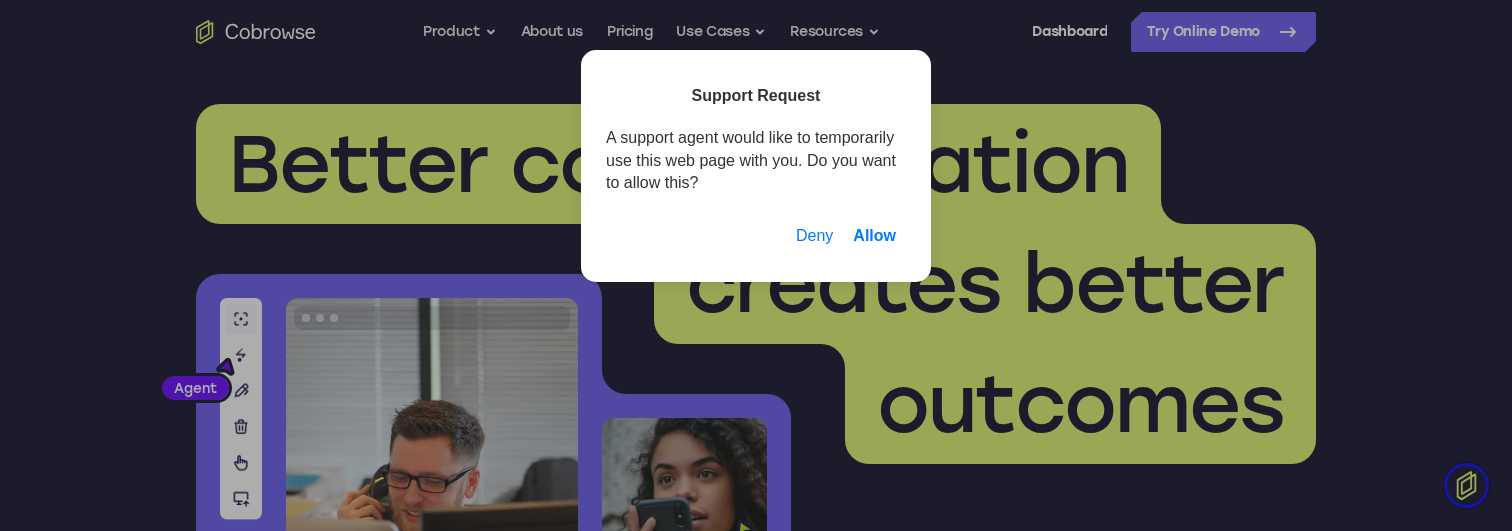 click on "Allow" at bounding box center (874, 236) 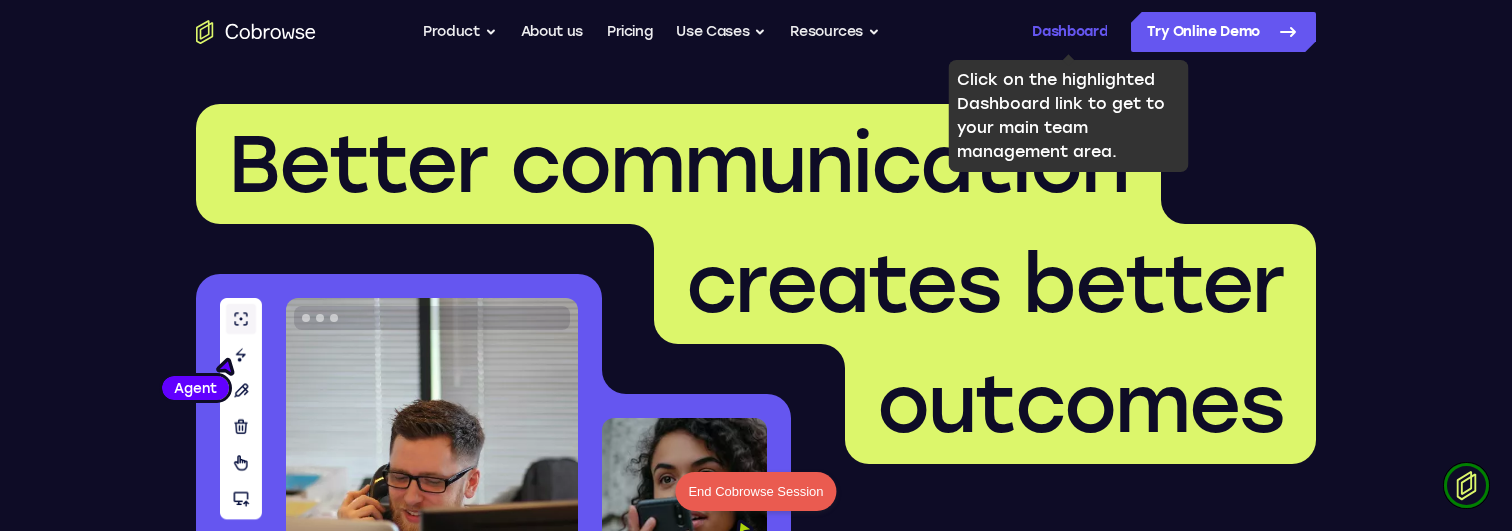 click on "Dashboard" at bounding box center (1069, 32) 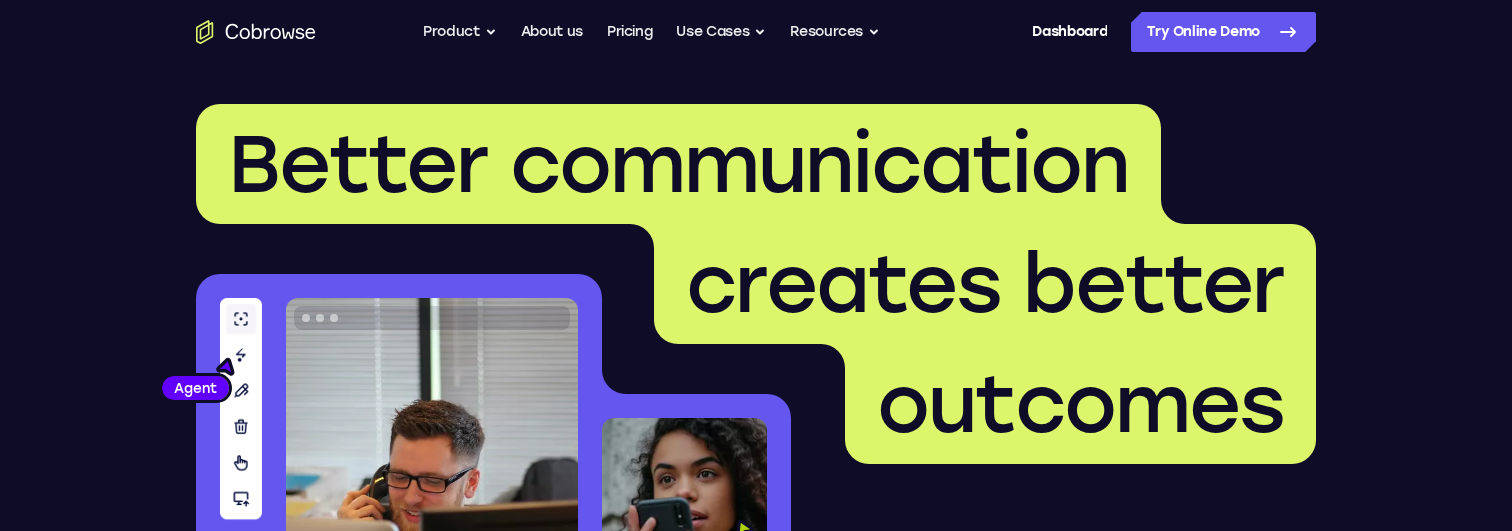 scroll, scrollTop: 0, scrollLeft: 0, axis: both 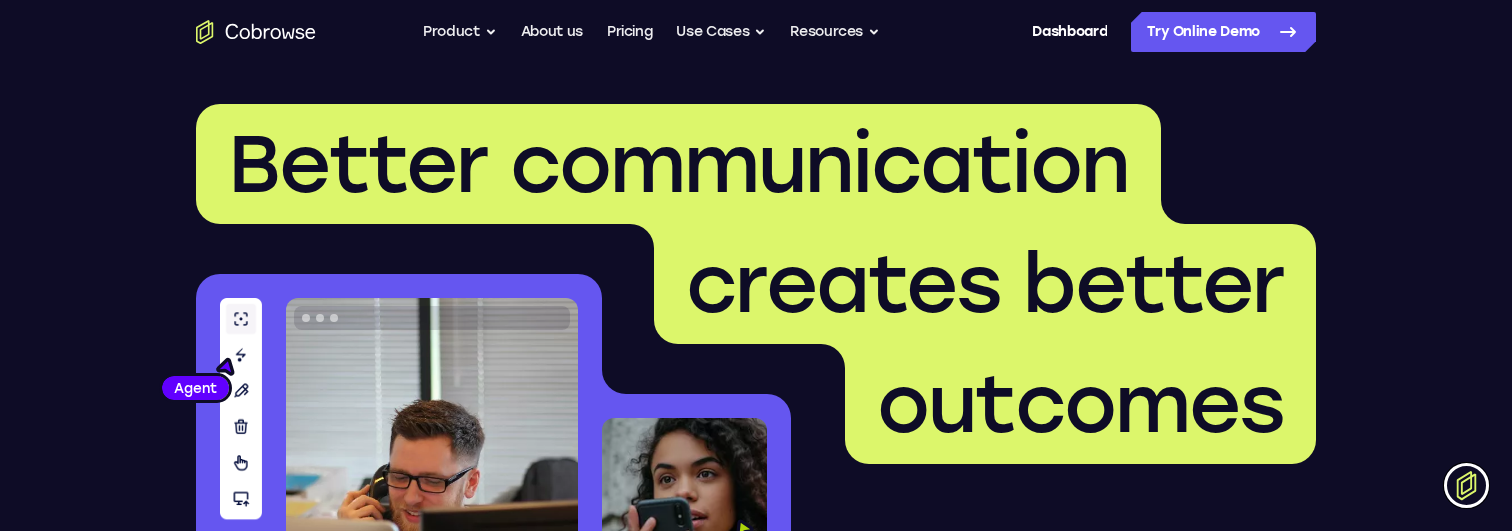 click at bounding box center (1466, 485) 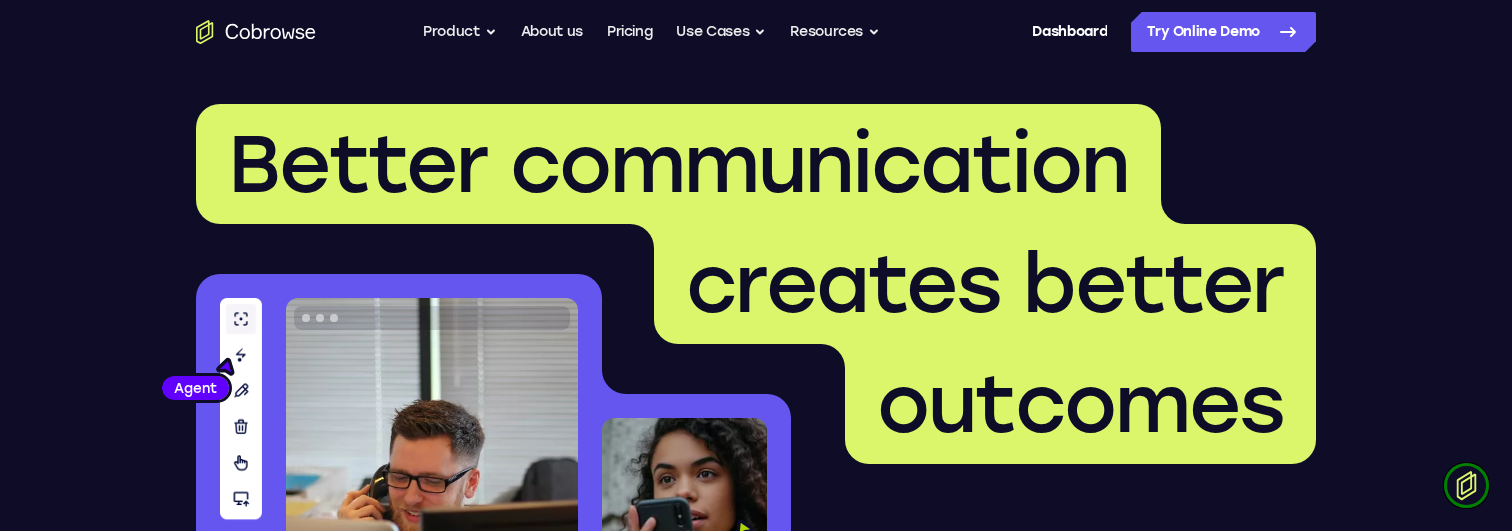 type 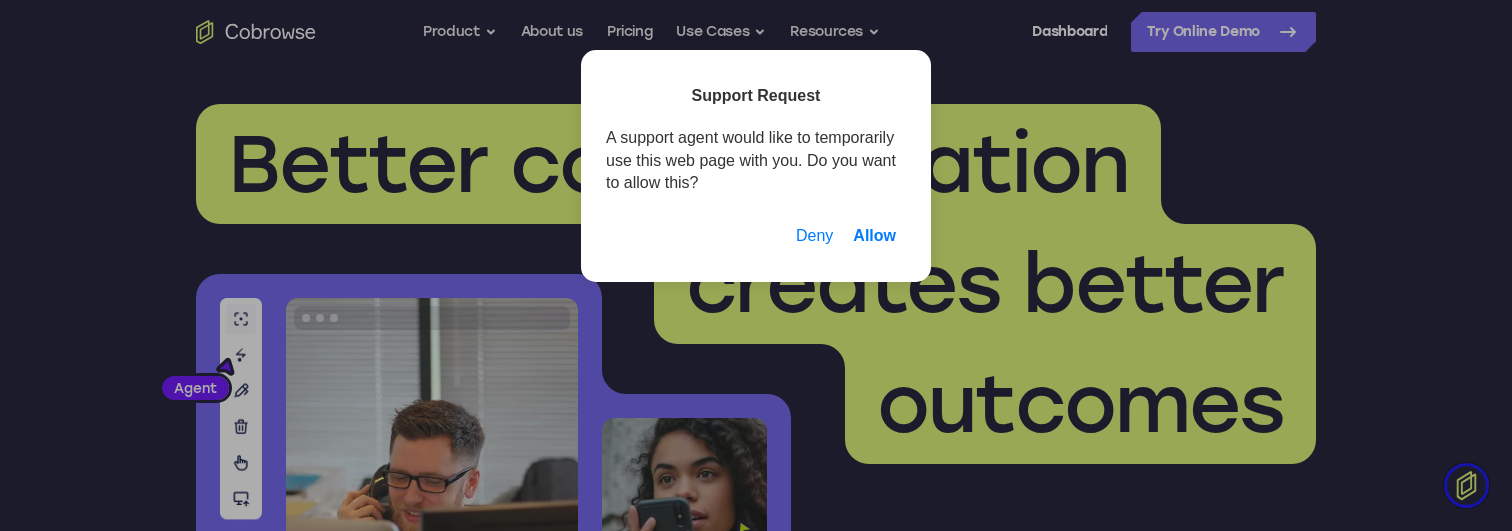 click on "Allow" at bounding box center [874, 236] 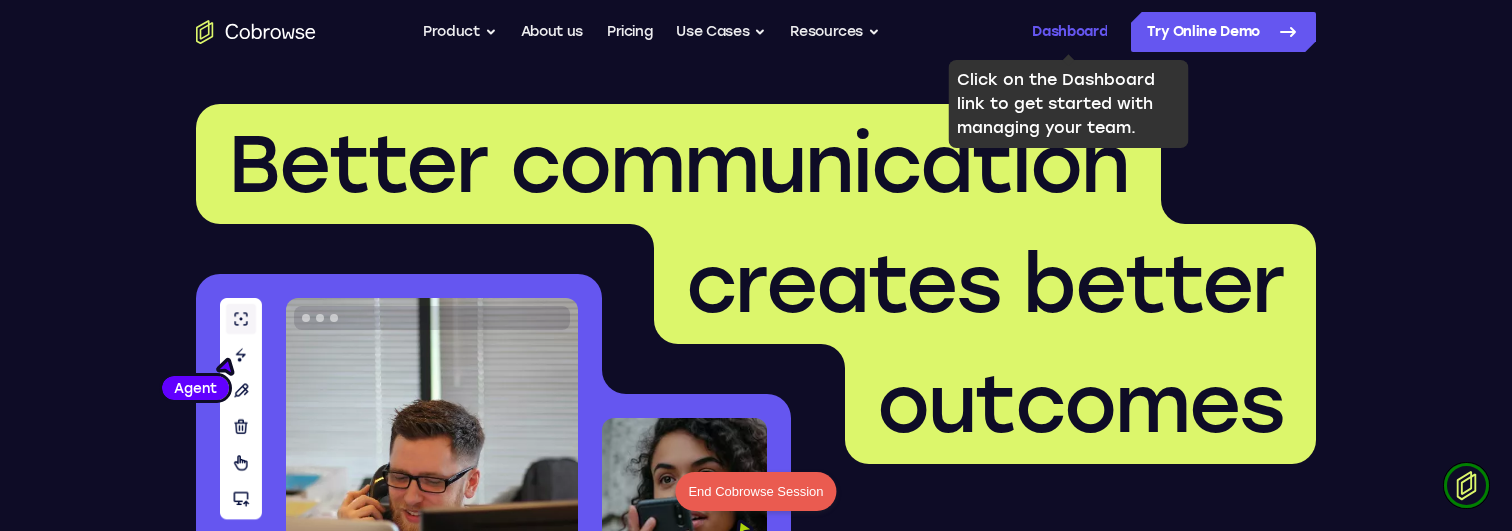 click on "Dashboard" at bounding box center (1069, 32) 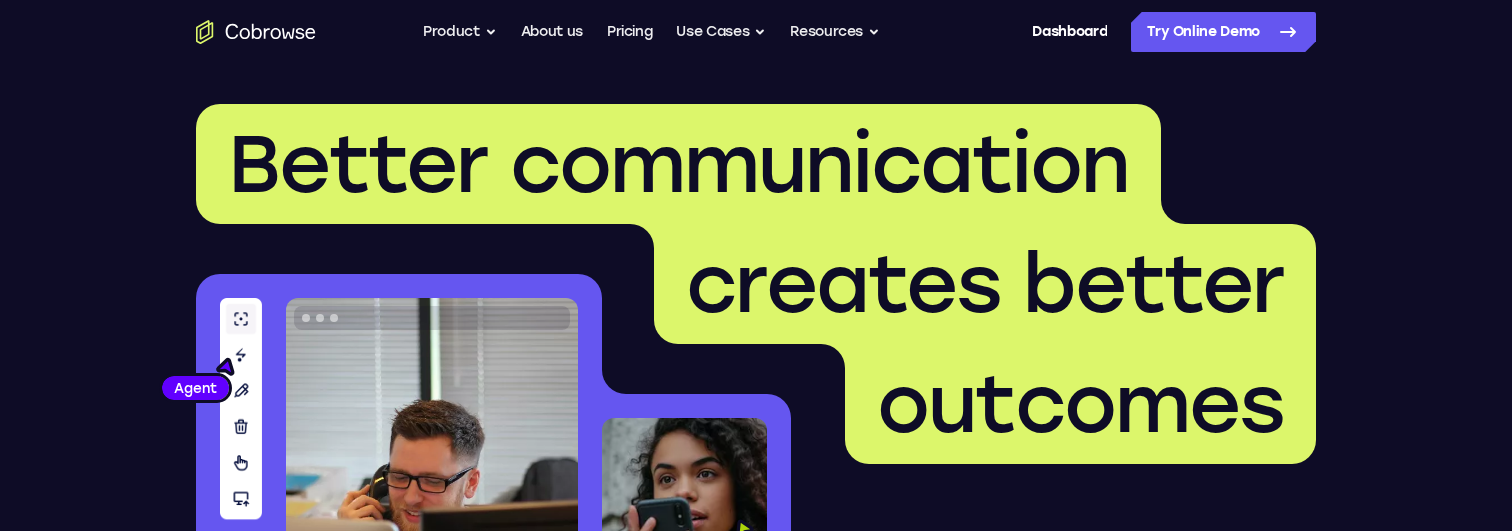 scroll, scrollTop: 0, scrollLeft: 0, axis: both 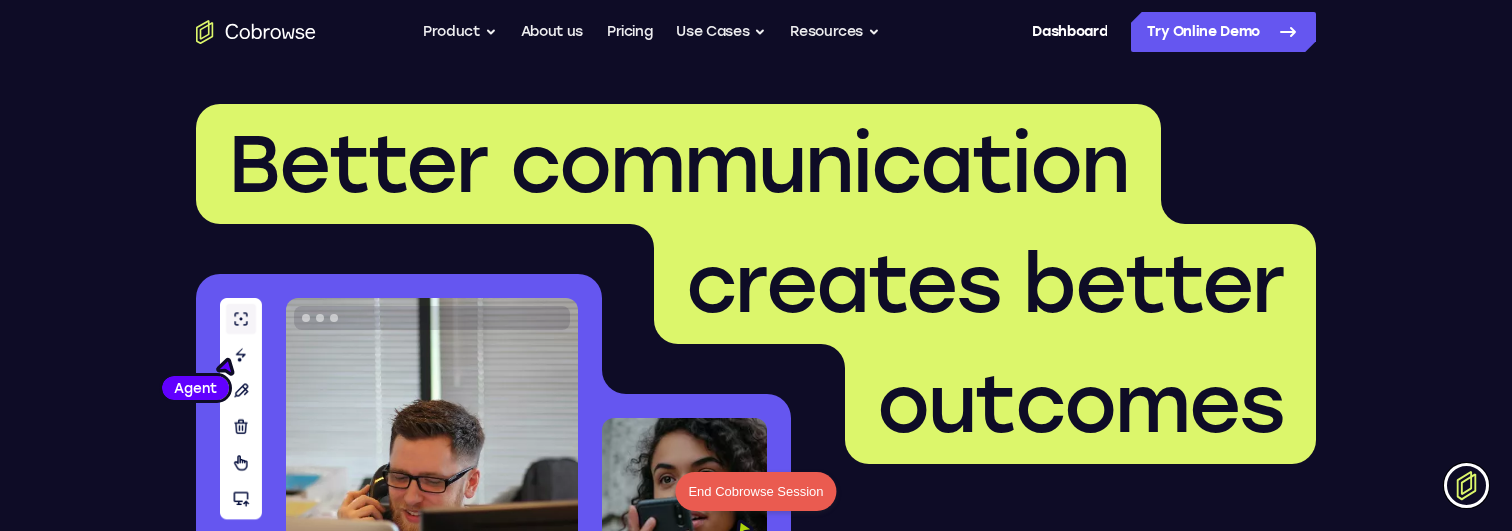 click at bounding box center [1466, 485] 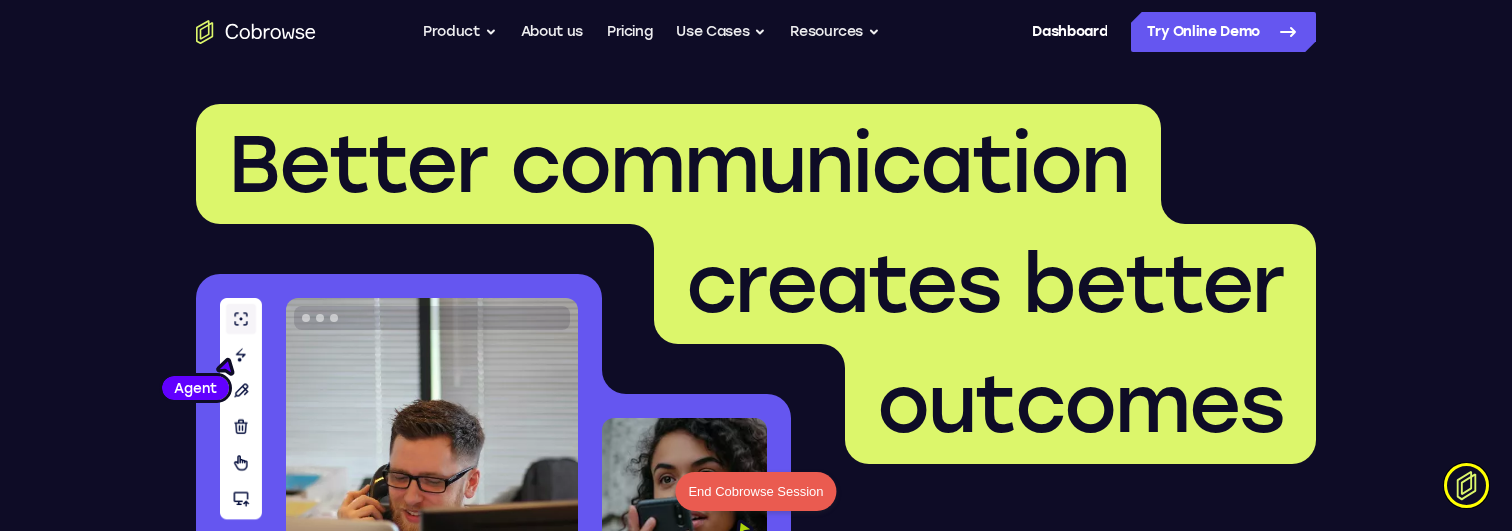 click on "End Cobrowse Session" at bounding box center (755, 492) 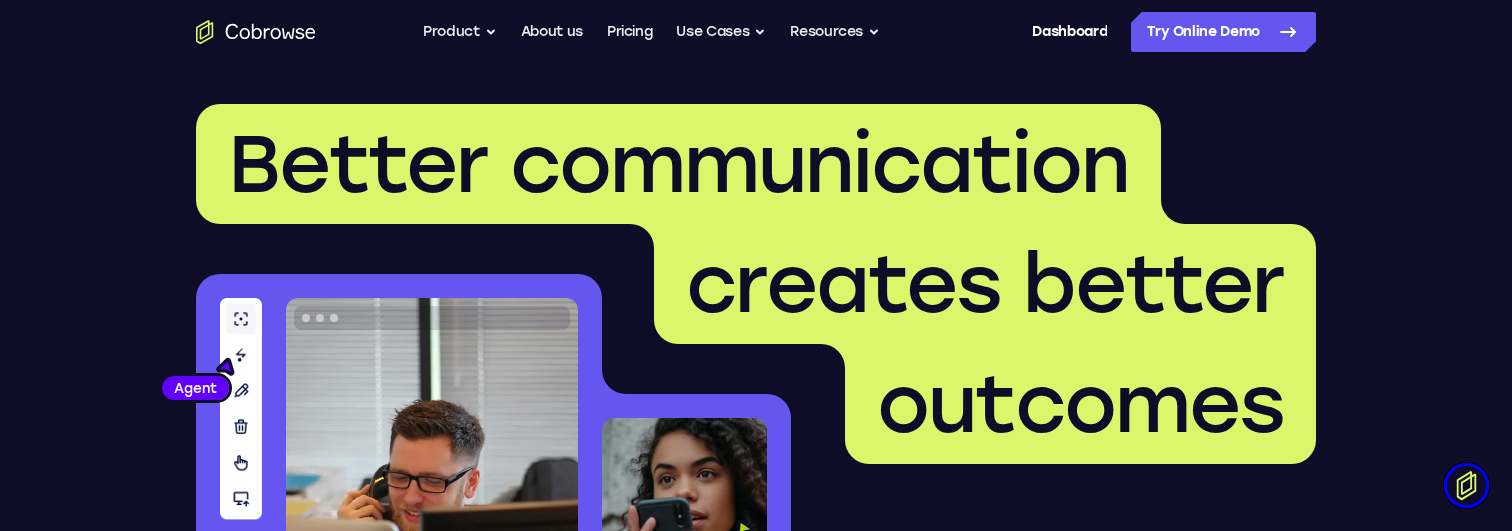 click on "outcomes" at bounding box center [1080, 404] 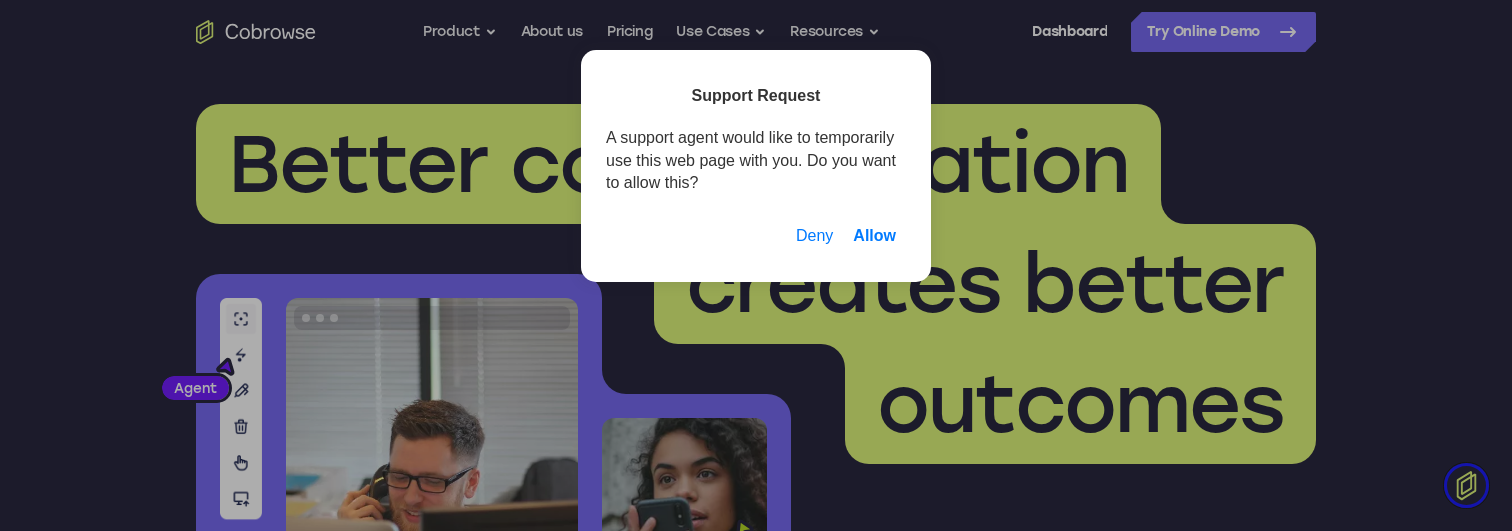 click on "Allow" at bounding box center [874, 236] 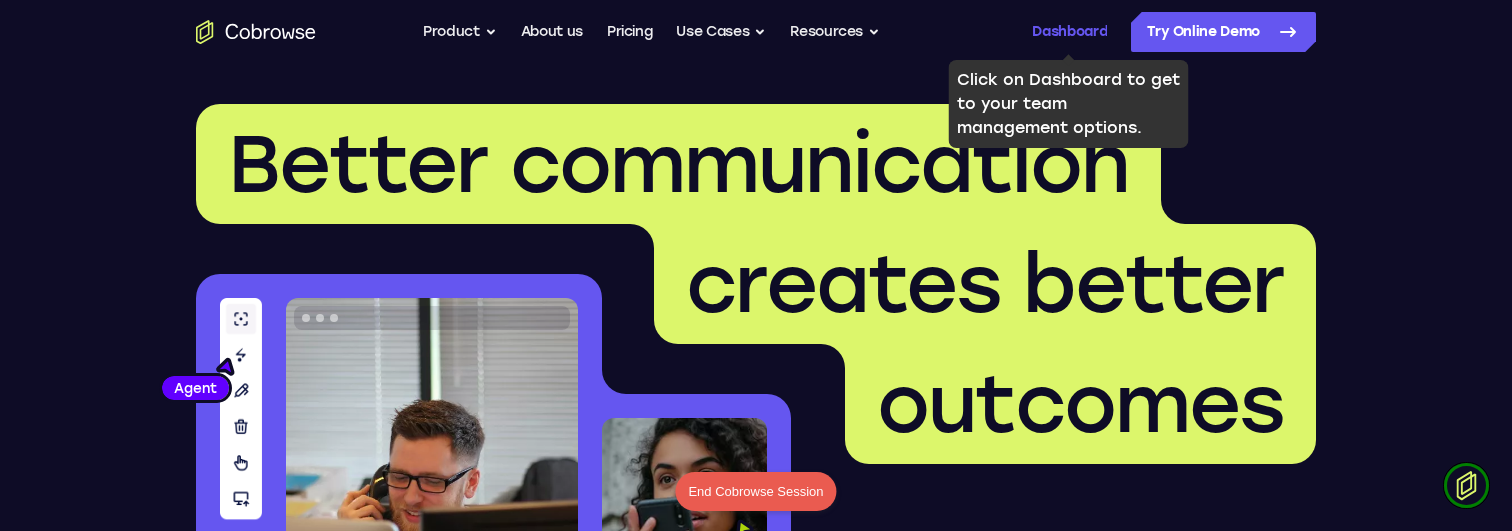 click on "Dashboard" at bounding box center (1069, 32) 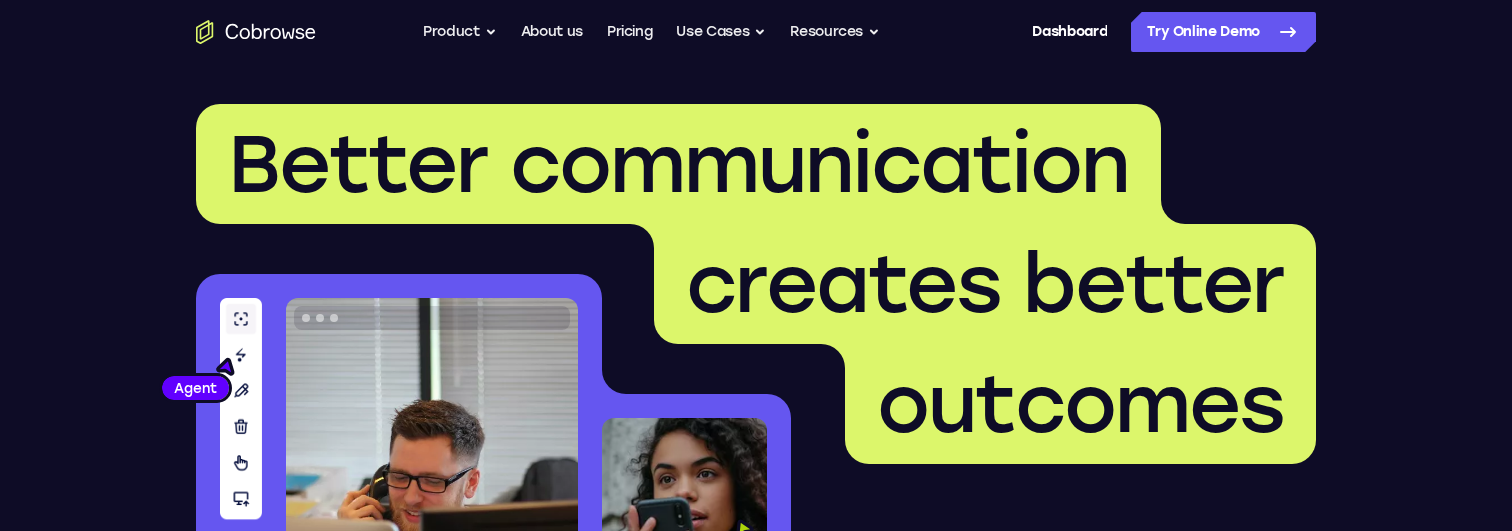 scroll, scrollTop: 0, scrollLeft: 0, axis: both 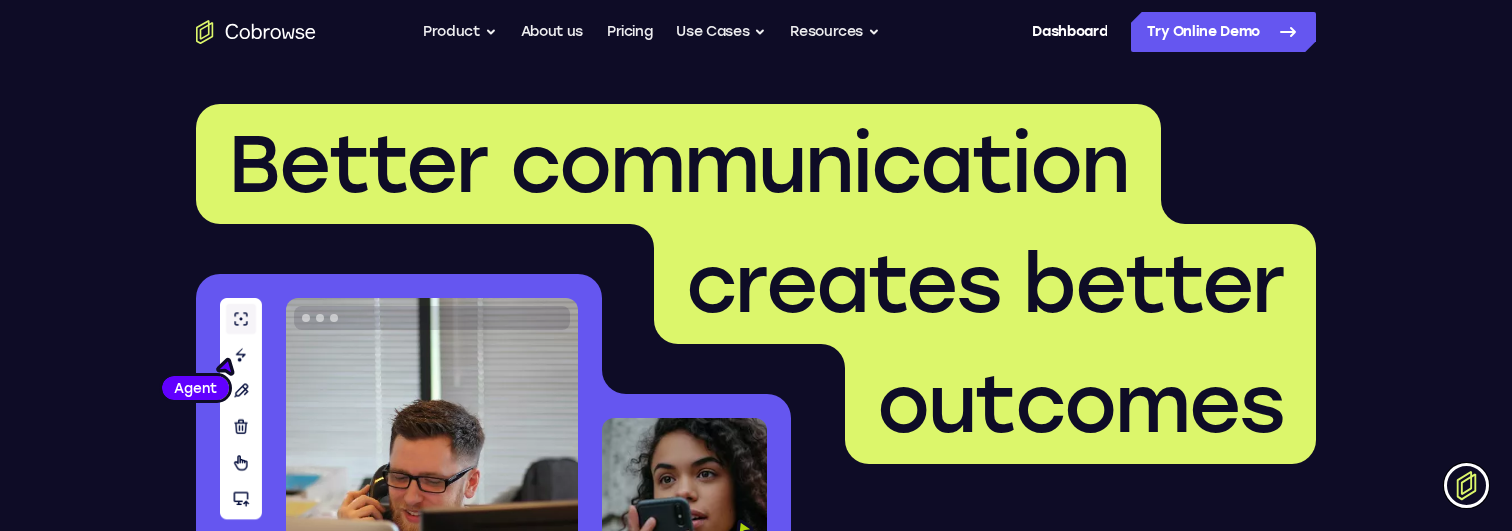 click at bounding box center [1466, 485] 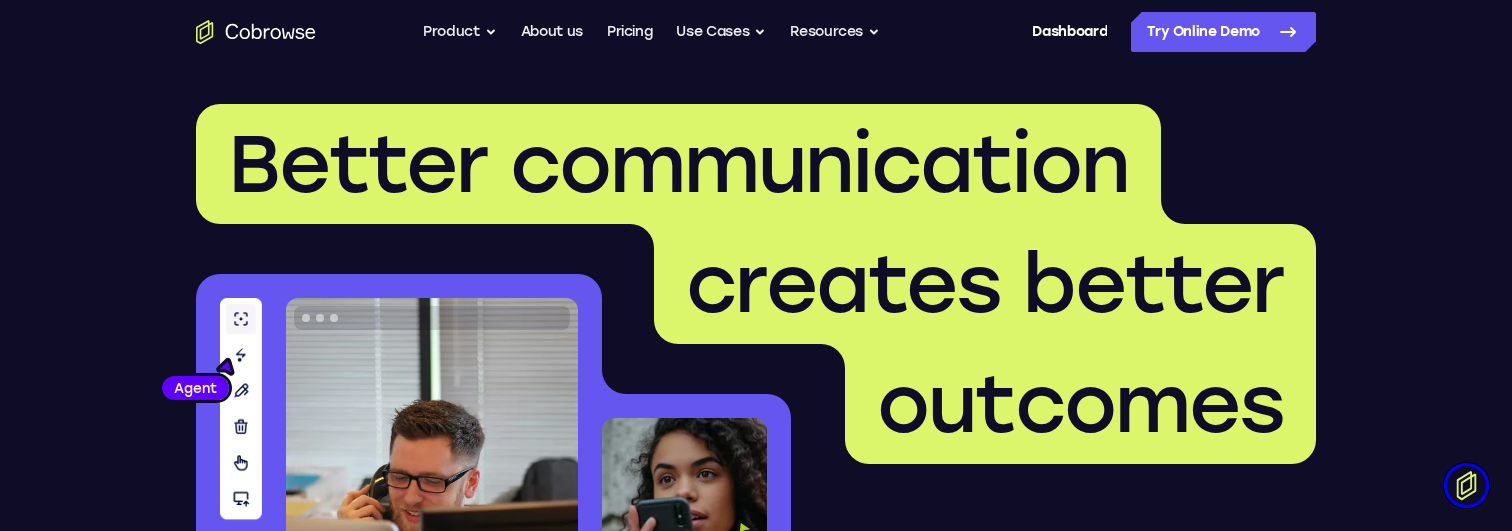 type 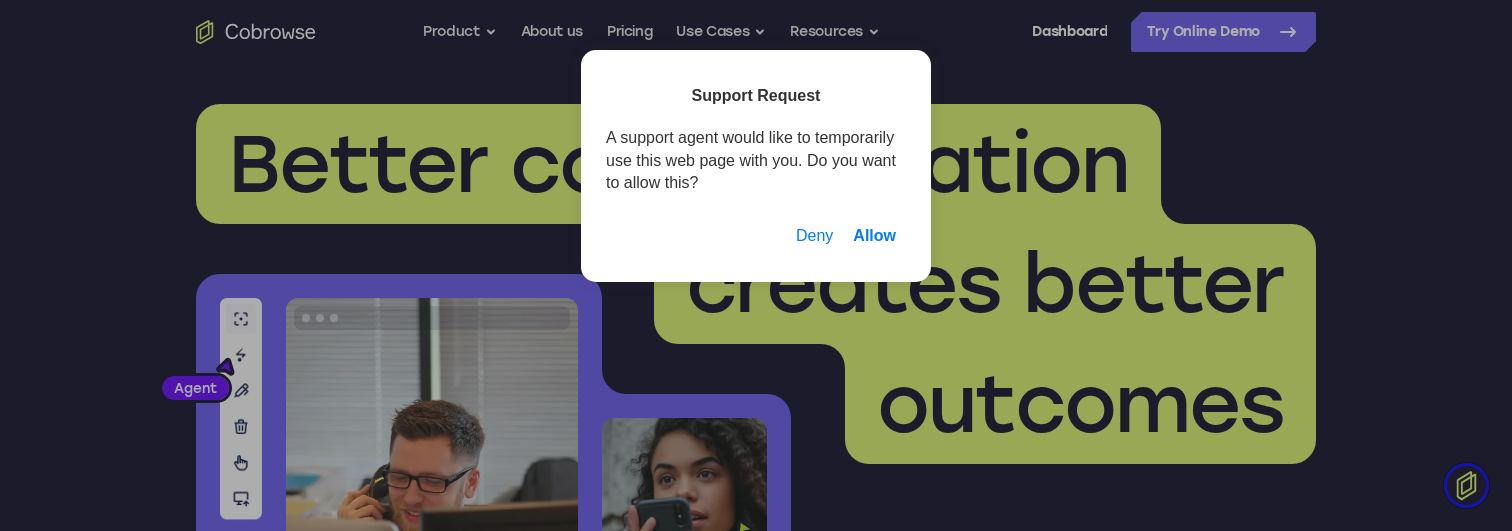click on "Allow" at bounding box center (874, 236) 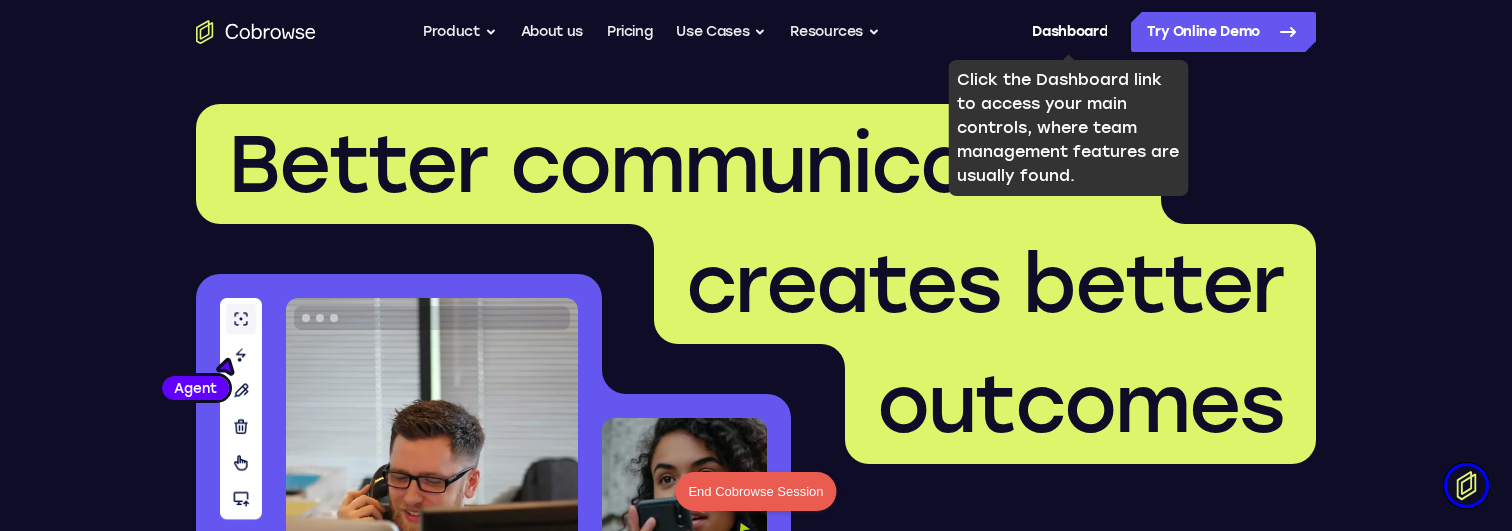 click at bounding box center (1466, 485) 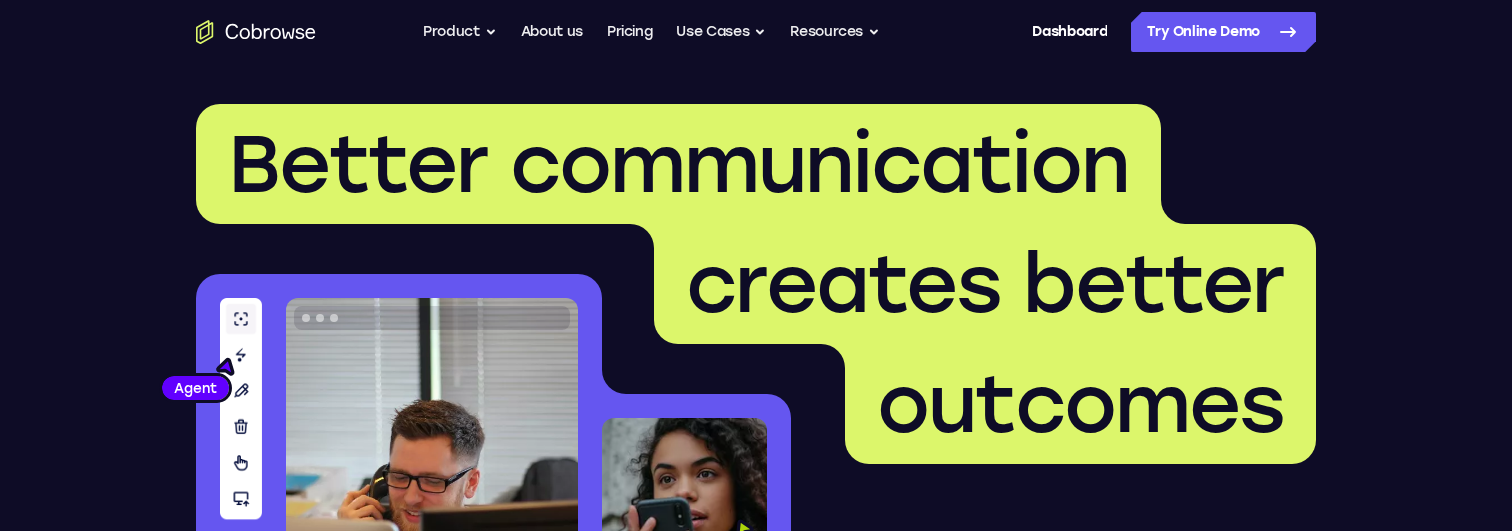 scroll, scrollTop: 0, scrollLeft: 0, axis: both 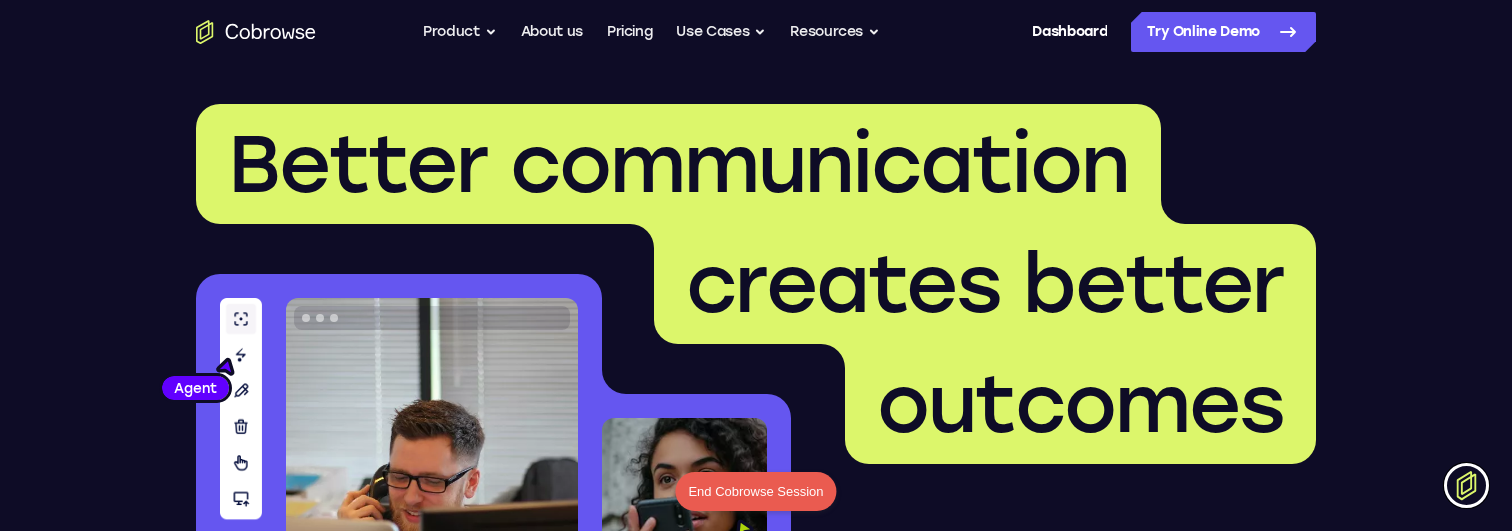 click on "End Cobrowse Session" at bounding box center (755, 492) 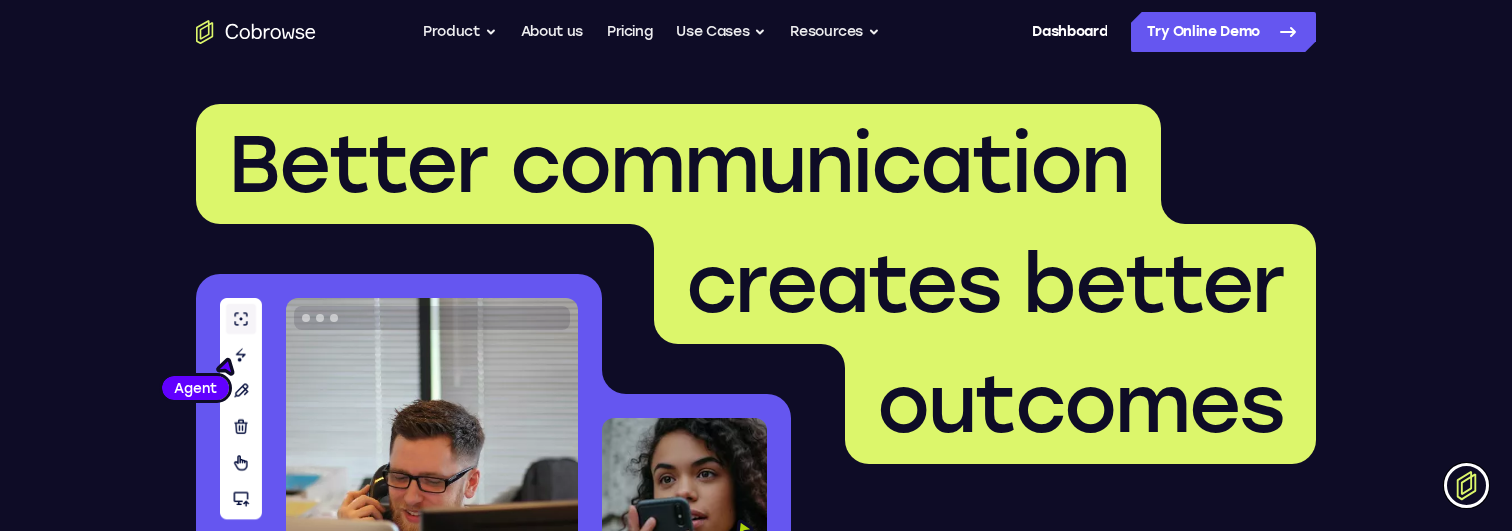 click at bounding box center [1466, 485] 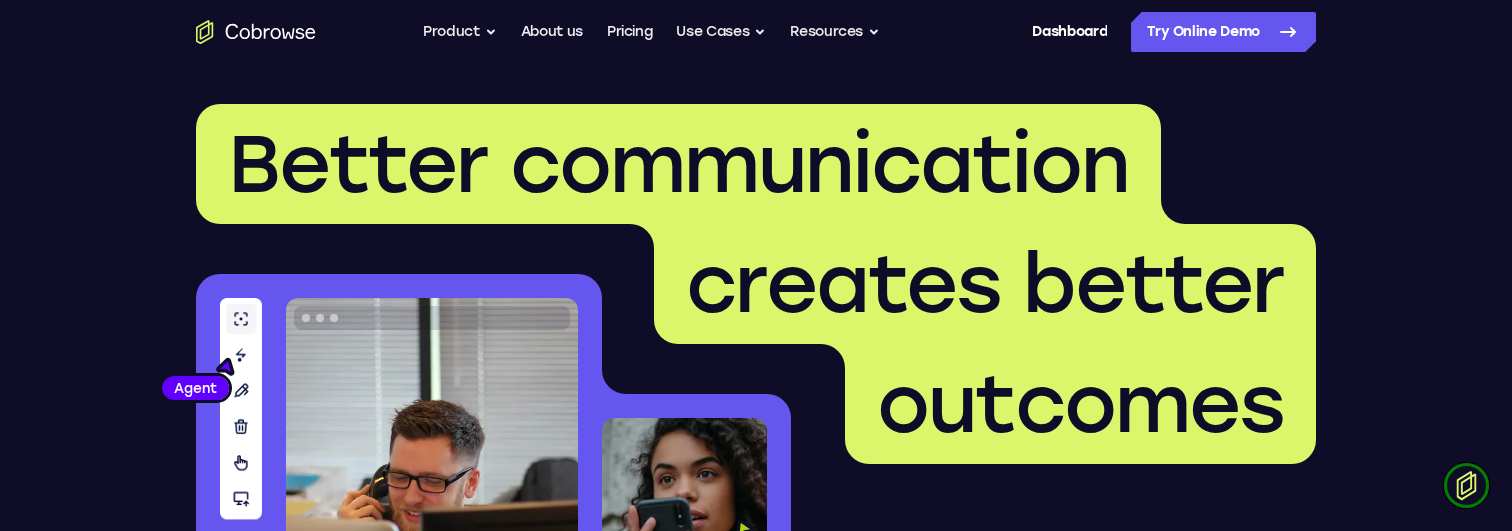 type 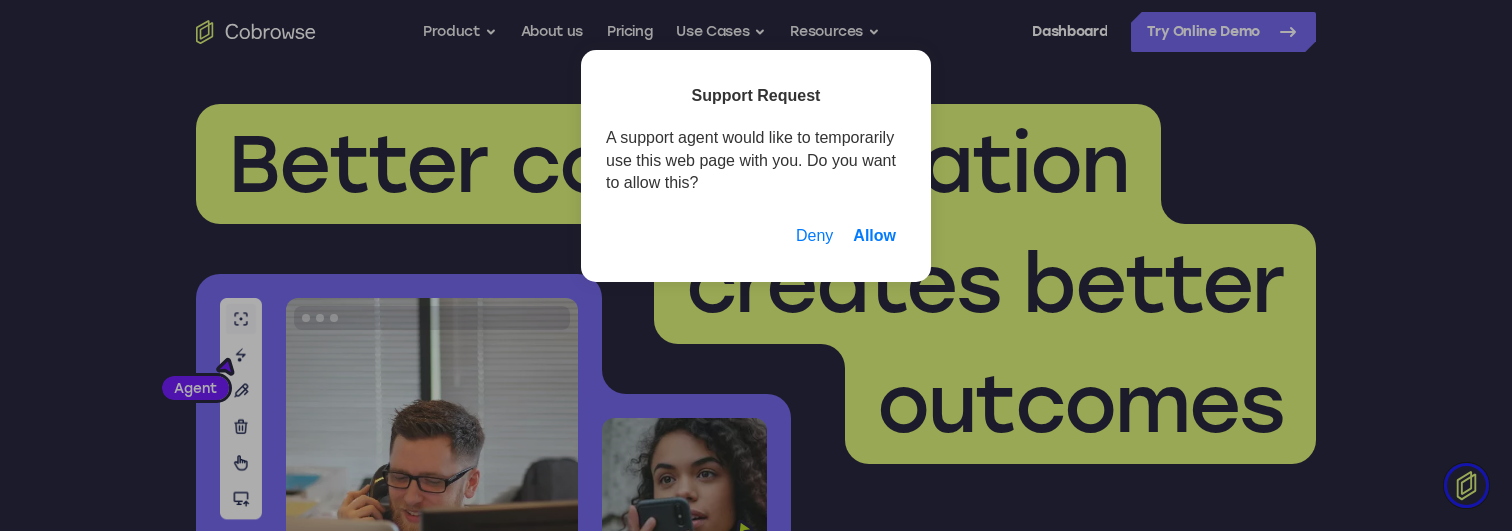 click on "Allow" at bounding box center (874, 236) 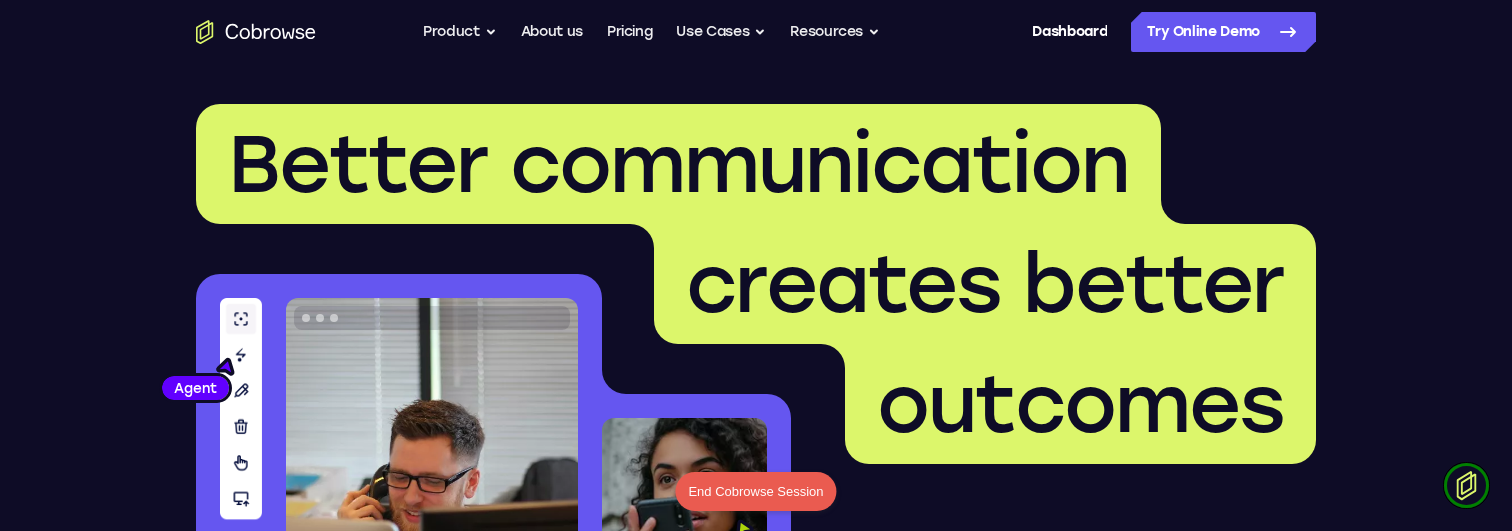 click at bounding box center (1466, 485) 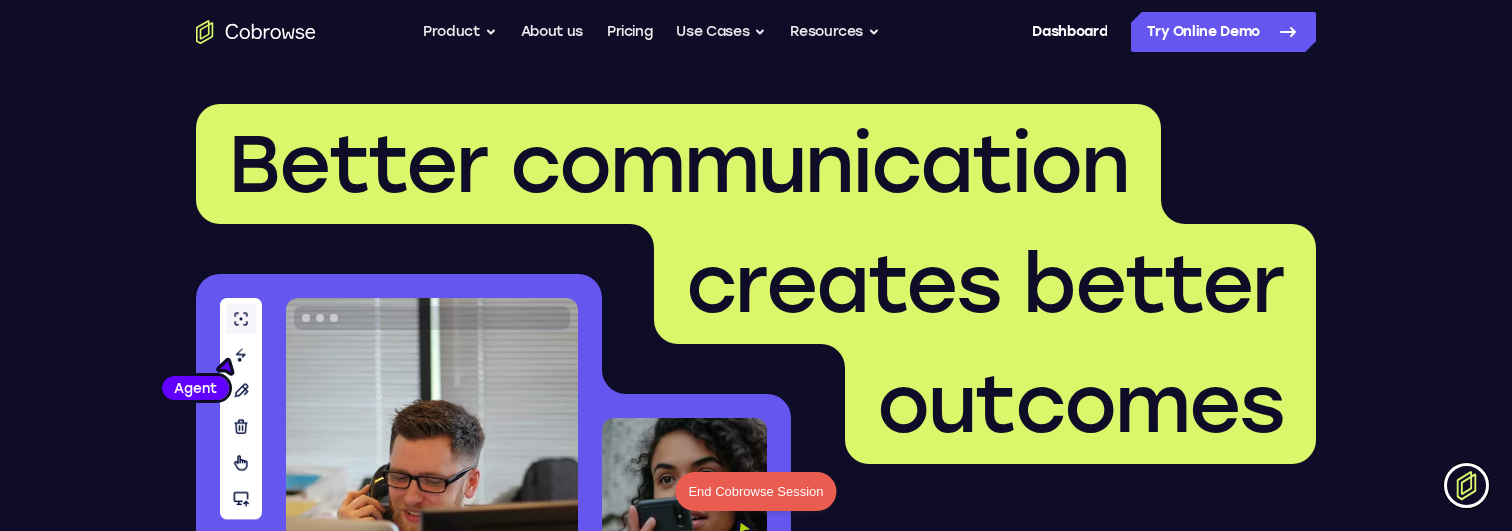 click on "End Cobrowse Session" at bounding box center [755, 492] 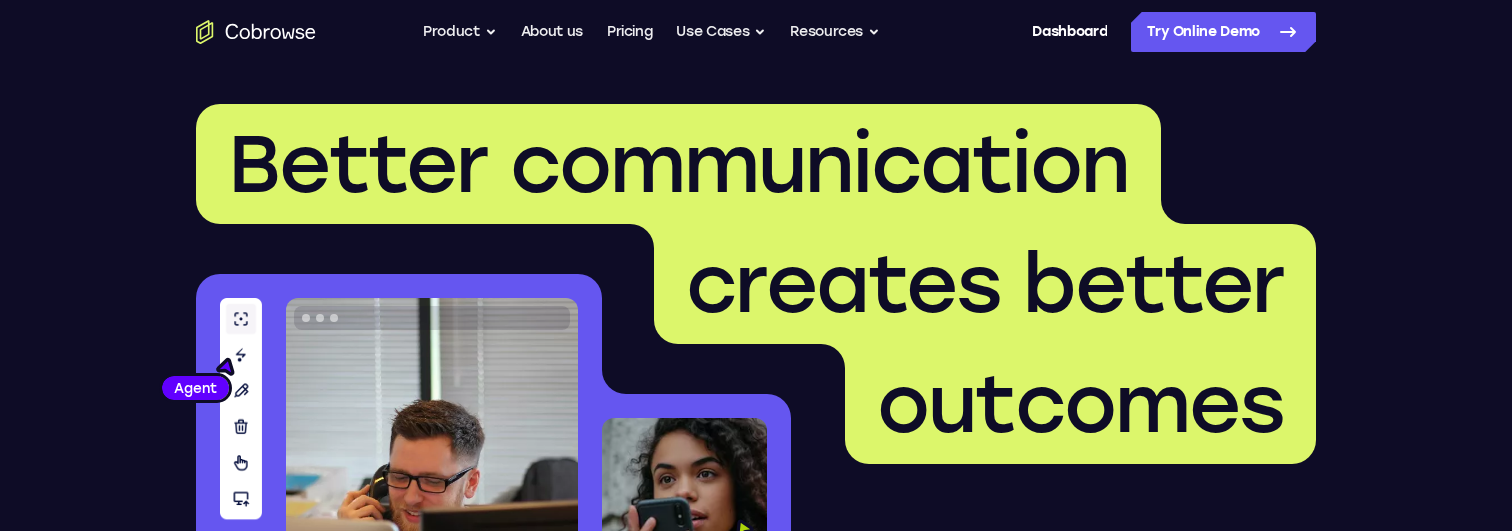 scroll, scrollTop: 0, scrollLeft: 0, axis: both 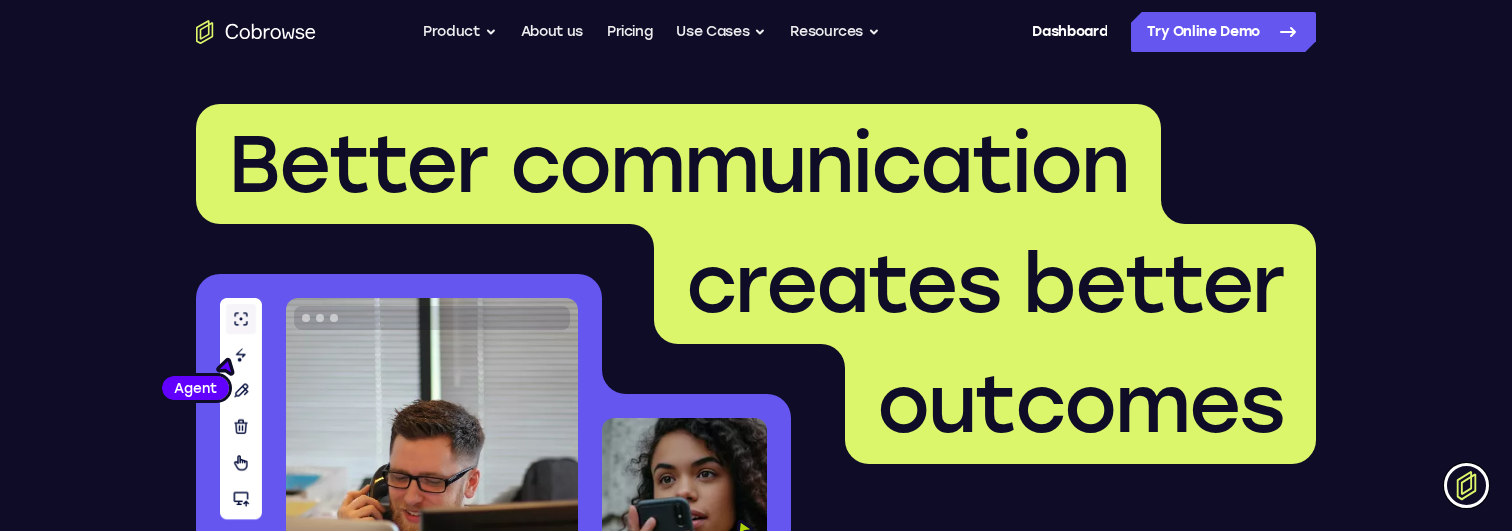 click at bounding box center [1466, 485] 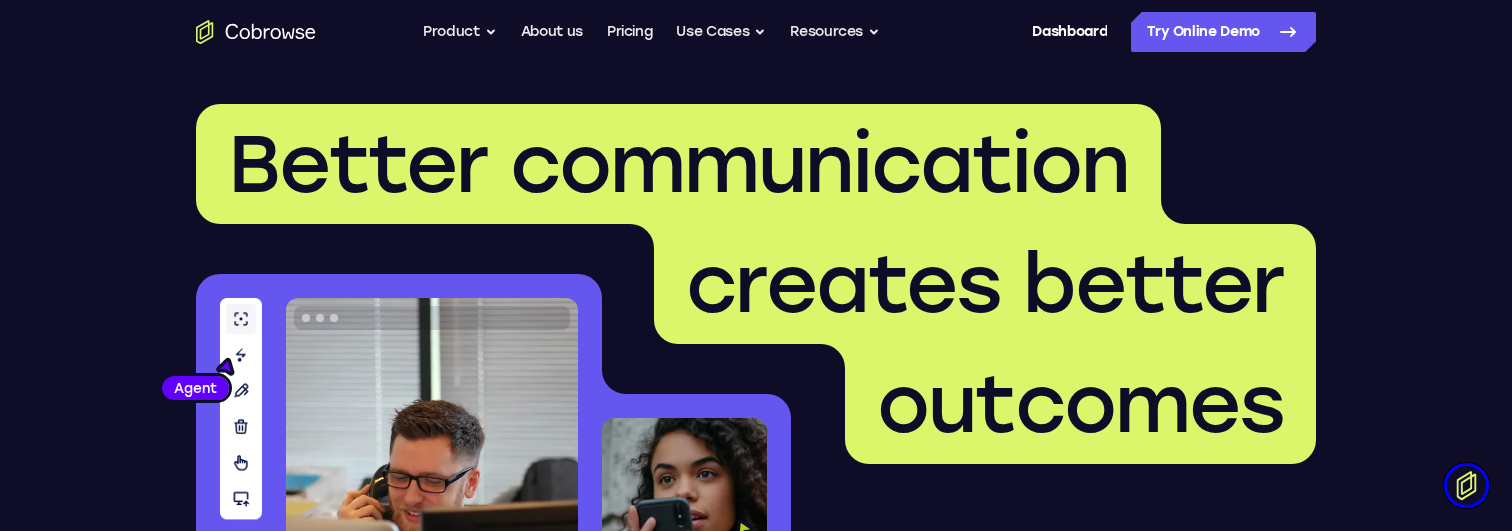 click on "outcomes" at bounding box center [1080, 404] 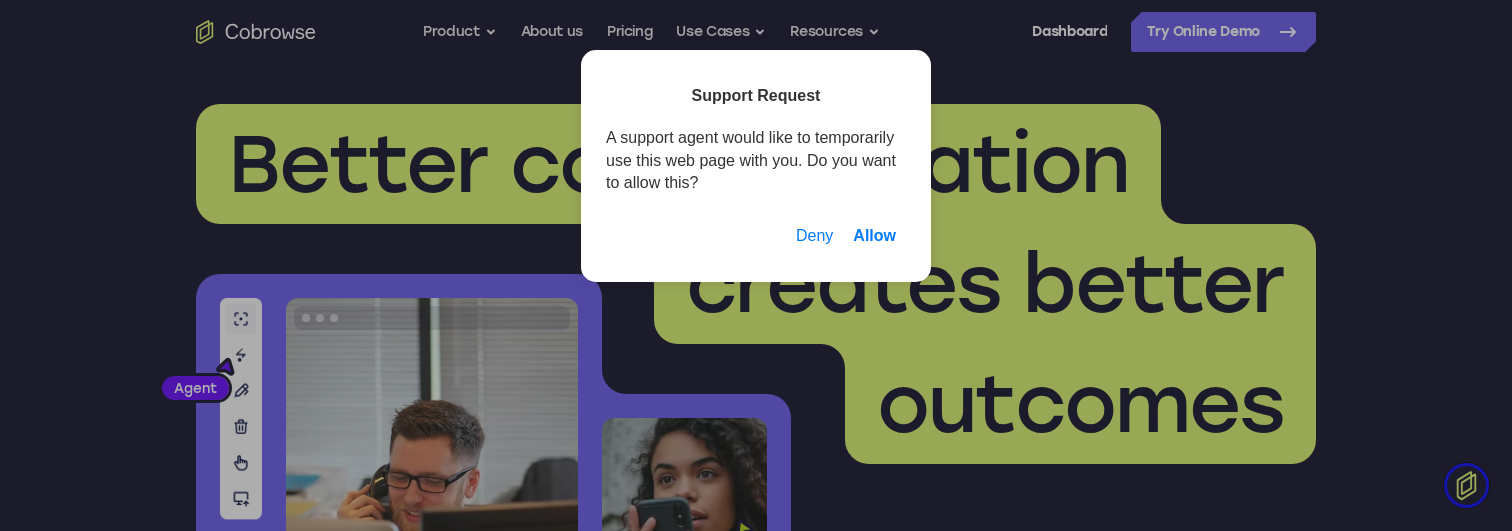 click on "Allow" at bounding box center (874, 236) 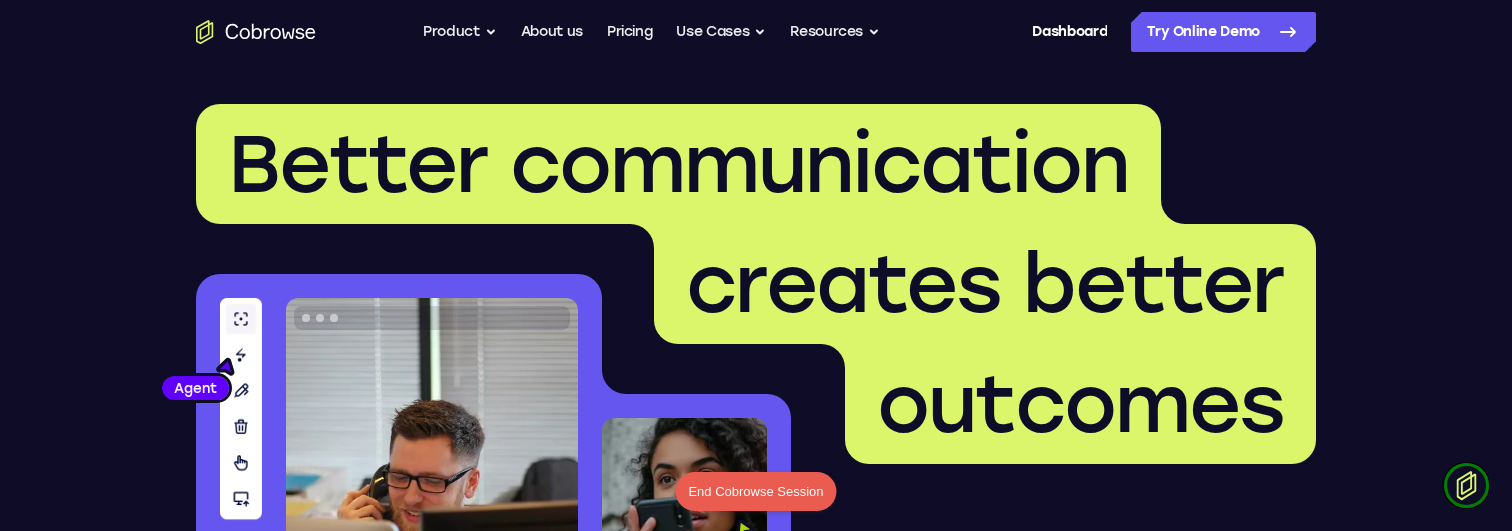 click at bounding box center (1466, 485) 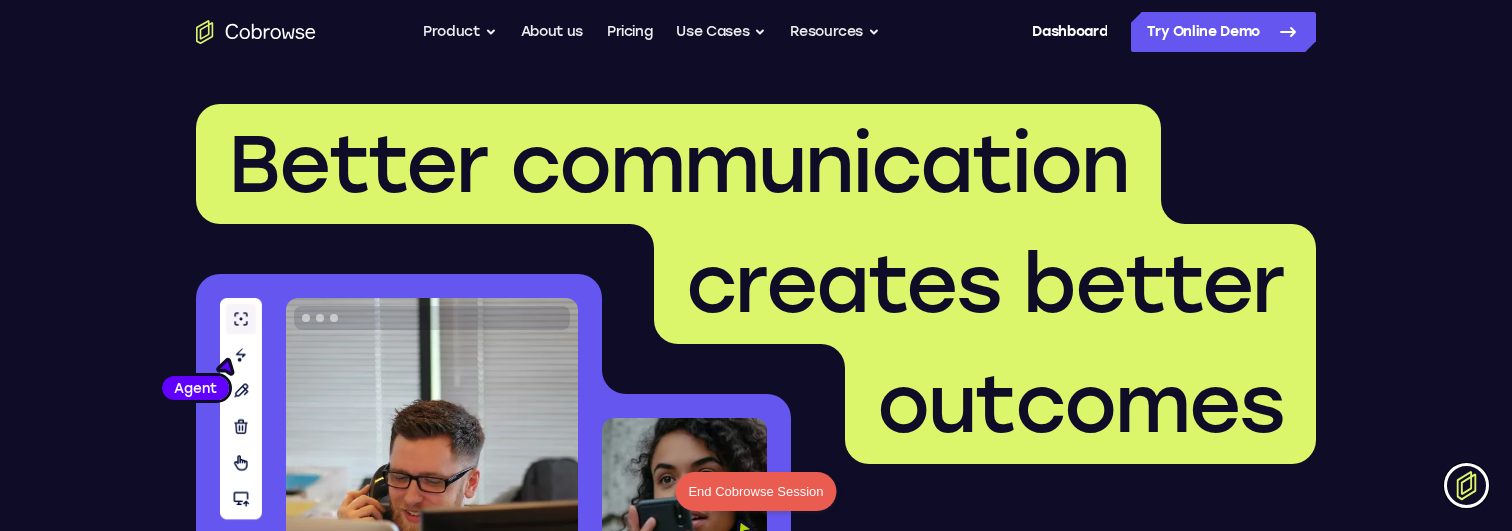 click on "End Cobrowse Session" at bounding box center (755, 492) 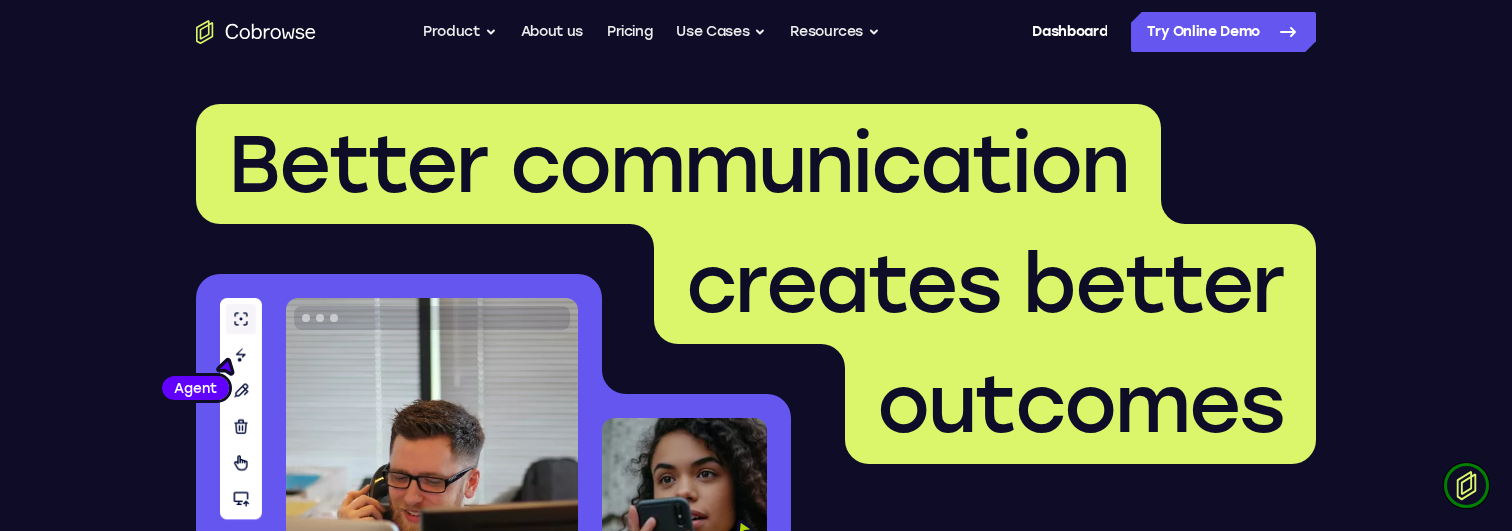 scroll, scrollTop: 0, scrollLeft: 0, axis: both 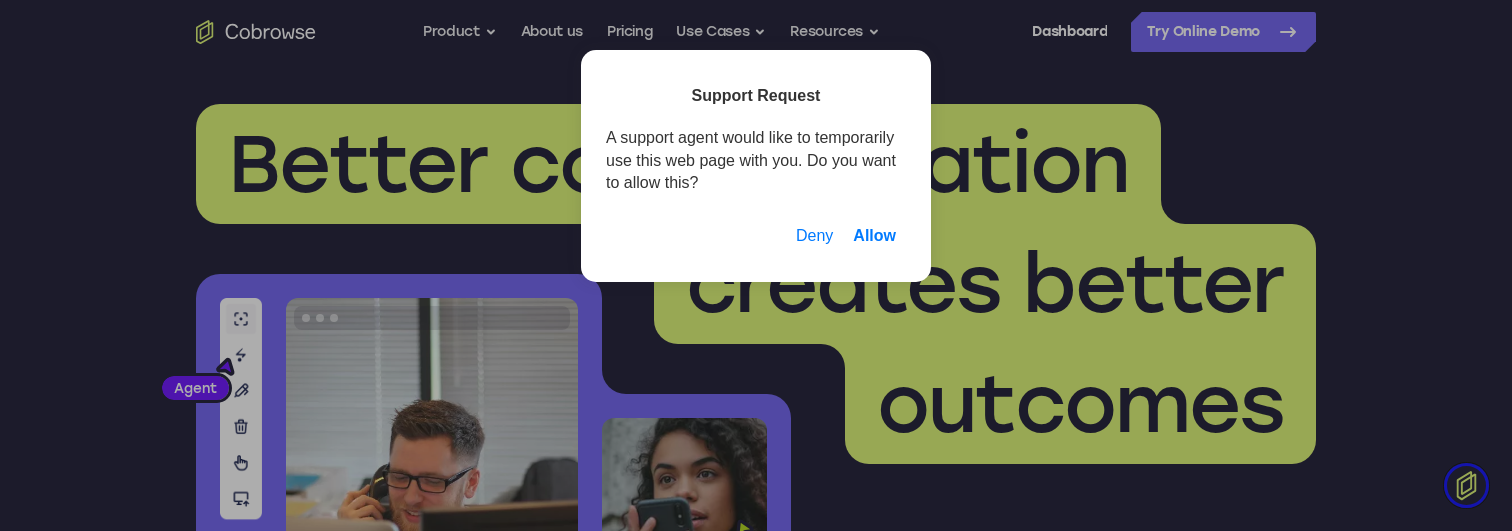 click on "Allow" at bounding box center [874, 236] 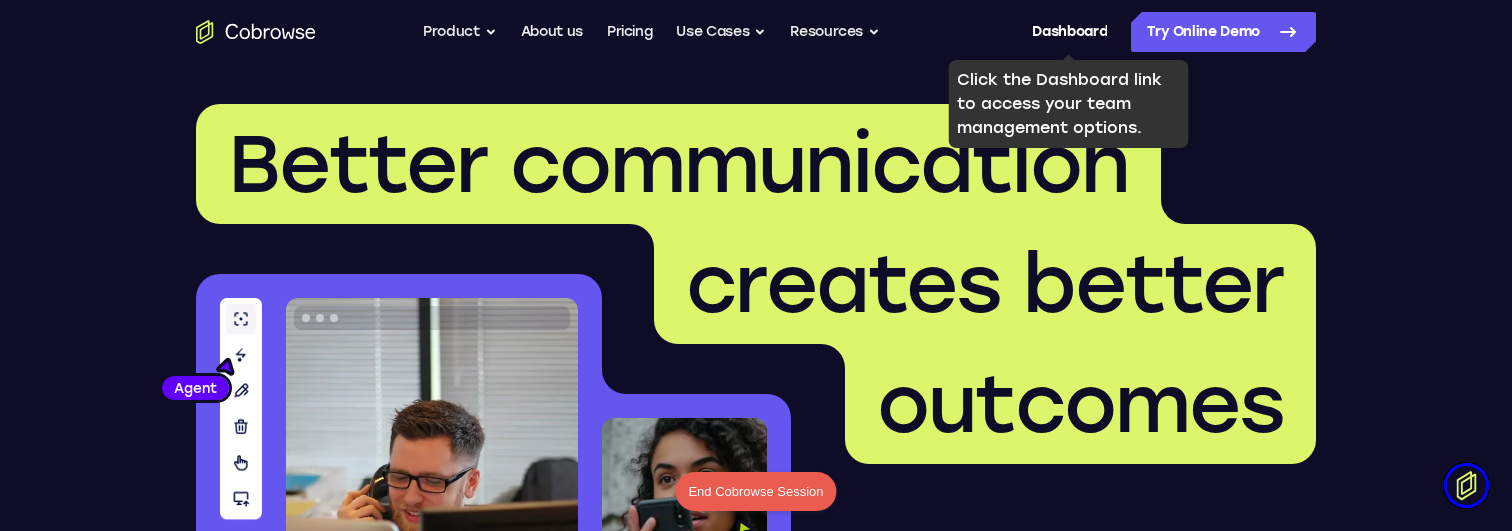 click at bounding box center (1466, 485) 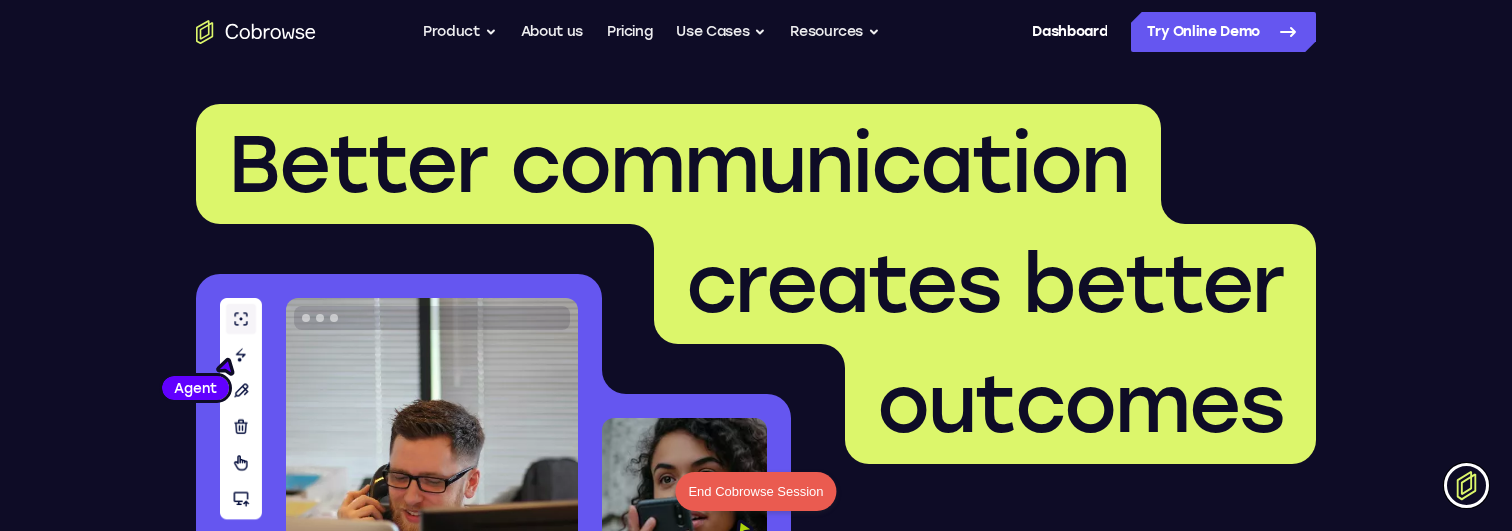 click on "End Cobrowse Session" at bounding box center [755, 492] 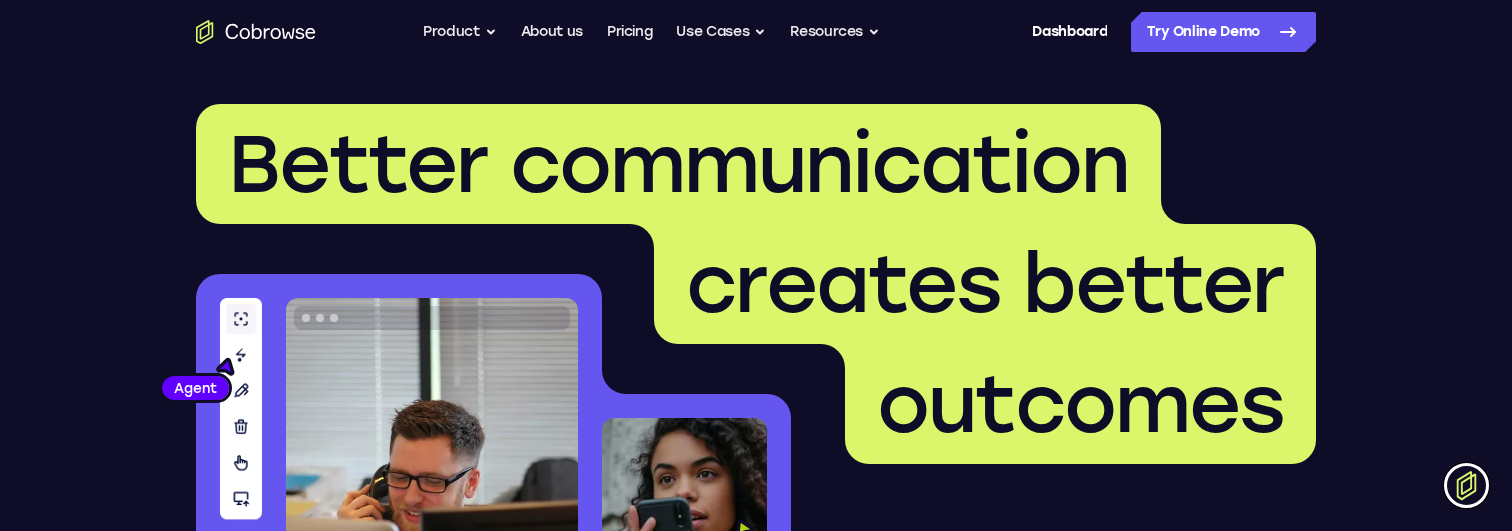click at bounding box center (1466, 485) 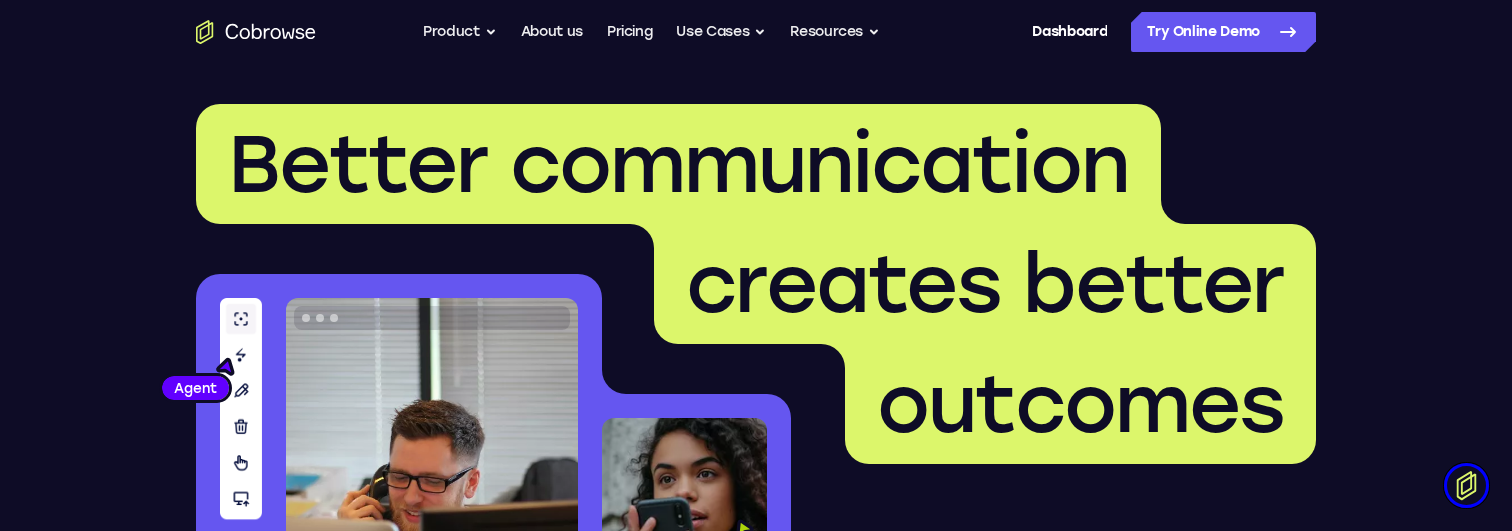 click on "creates better" at bounding box center (985, 284) 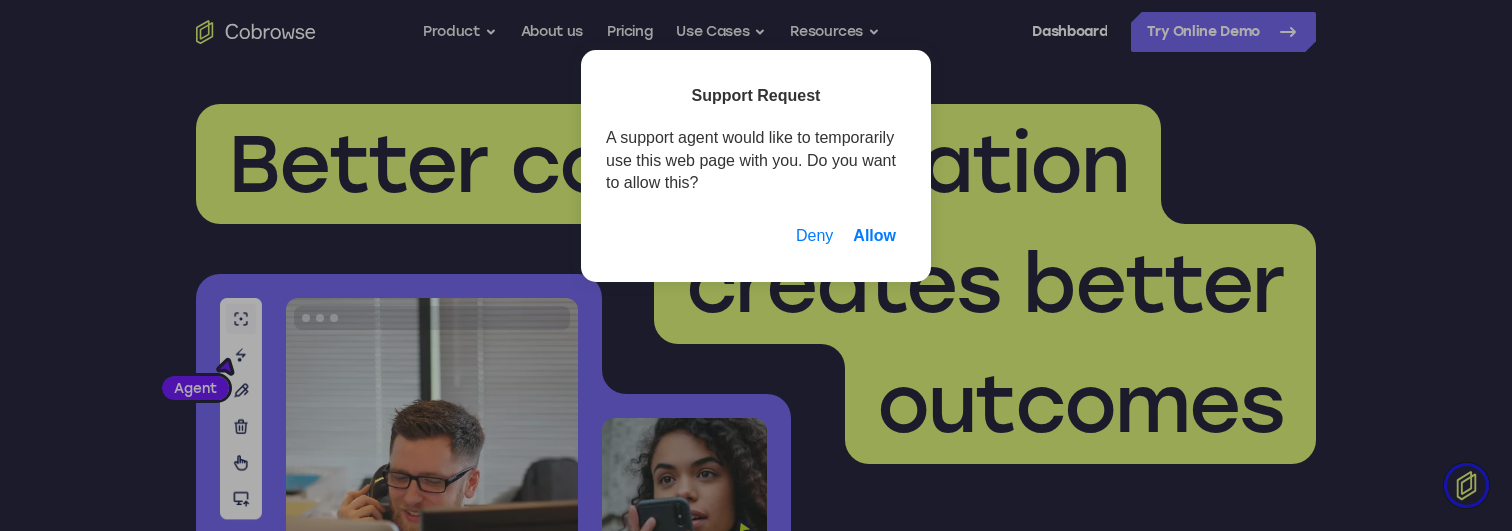 click on "Allow" at bounding box center [874, 236] 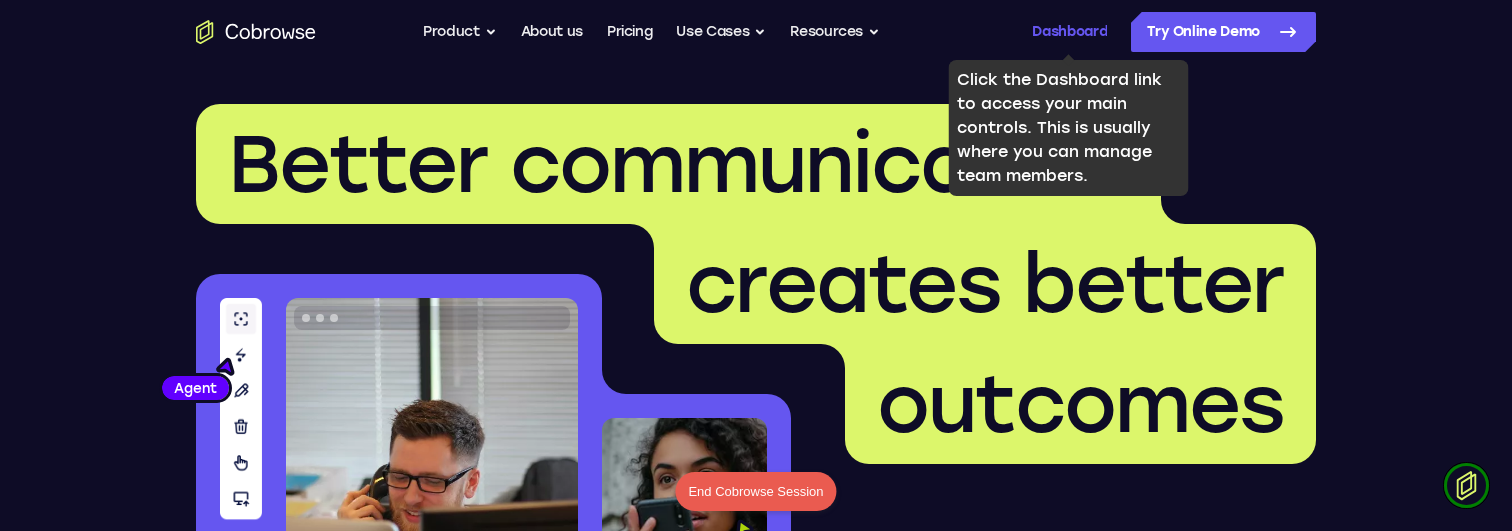 click on "Dashboard" at bounding box center [1069, 32] 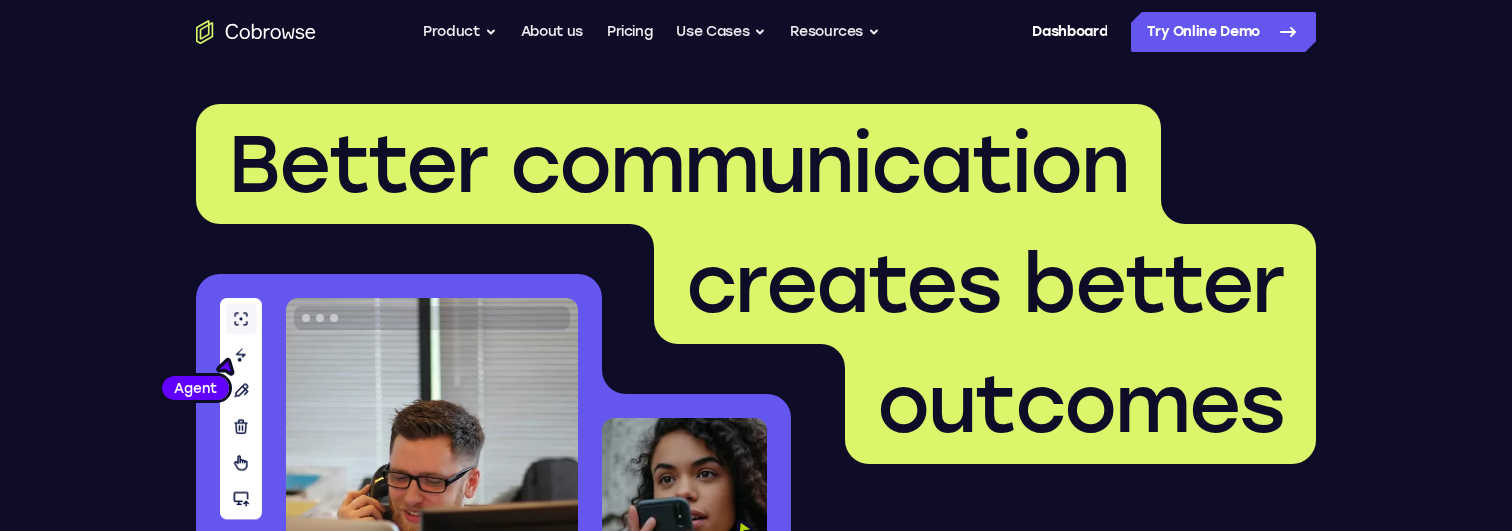 scroll, scrollTop: 0, scrollLeft: 0, axis: both 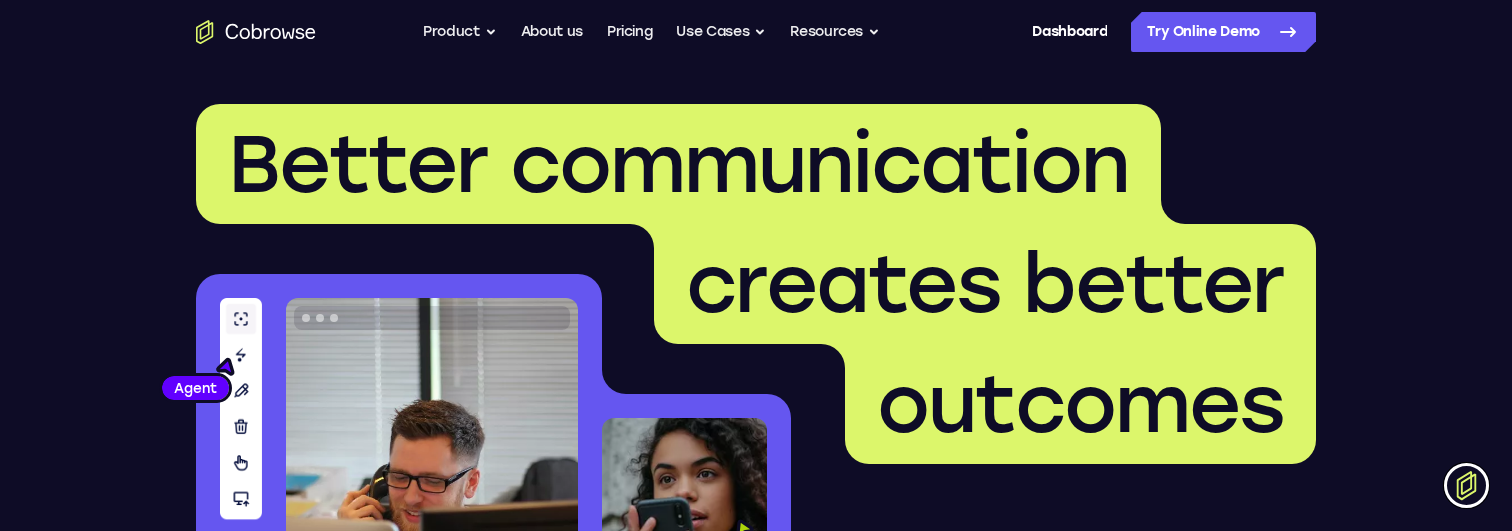 click at bounding box center (1466, 485) 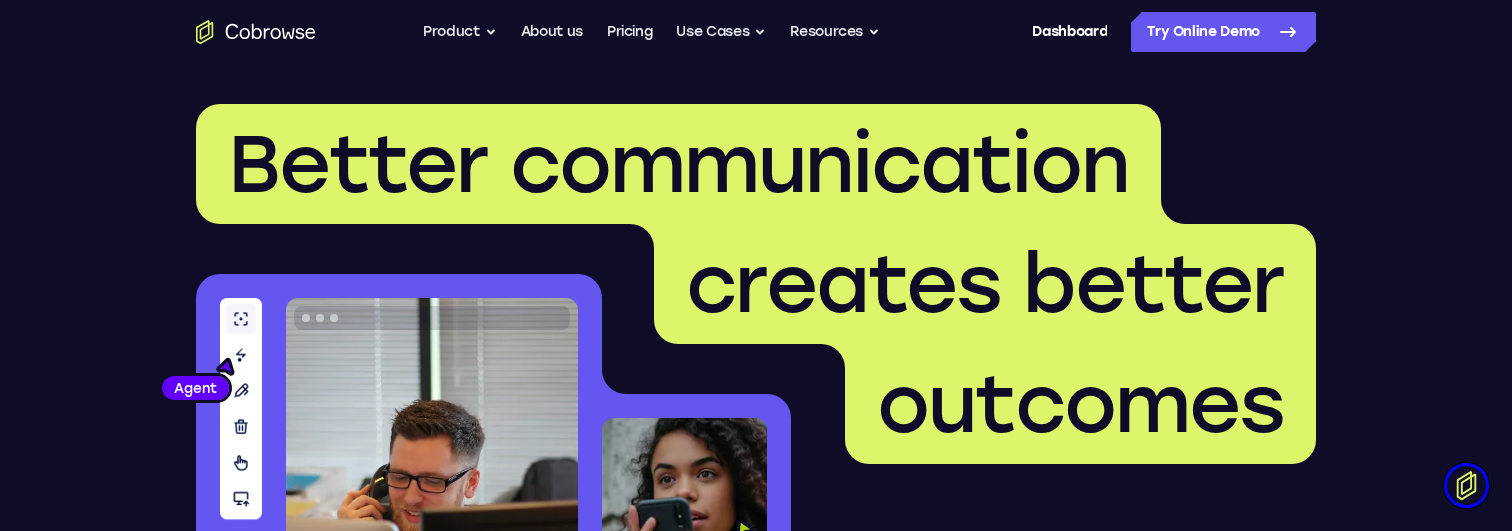click on "outcomes" at bounding box center (1080, 404) 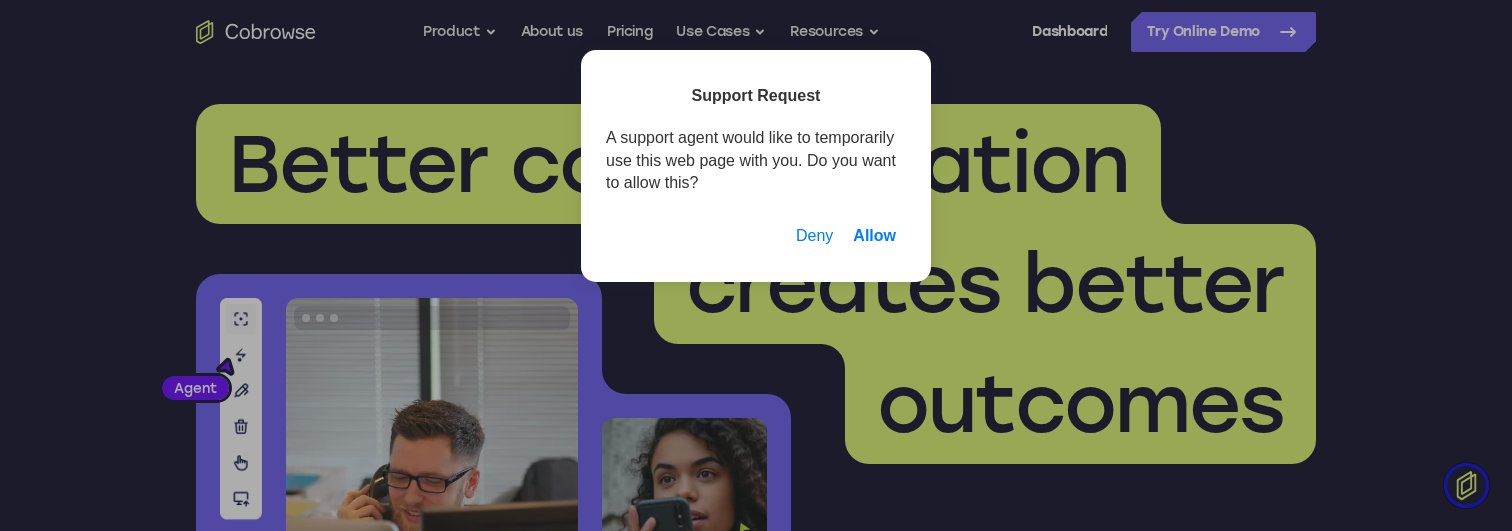 click on "Allow" at bounding box center (874, 236) 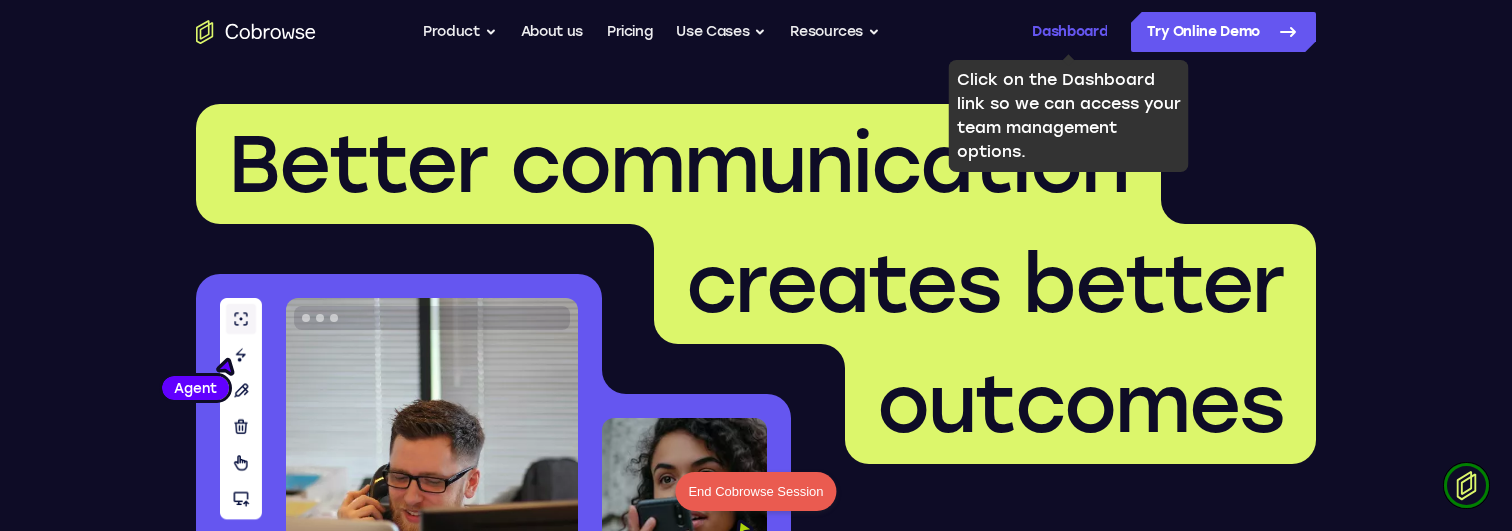 click on "Dashboard" at bounding box center (1069, 32) 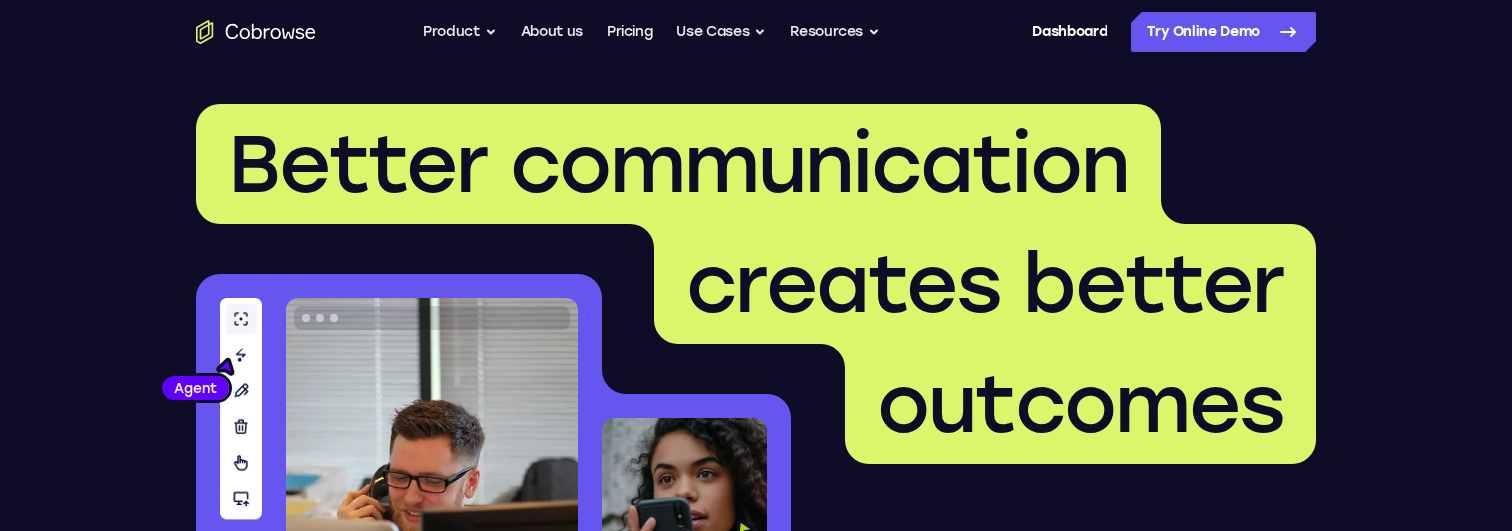 scroll, scrollTop: 0, scrollLeft: 0, axis: both 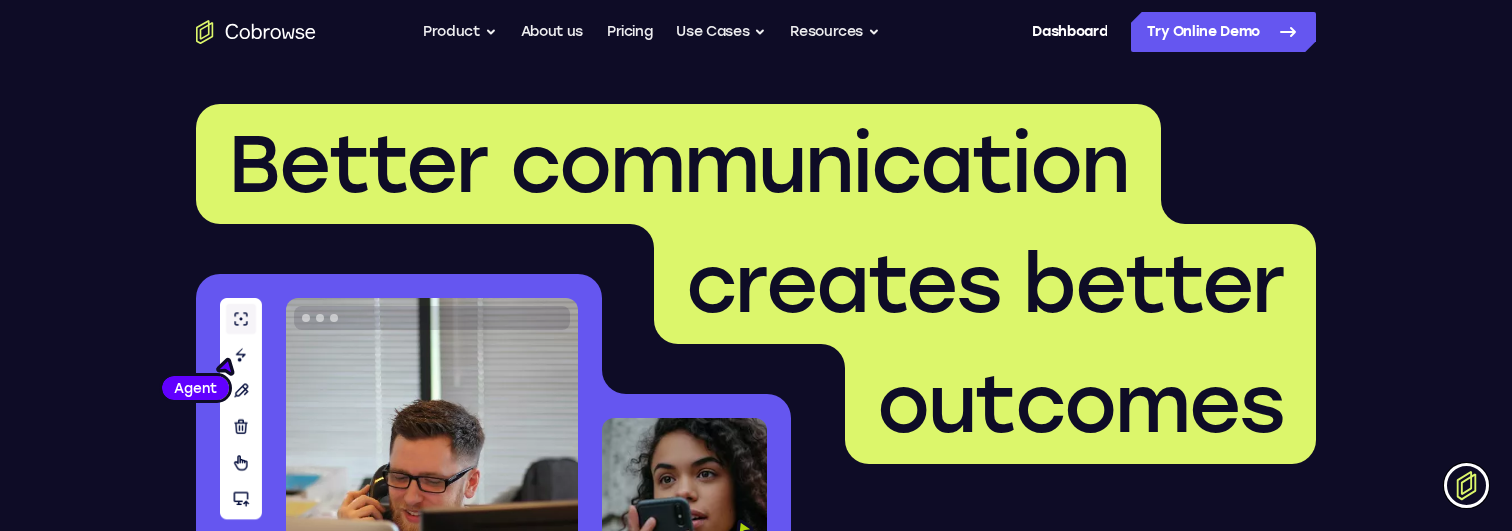 click at bounding box center [1466, 485] 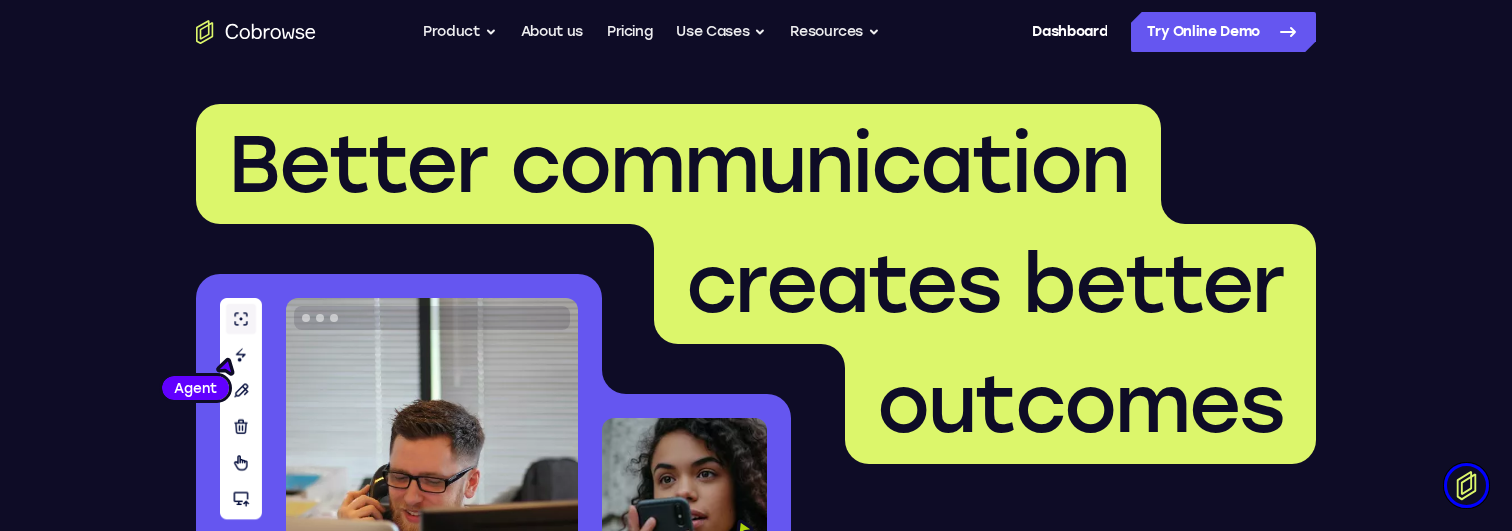 click on "outcomes" at bounding box center (1080, 404) 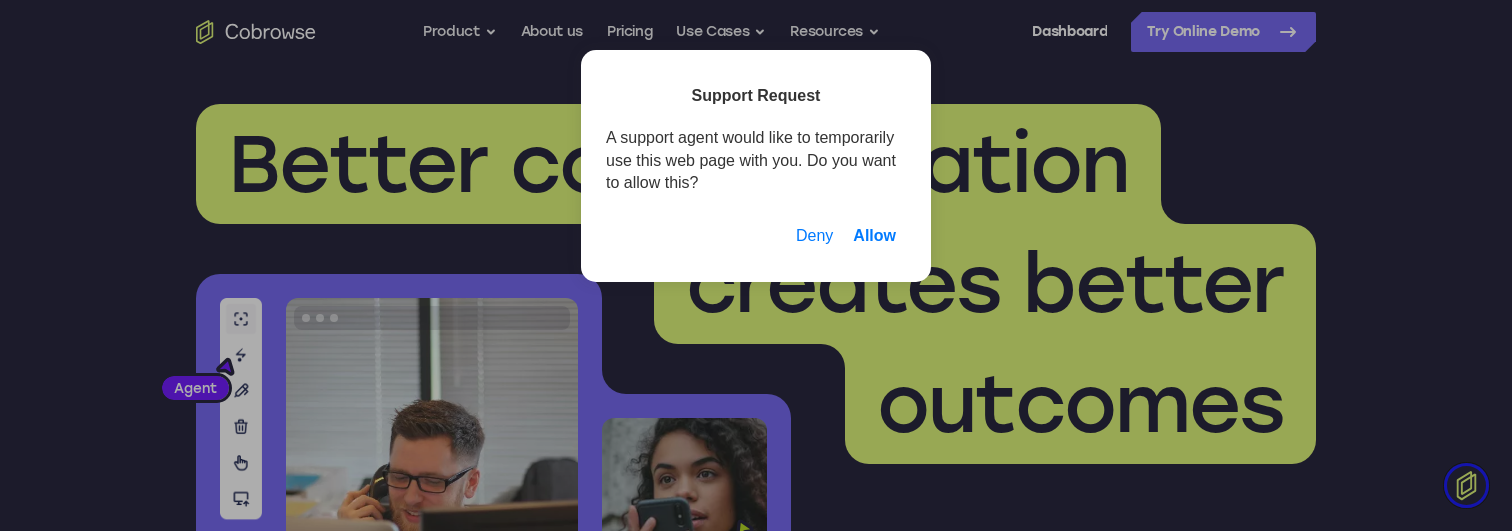 click on "Allow" at bounding box center [874, 236] 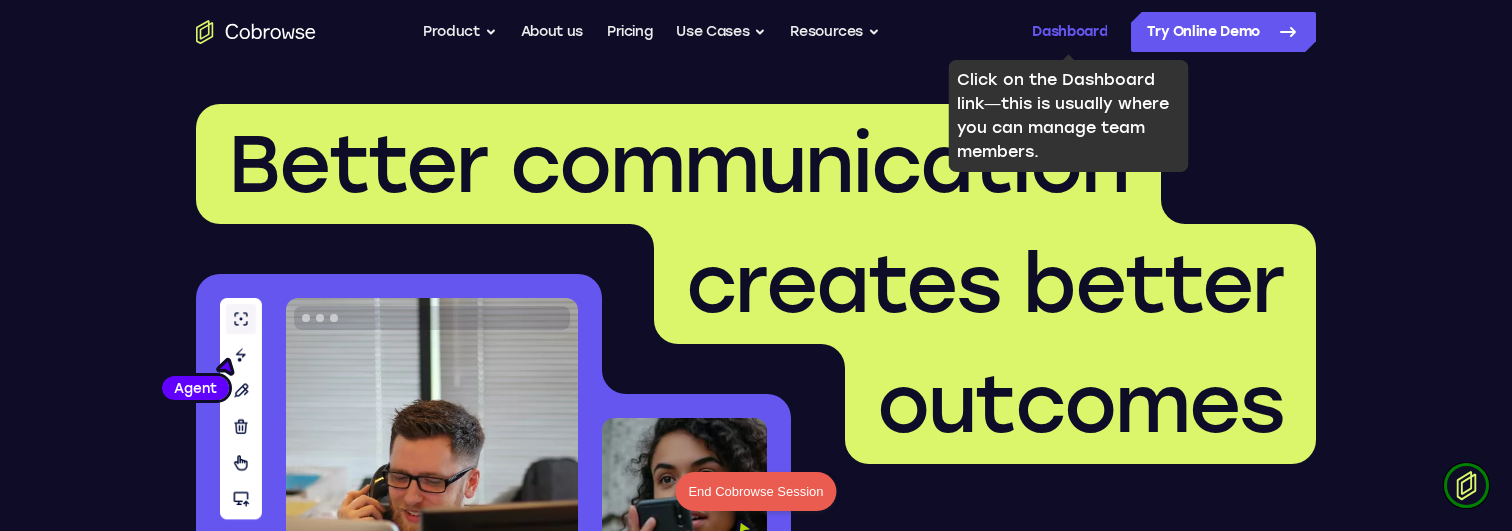 click on "Dashboard" at bounding box center (1069, 32) 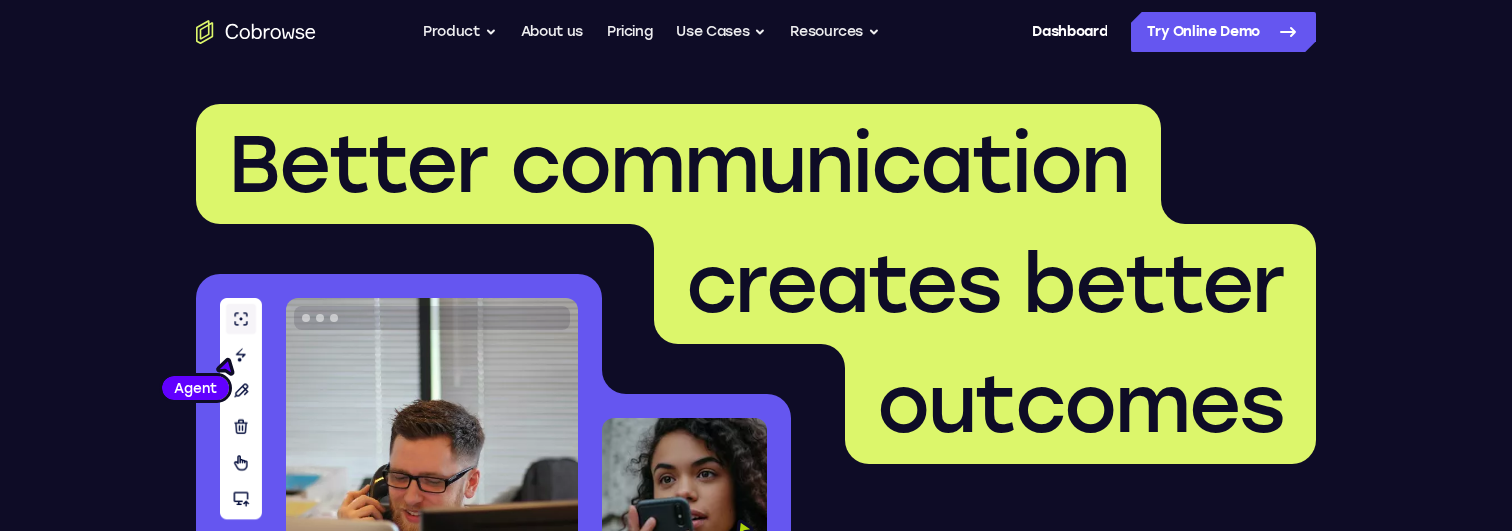 scroll, scrollTop: 0, scrollLeft: 0, axis: both 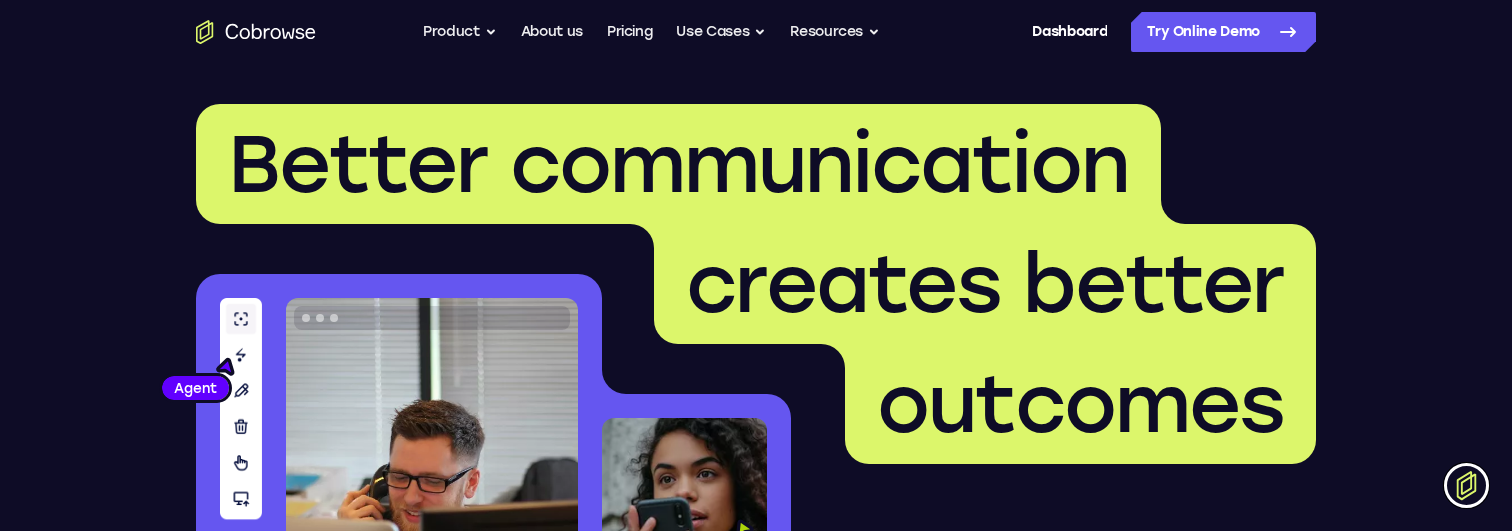 click on "Better communication             creates better             outcomes                                       Customer                                         Agent                                                                     Agent                       Knock down communication barriers and increase your customer loyalty and agent success at the same time        Contact Sales             Try Online Demo                          Trusted by companies who prioritize  customer service excellence                                                                               The problem   Be there when customers need you most         In [DATE] world, your brand’s digital experiences across mobile and web are core to your customer experience. These channels enable self-service, facilitate transactions, and drive customer loyalty.   During critical moments, your loyal customers are expecting you to be there for them when they need you most.             80     %       Salesforce           70     %" at bounding box center [756, 1512] 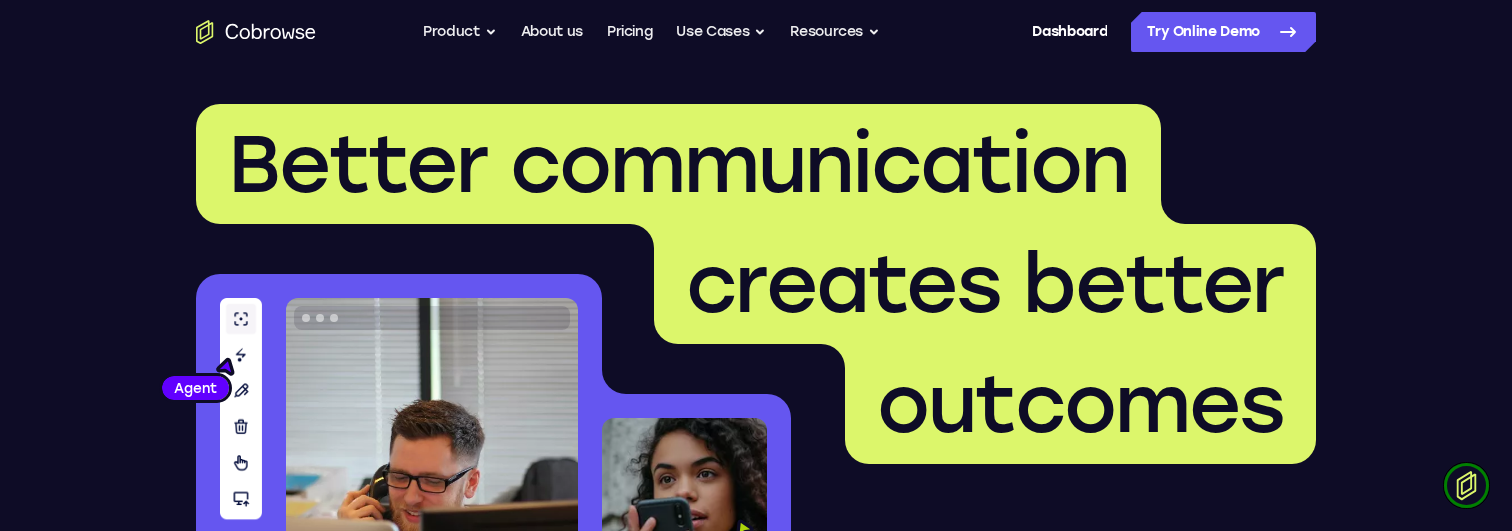 type 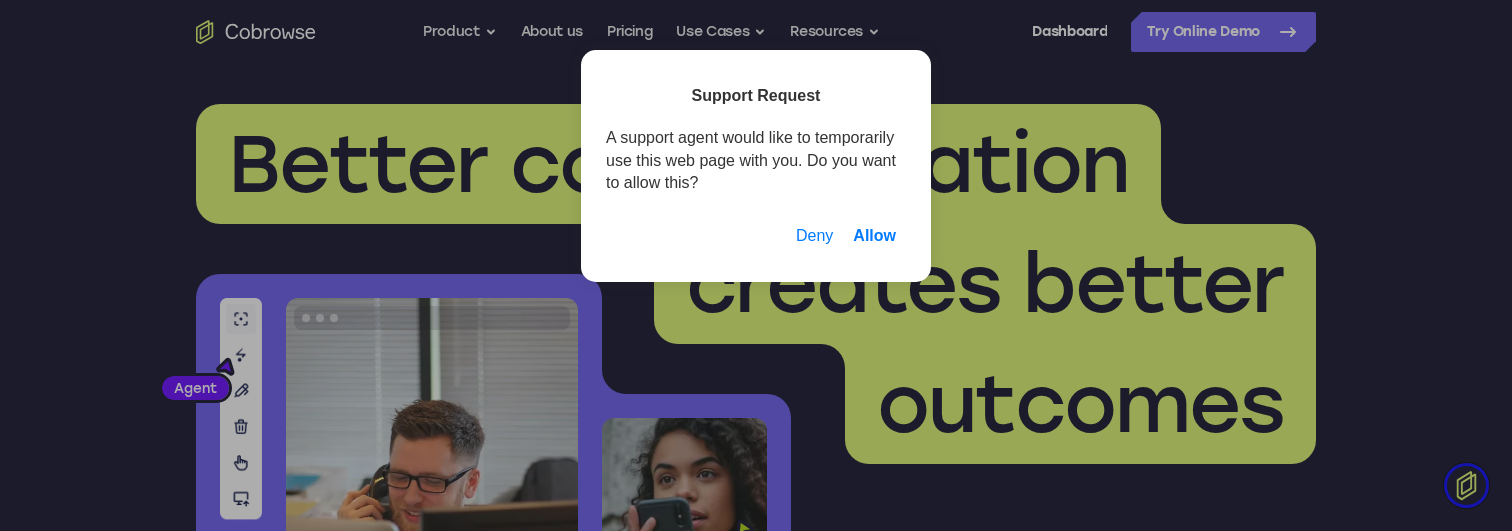 click on "Allow" at bounding box center (874, 236) 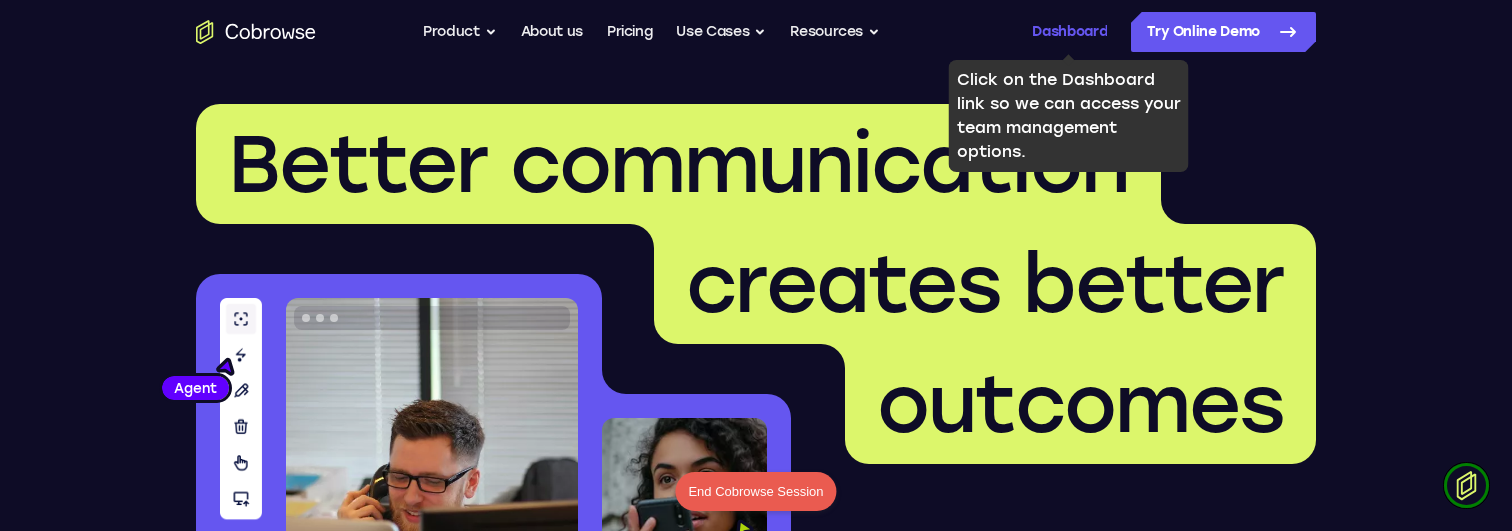 click on "Dashboard" at bounding box center [1069, 32] 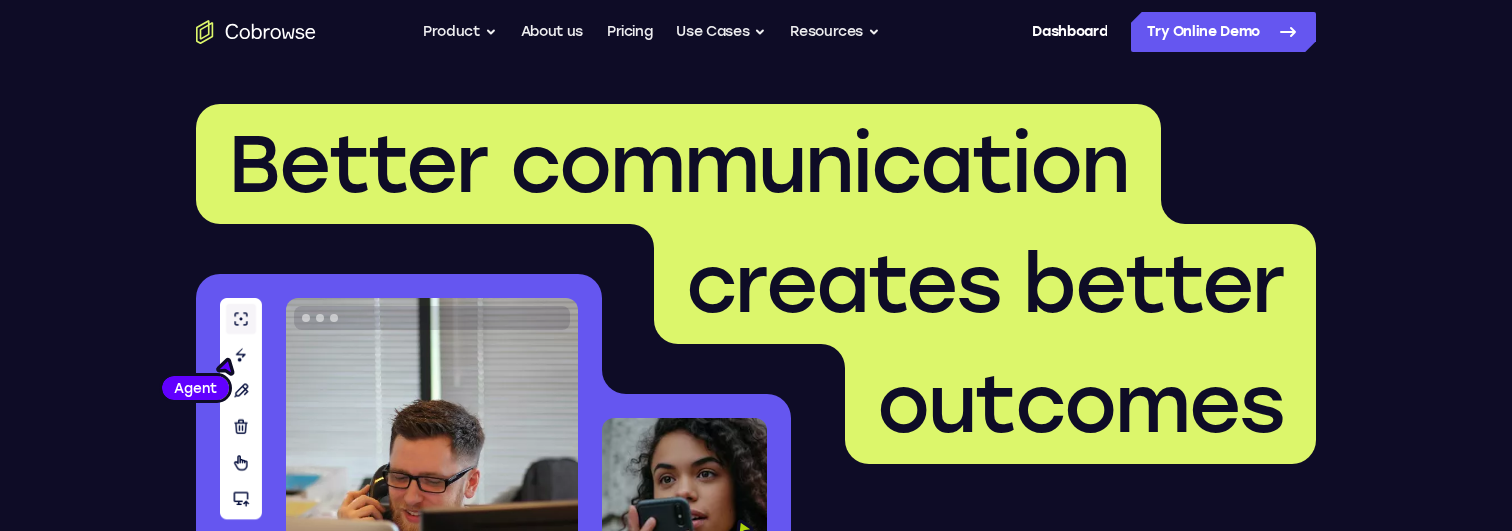 scroll, scrollTop: 0, scrollLeft: 0, axis: both 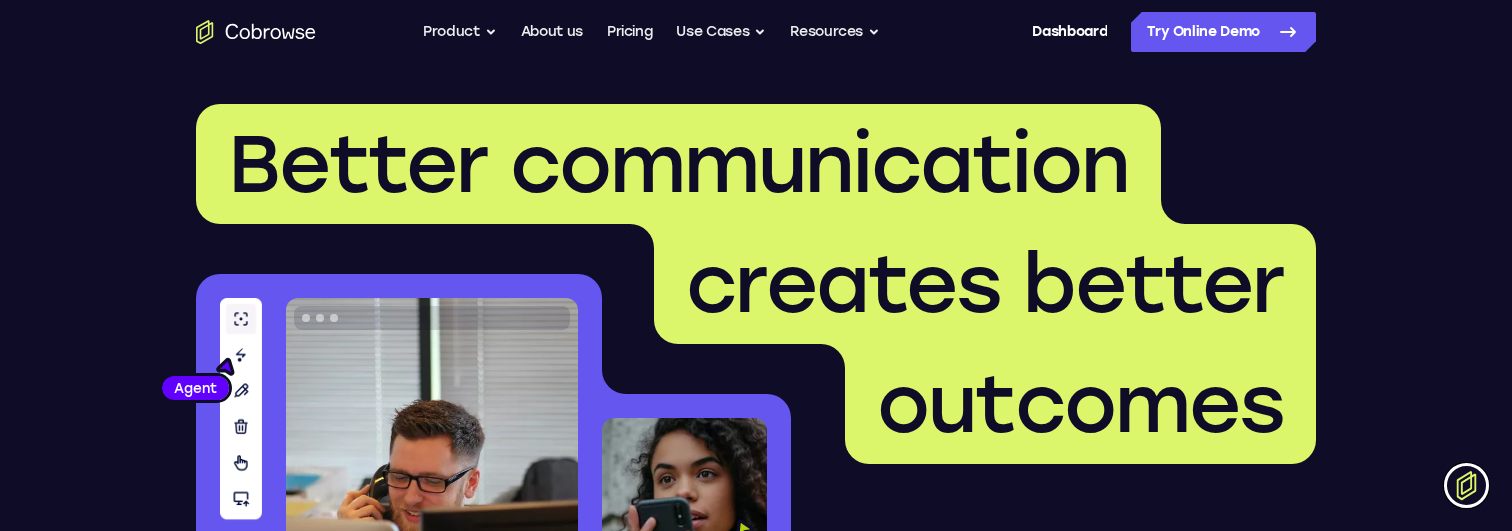 click at bounding box center [1466, 485] 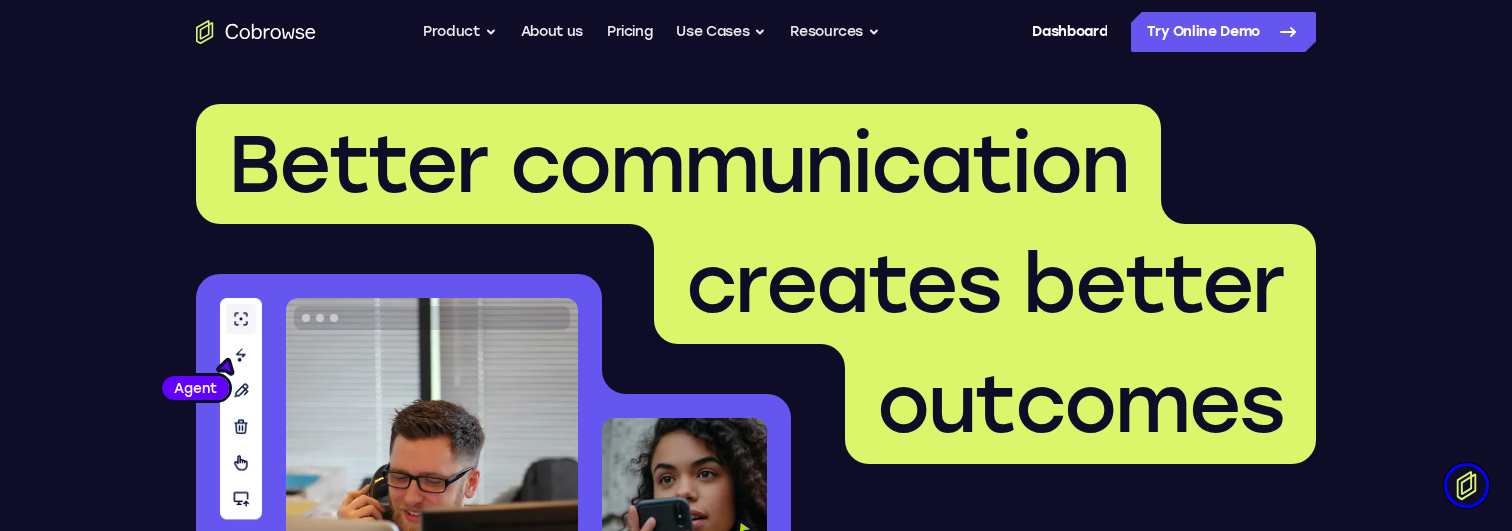 click on "outcomes" at bounding box center (1080, 404) 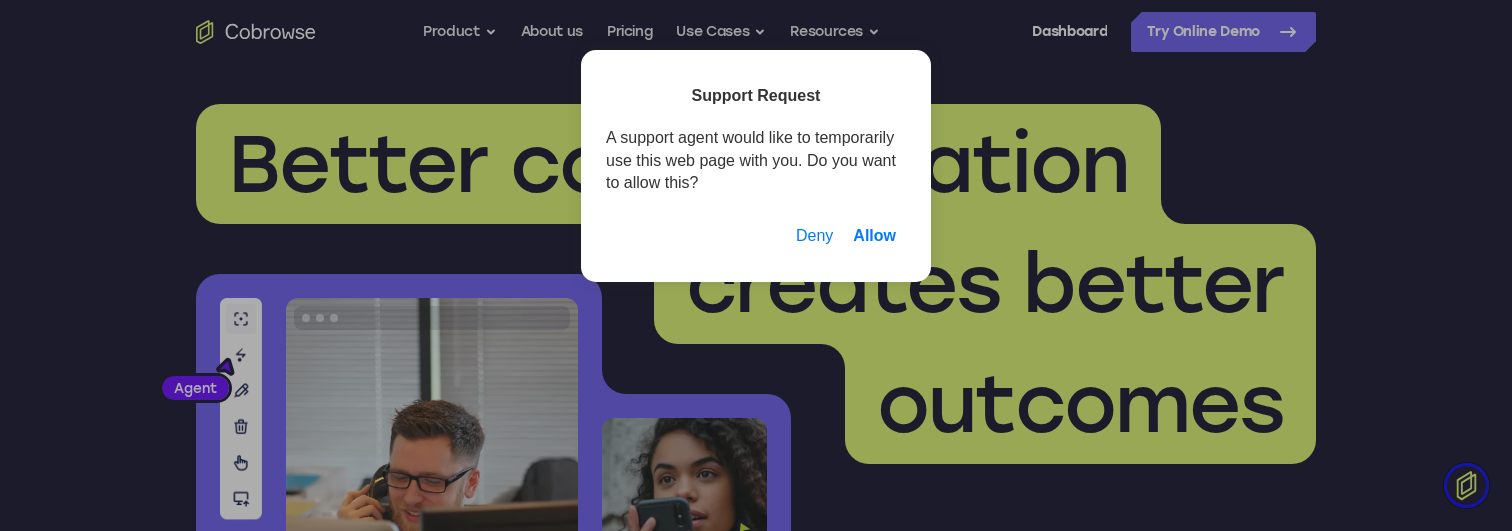 click on "Allow" at bounding box center [874, 236] 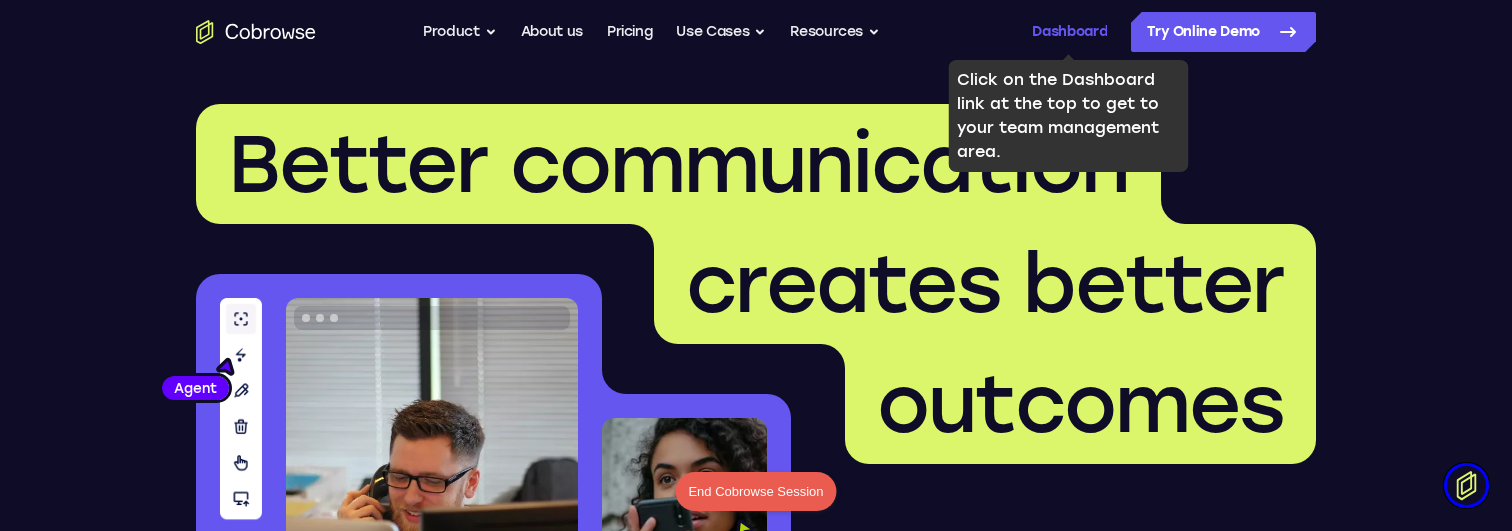 click on "Dashboard" at bounding box center [1069, 32] 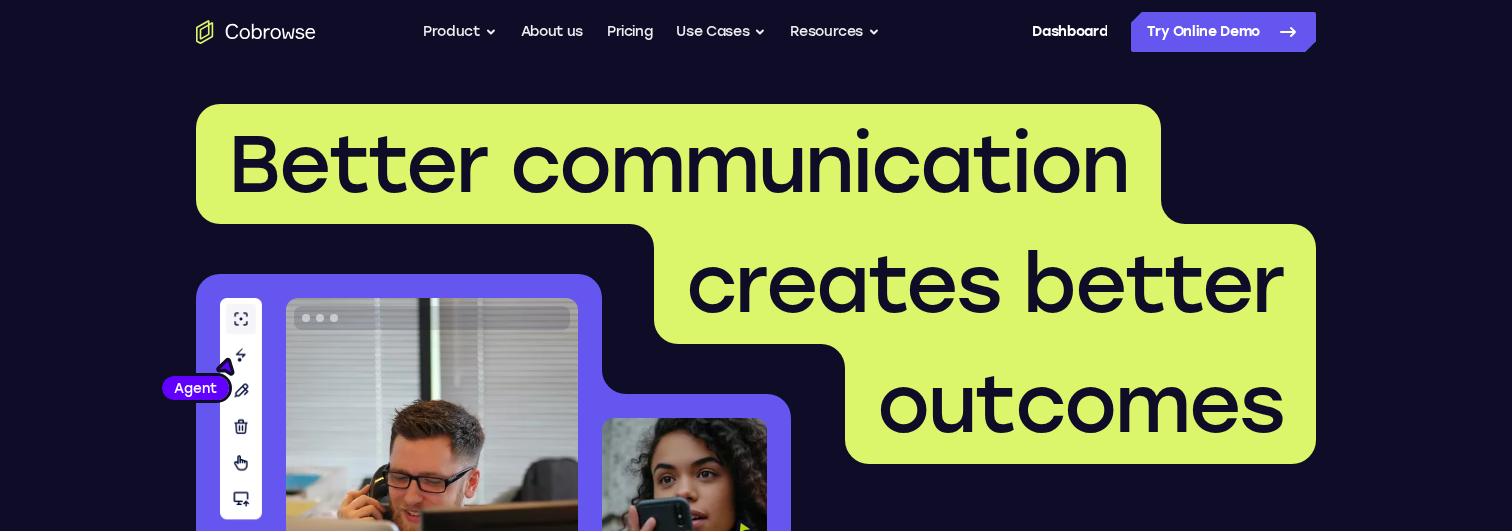 scroll, scrollTop: 0, scrollLeft: 0, axis: both 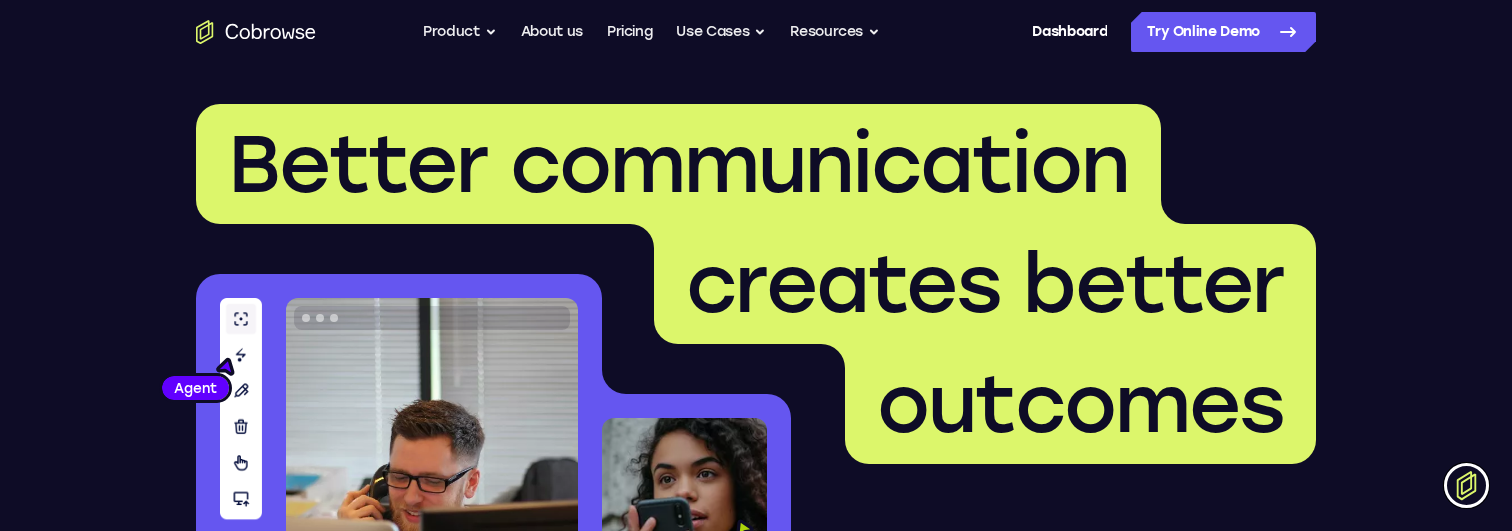 click at bounding box center (1466, 485) 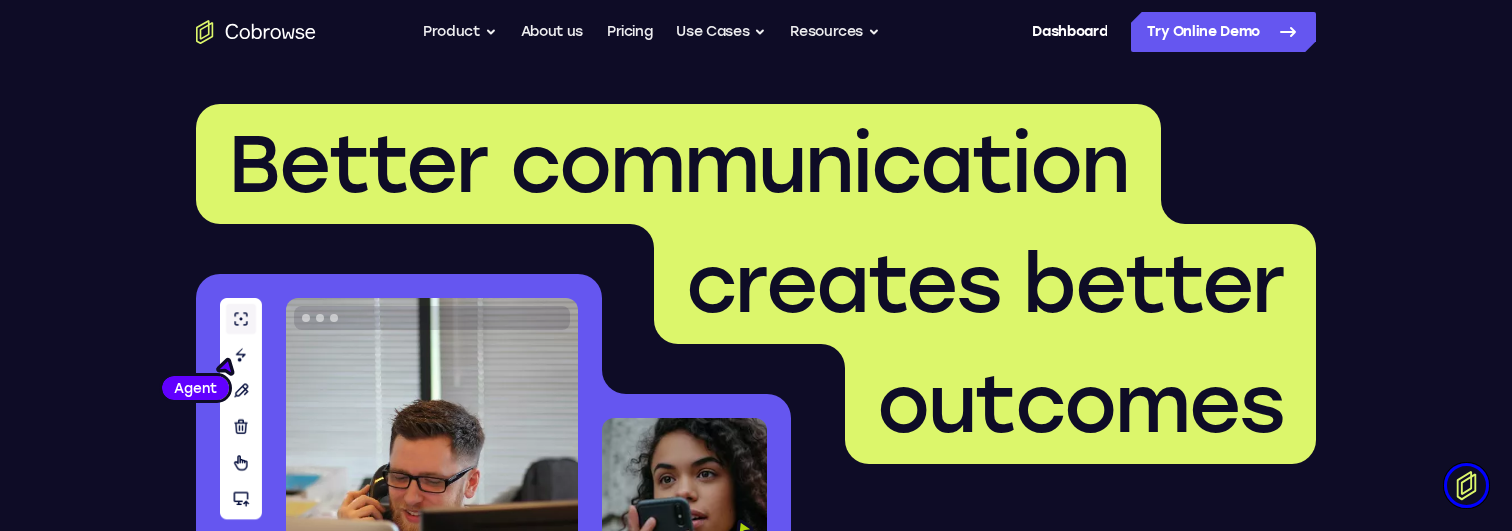 type 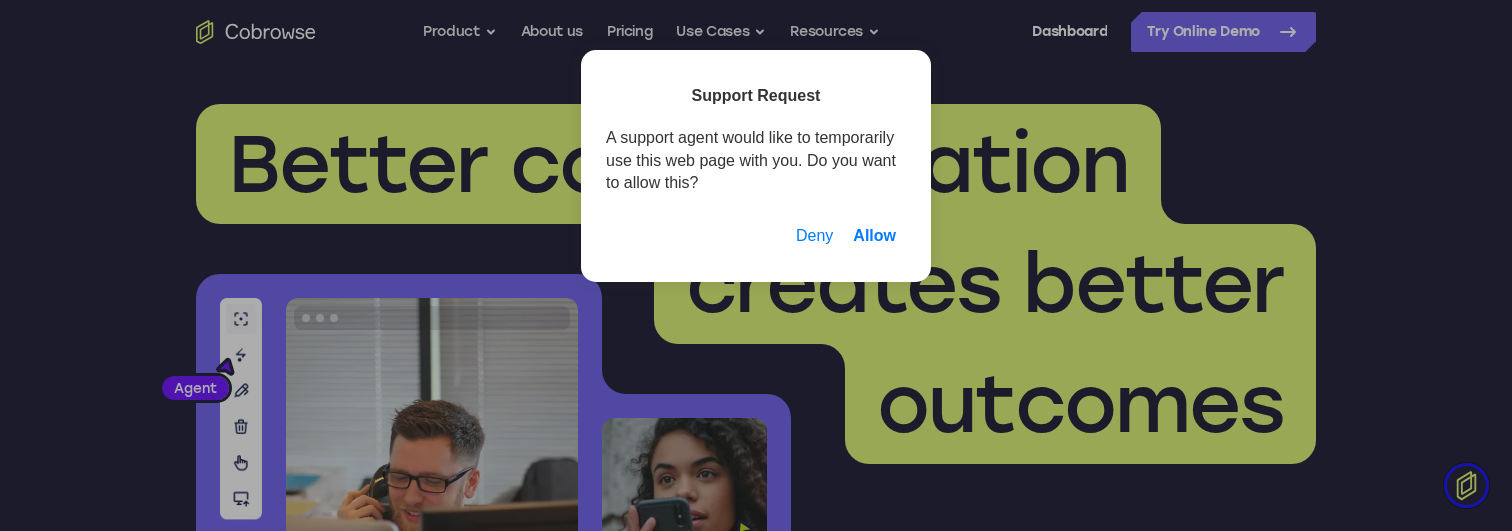 click on "Allow" at bounding box center [874, 236] 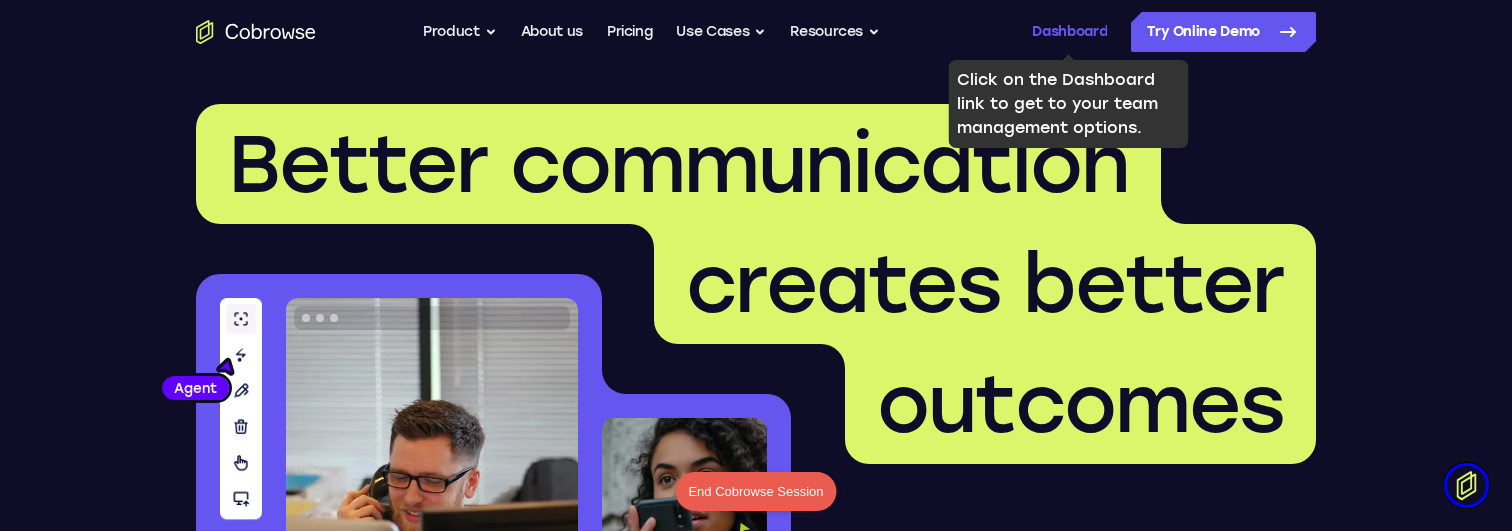 click on "Dashboard" at bounding box center [1069, 32] 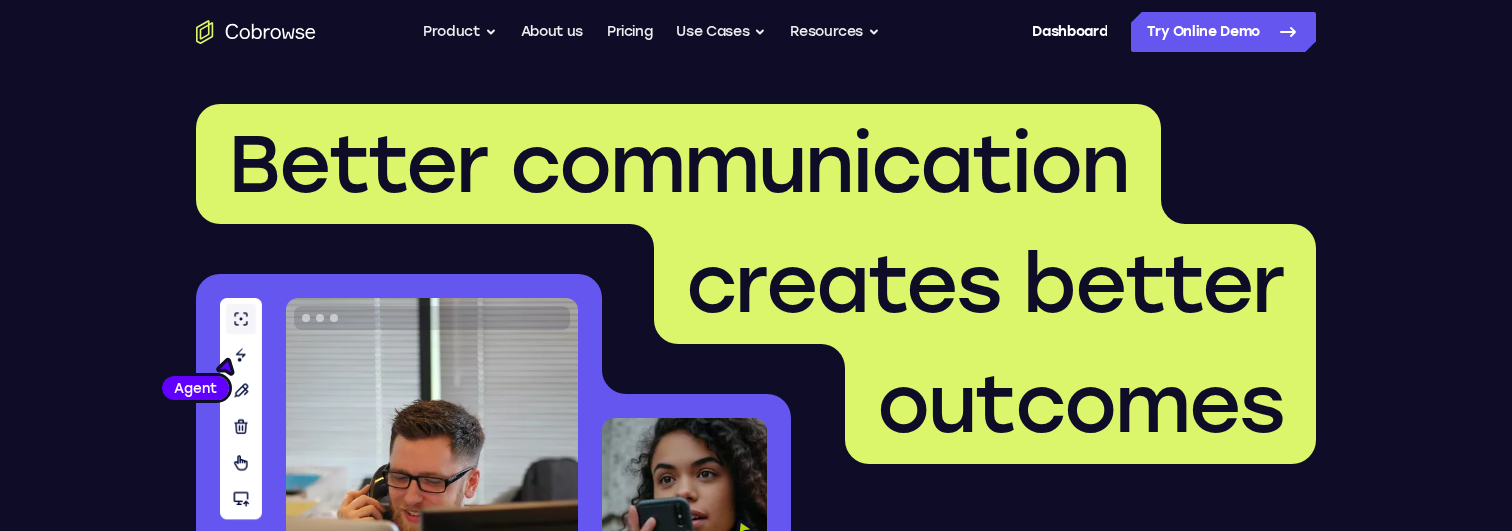 scroll, scrollTop: 0, scrollLeft: 0, axis: both 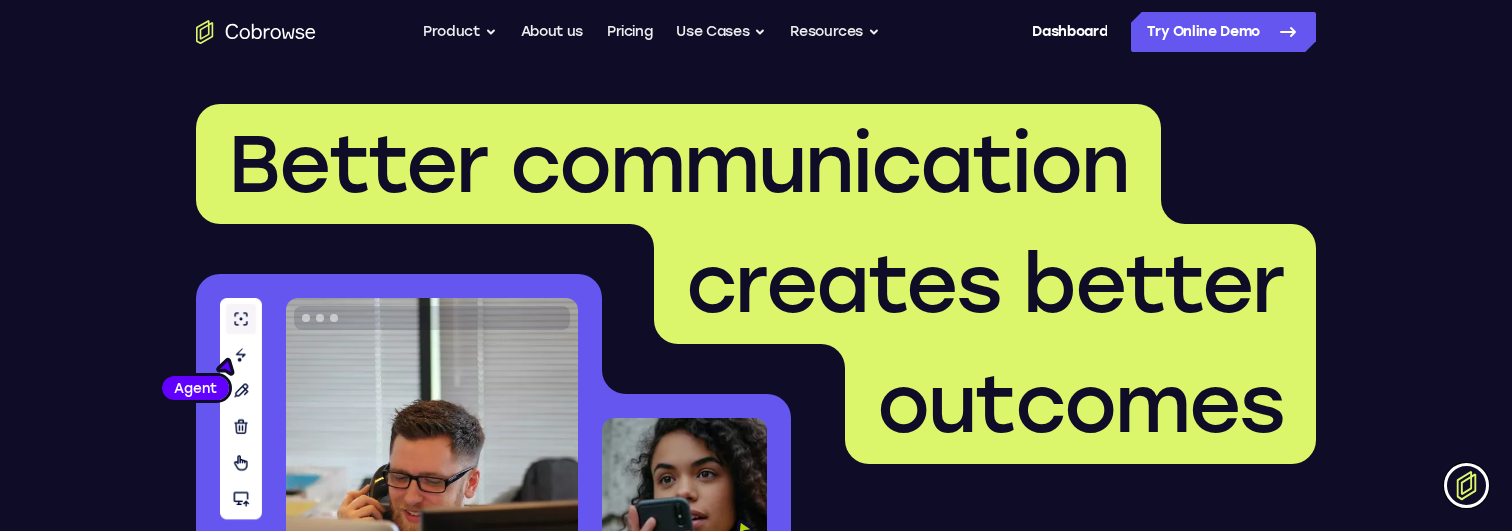click at bounding box center (1466, 485) 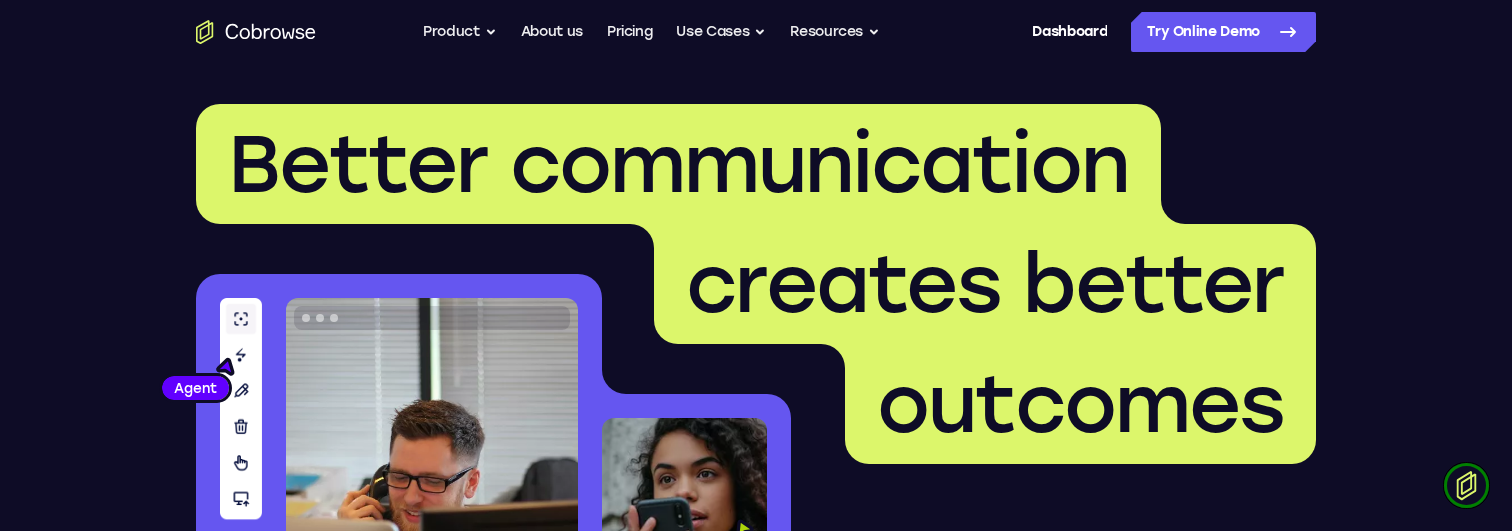 type 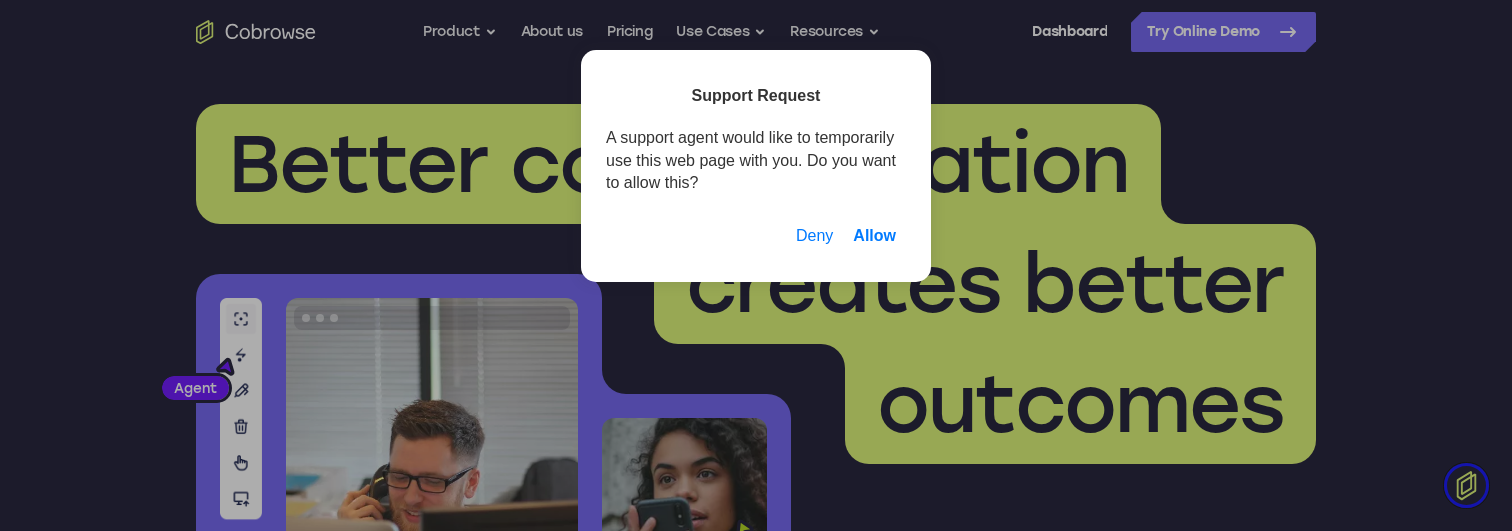 click on "Allow" at bounding box center (874, 236) 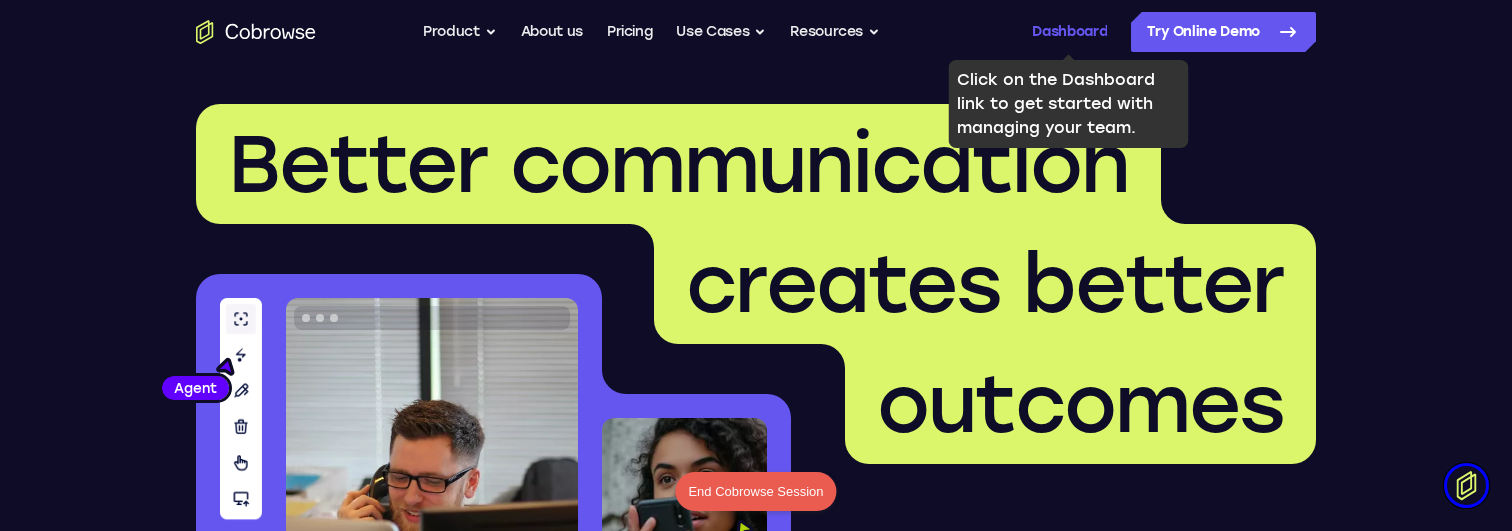 click on "Dashboard" at bounding box center [1069, 32] 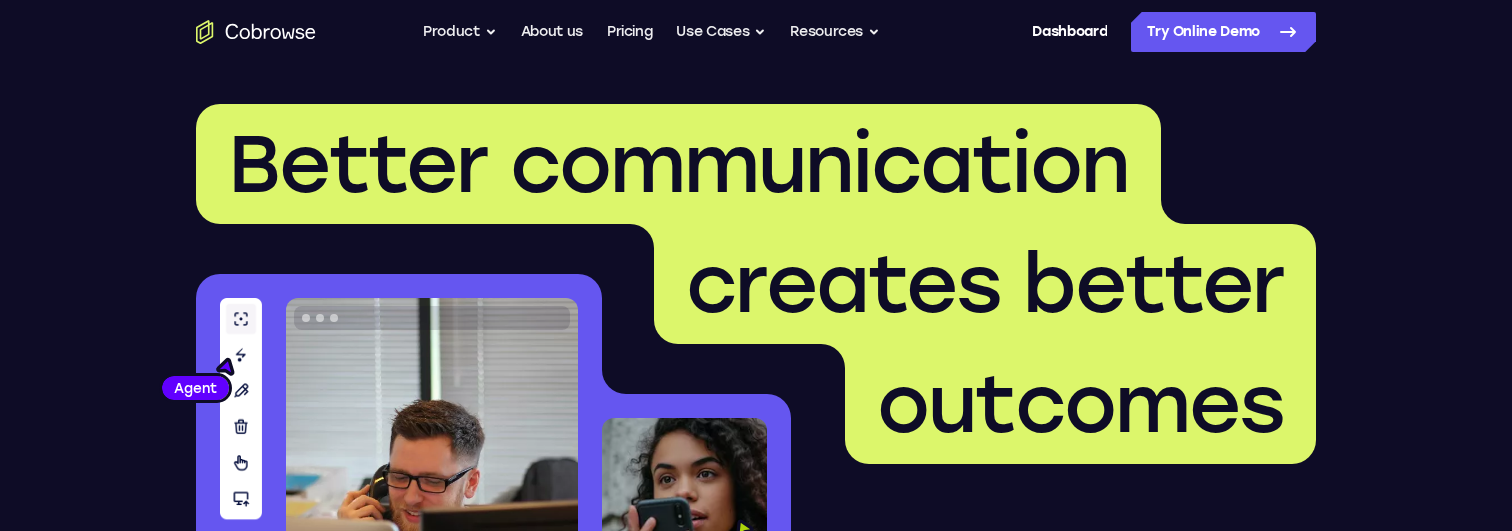 scroll, scrollTop: 0, scrollLeft: 0, axis: both 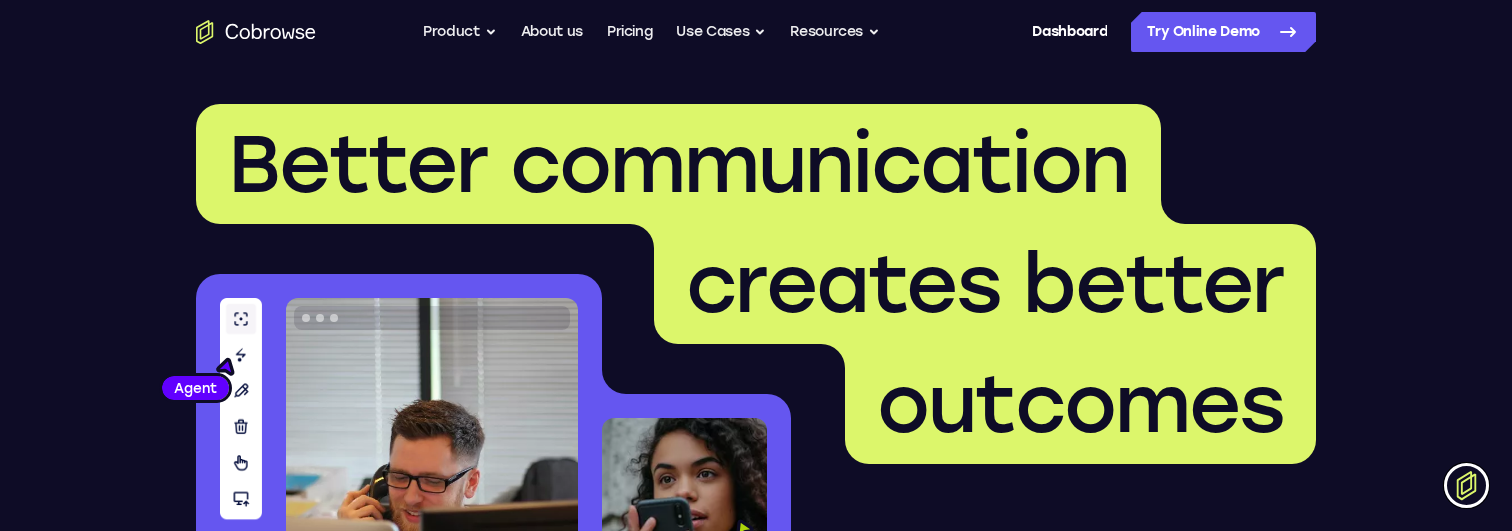 click at bounding box center [1466, 485] 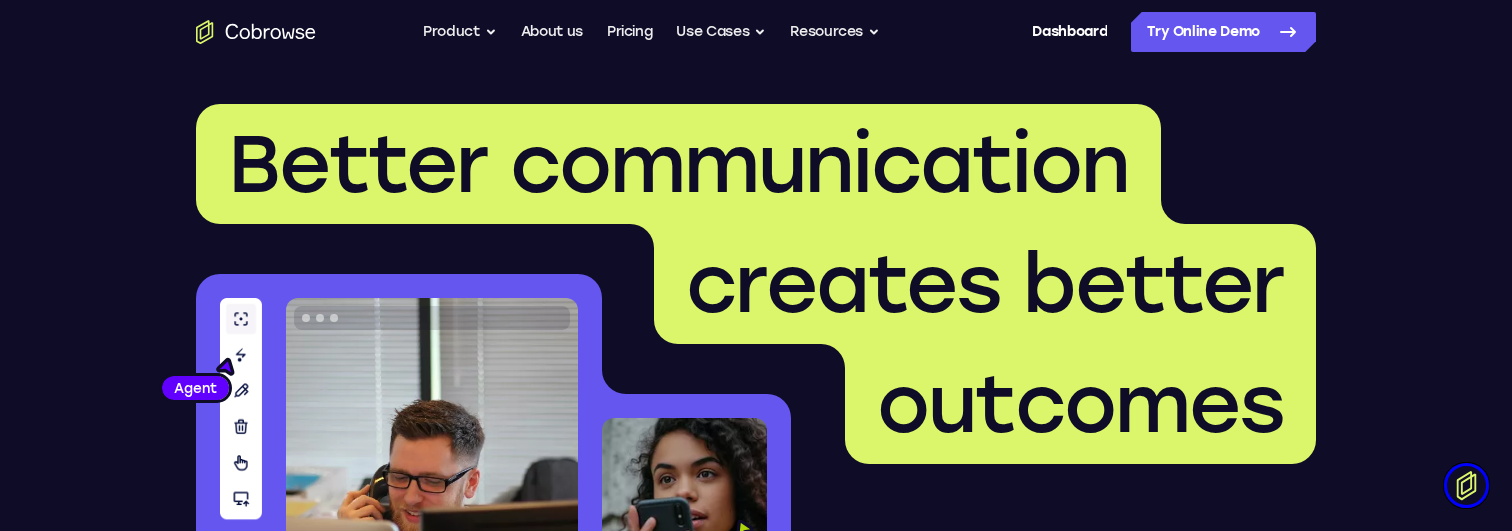 type 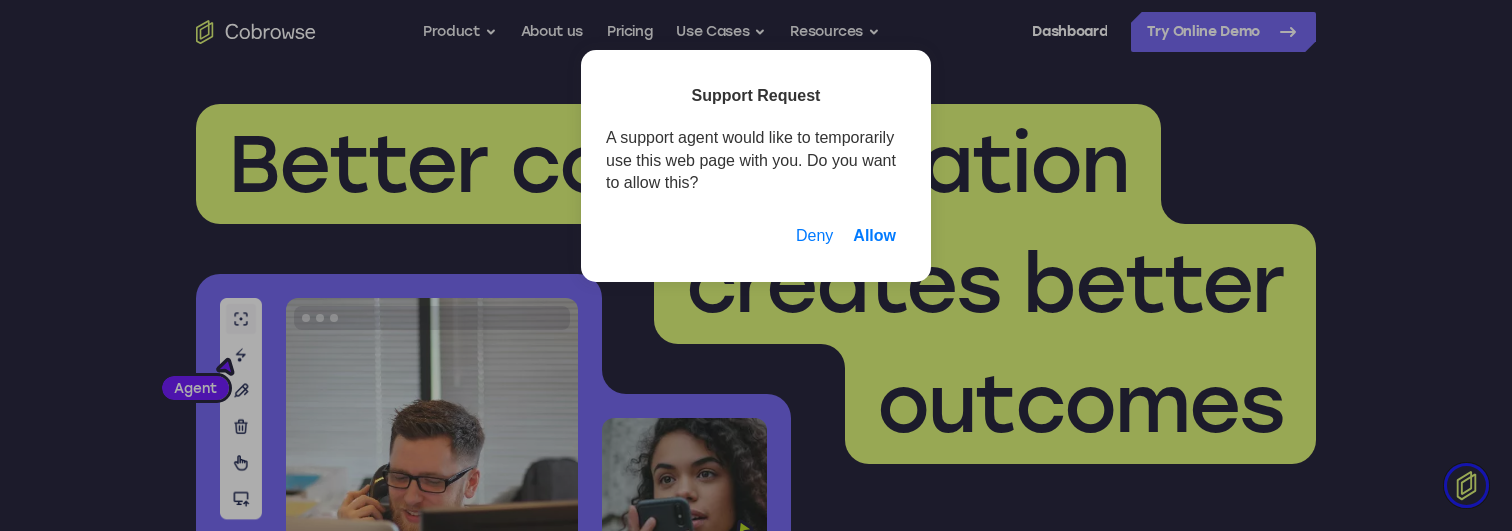 click on "Allow" at bounding box center [874, 236] 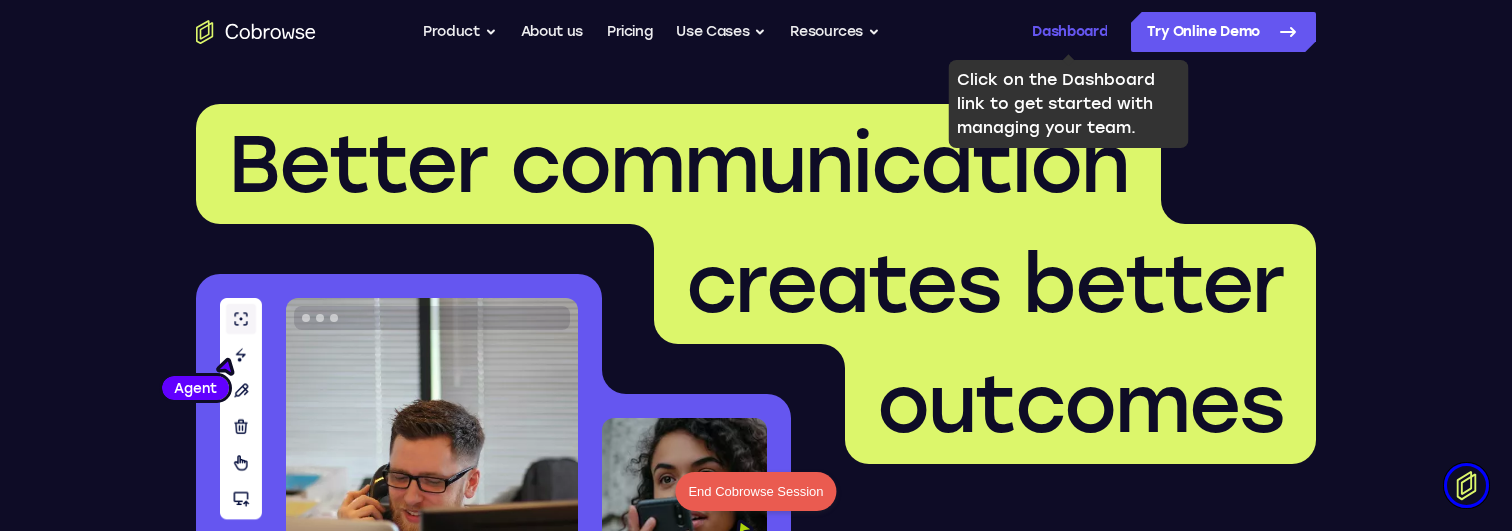 click on "Dashboard" at bounding box center (1069, 32) 